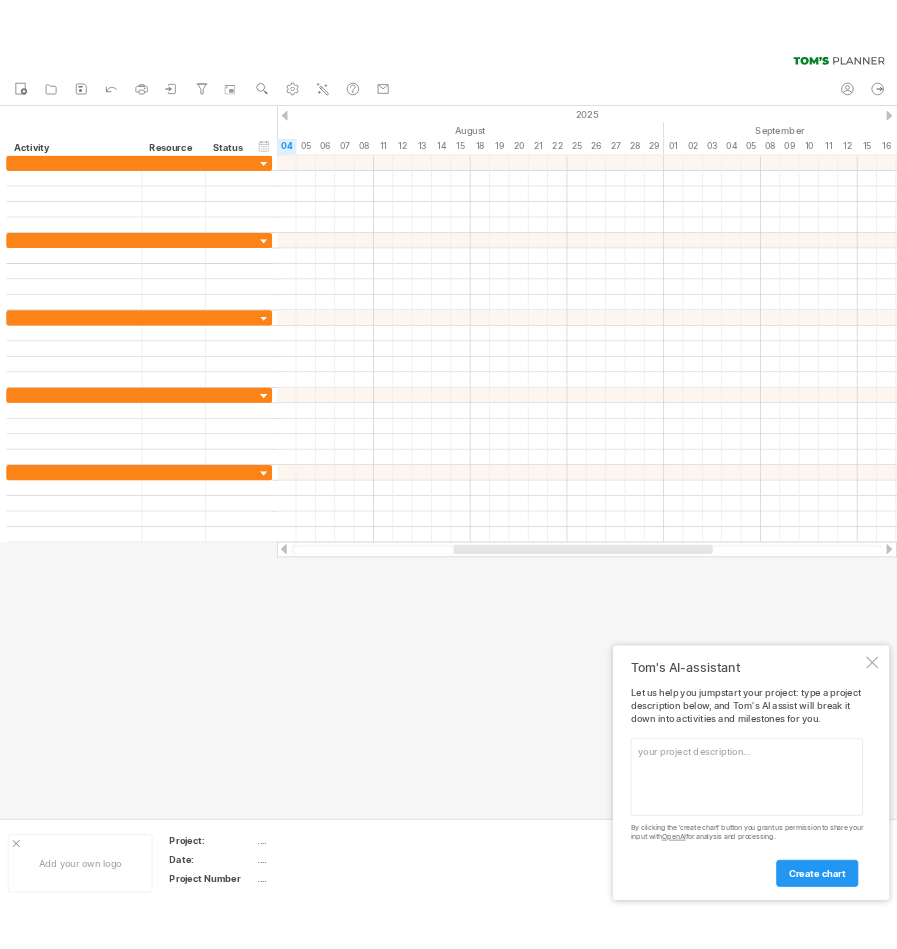 scroll, scrollTop: 0, scrollLeft: 0, axis: both 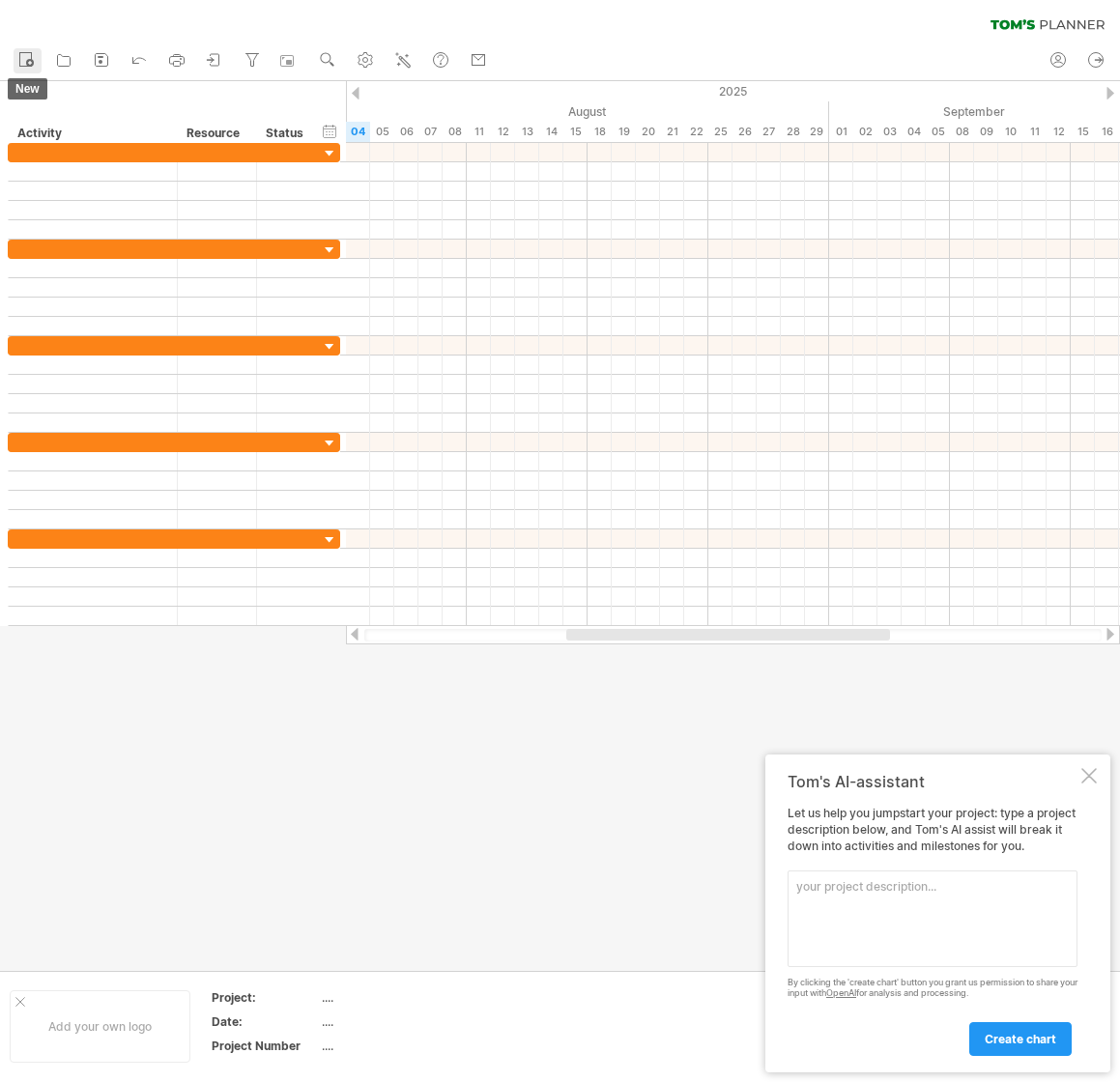 click 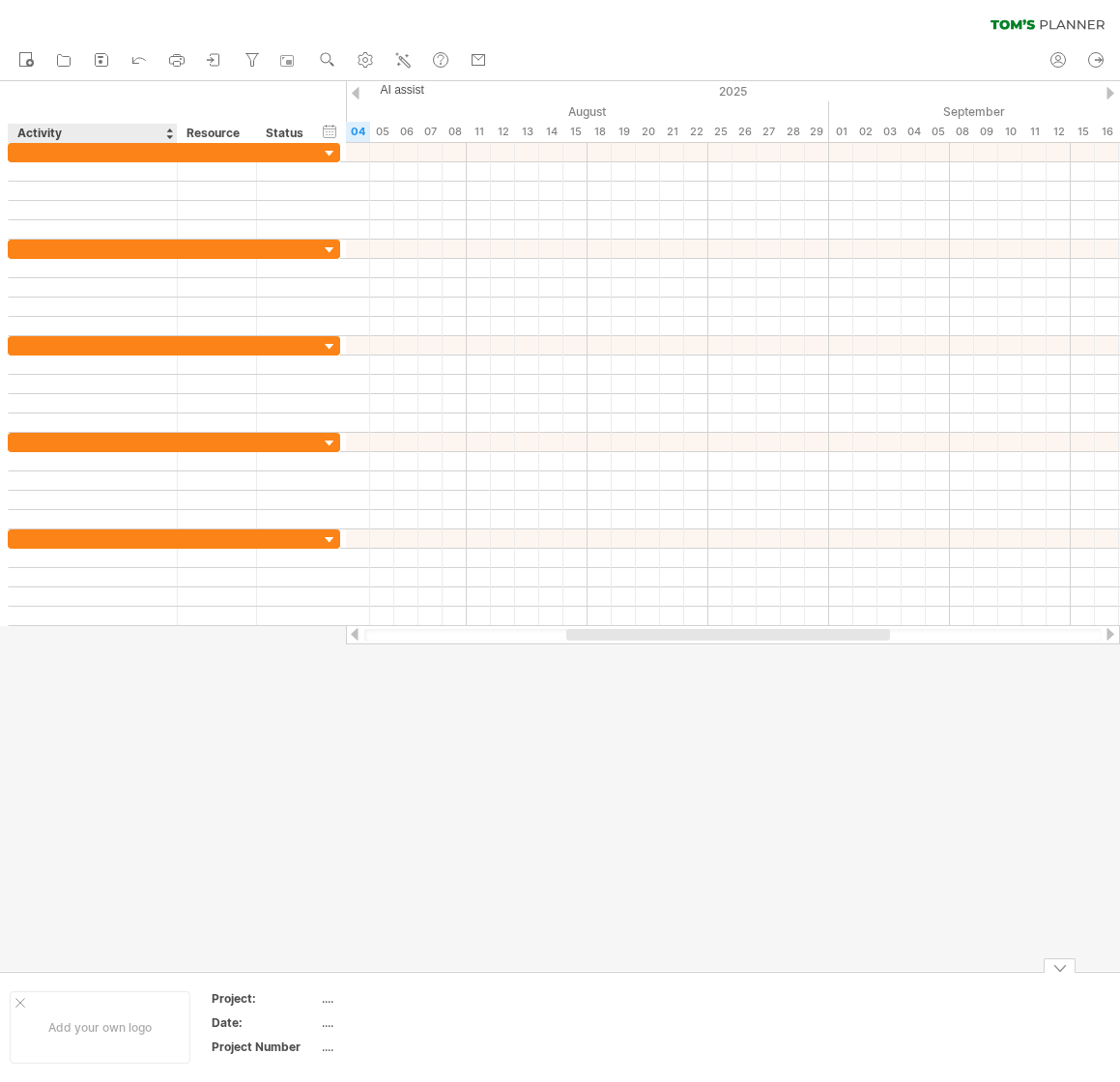 click on "Add your own logo" at bounding box center [100, 1027] 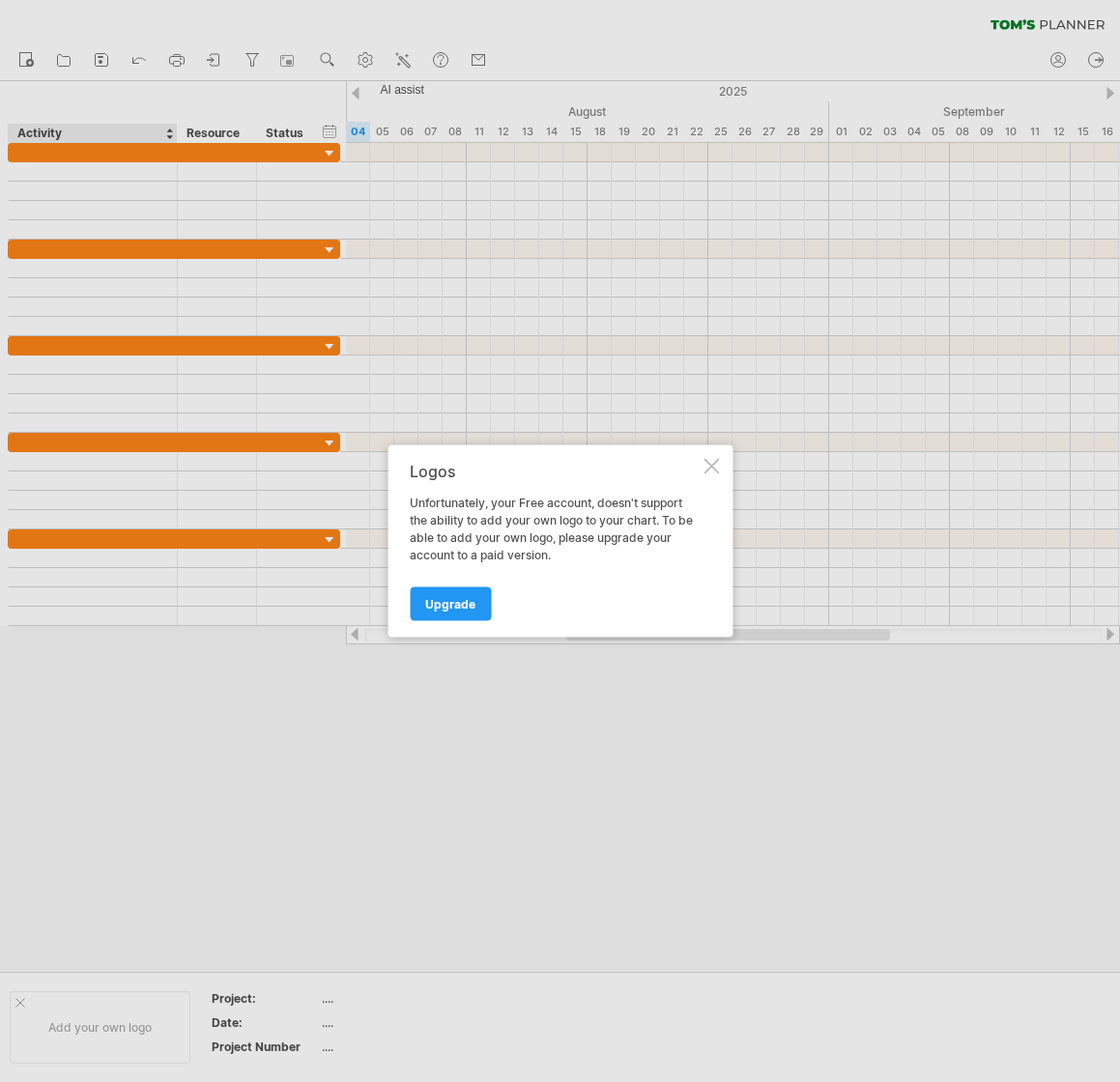 click at bounding box center (711, 467) 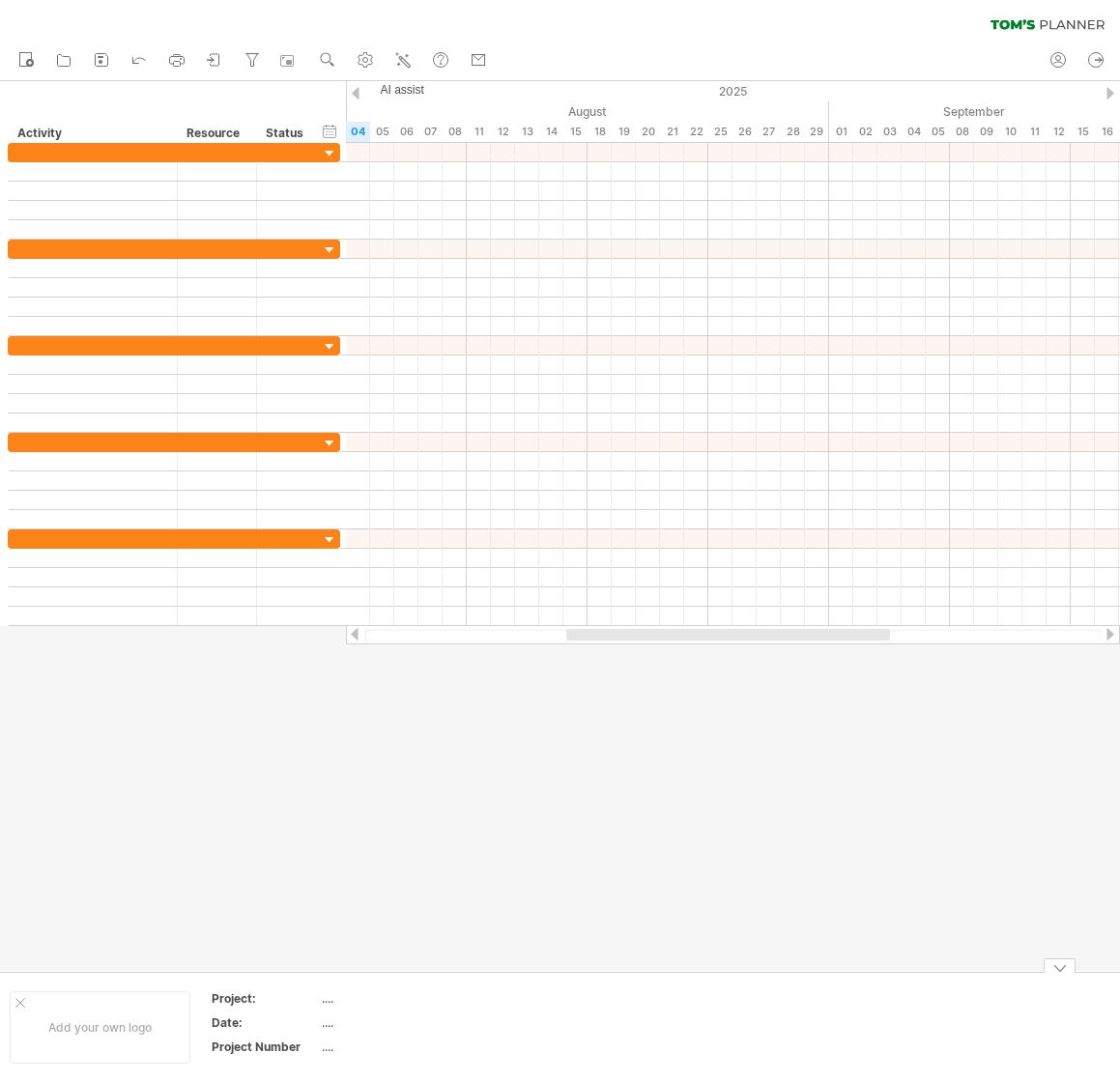 click on "...." at bounding box center [403, 998] 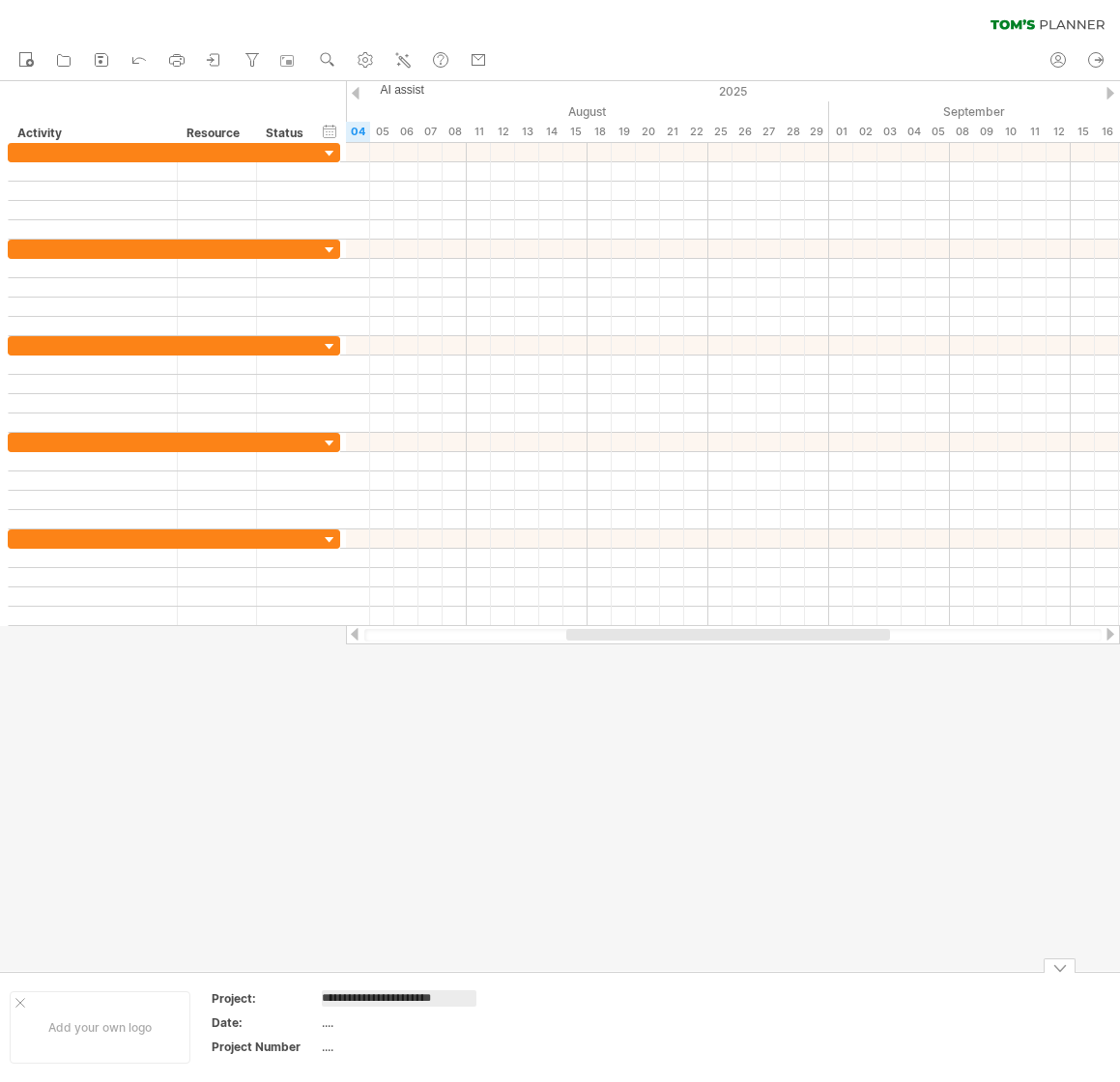 type on "**********" 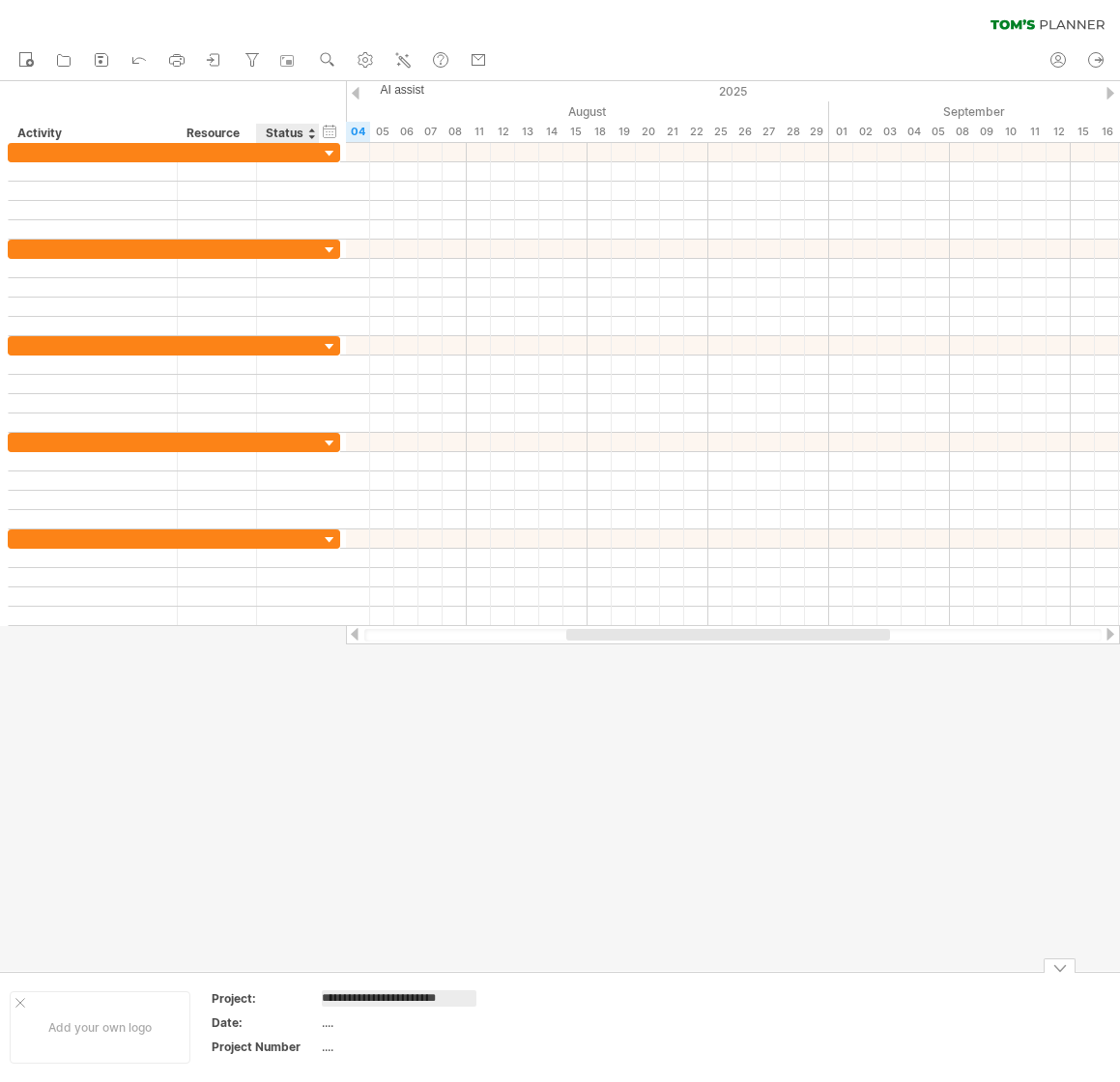 click on "...." at bounding box center [403, 1022] 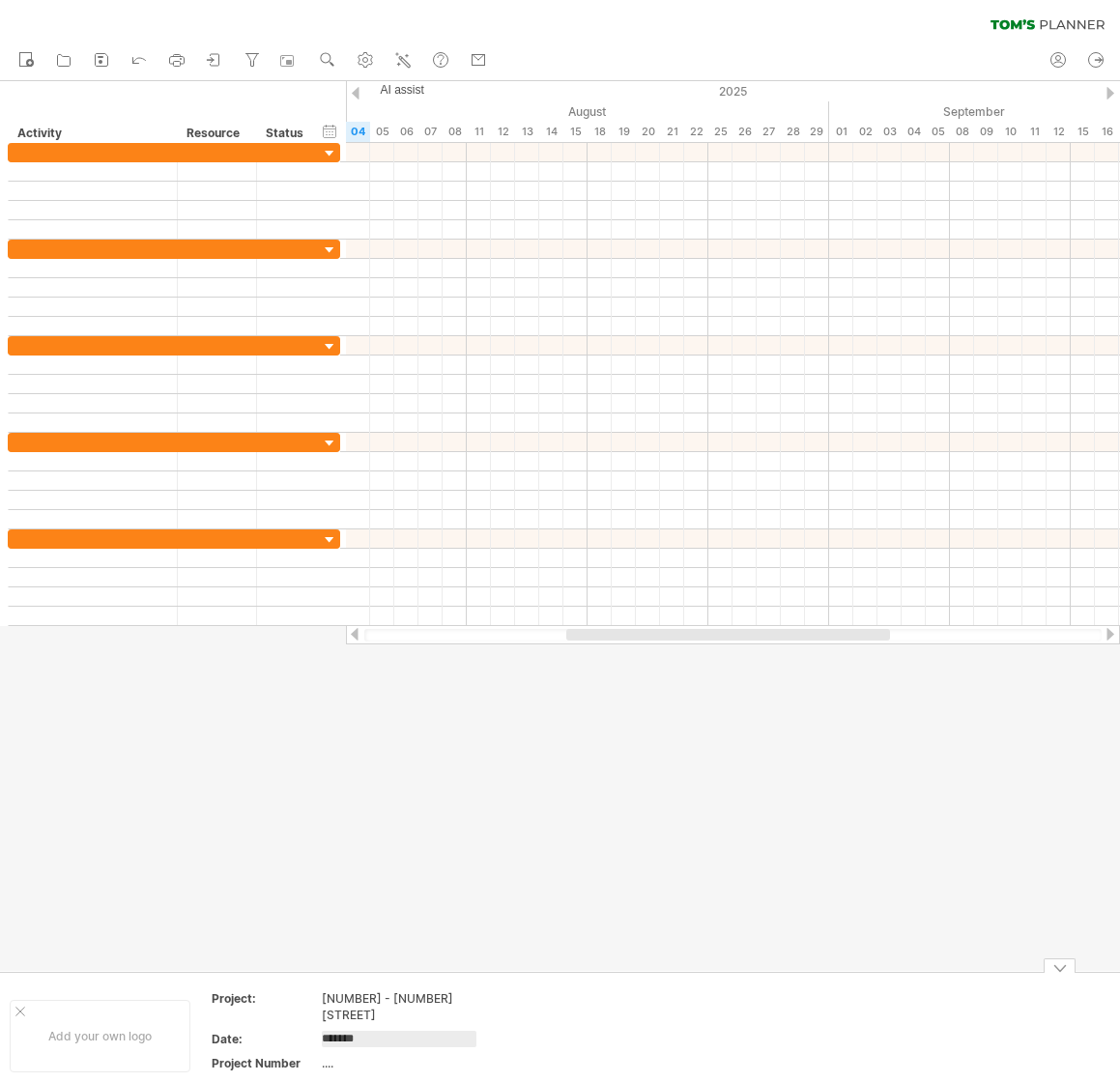 type on "********" 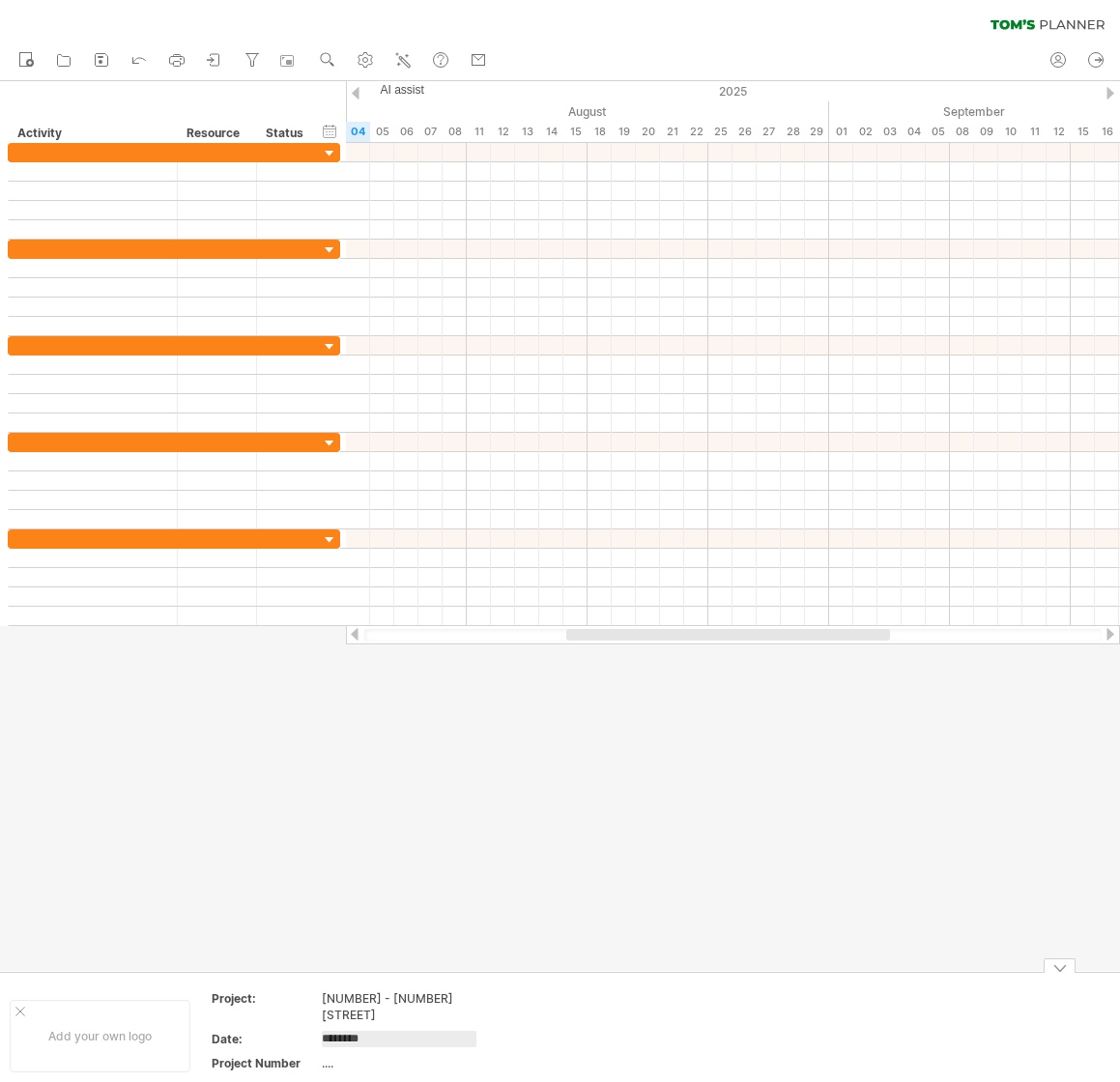 click on "...." at bounding box center [403, 1063] 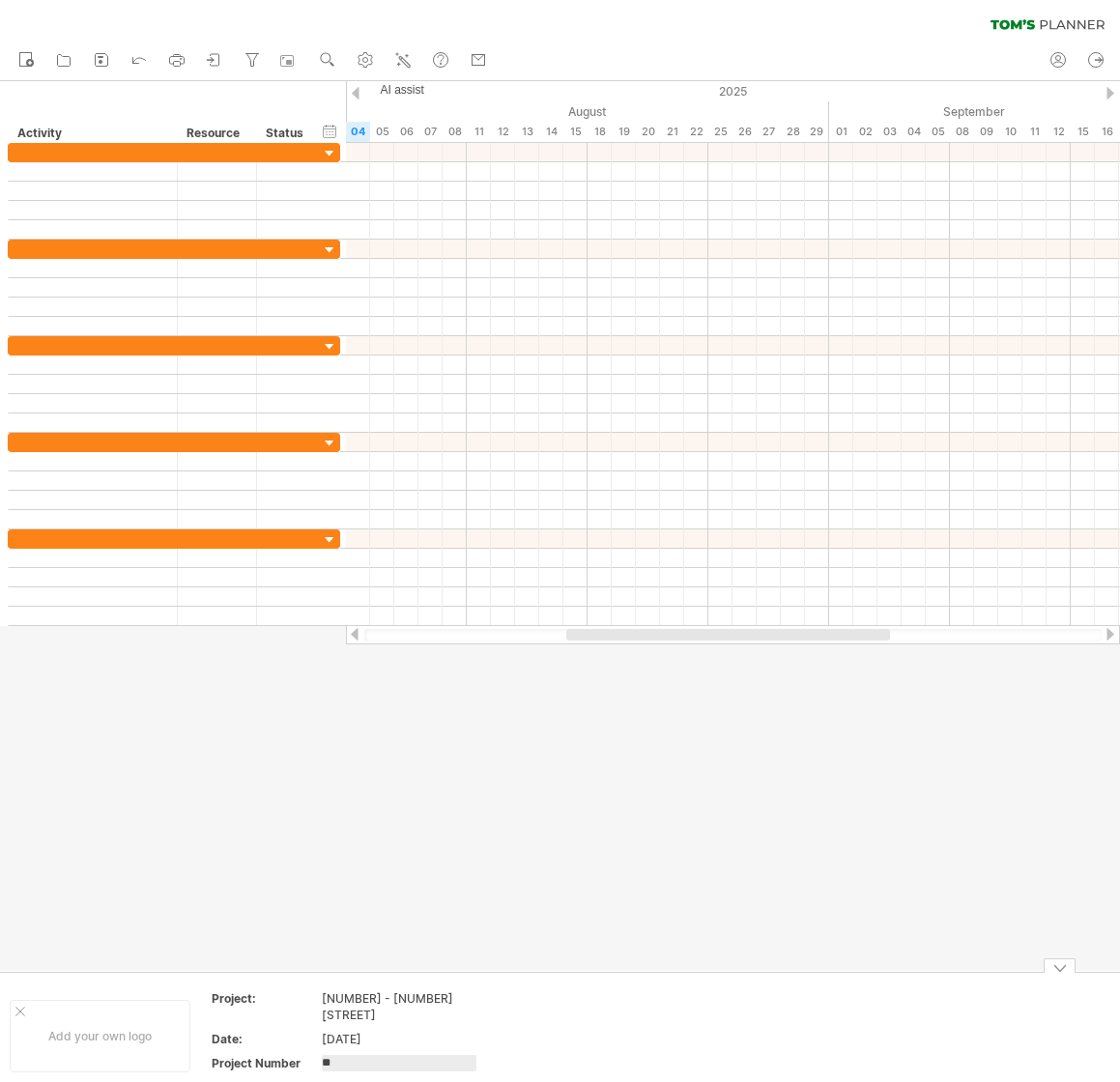 type on "***" 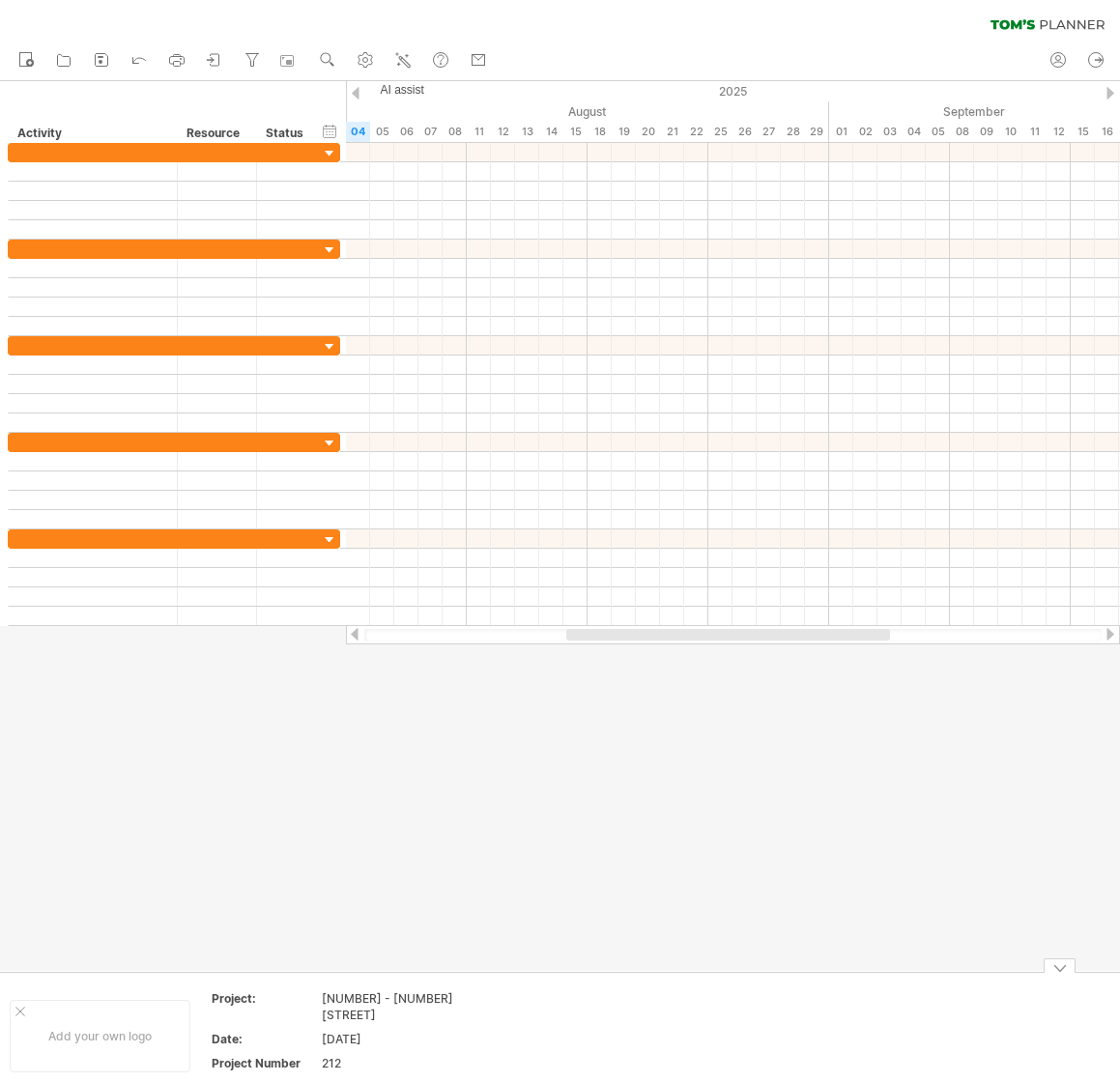click on "[NUMBER] - [NUMBER] [STREET]" at bounding box center [403, 1007] 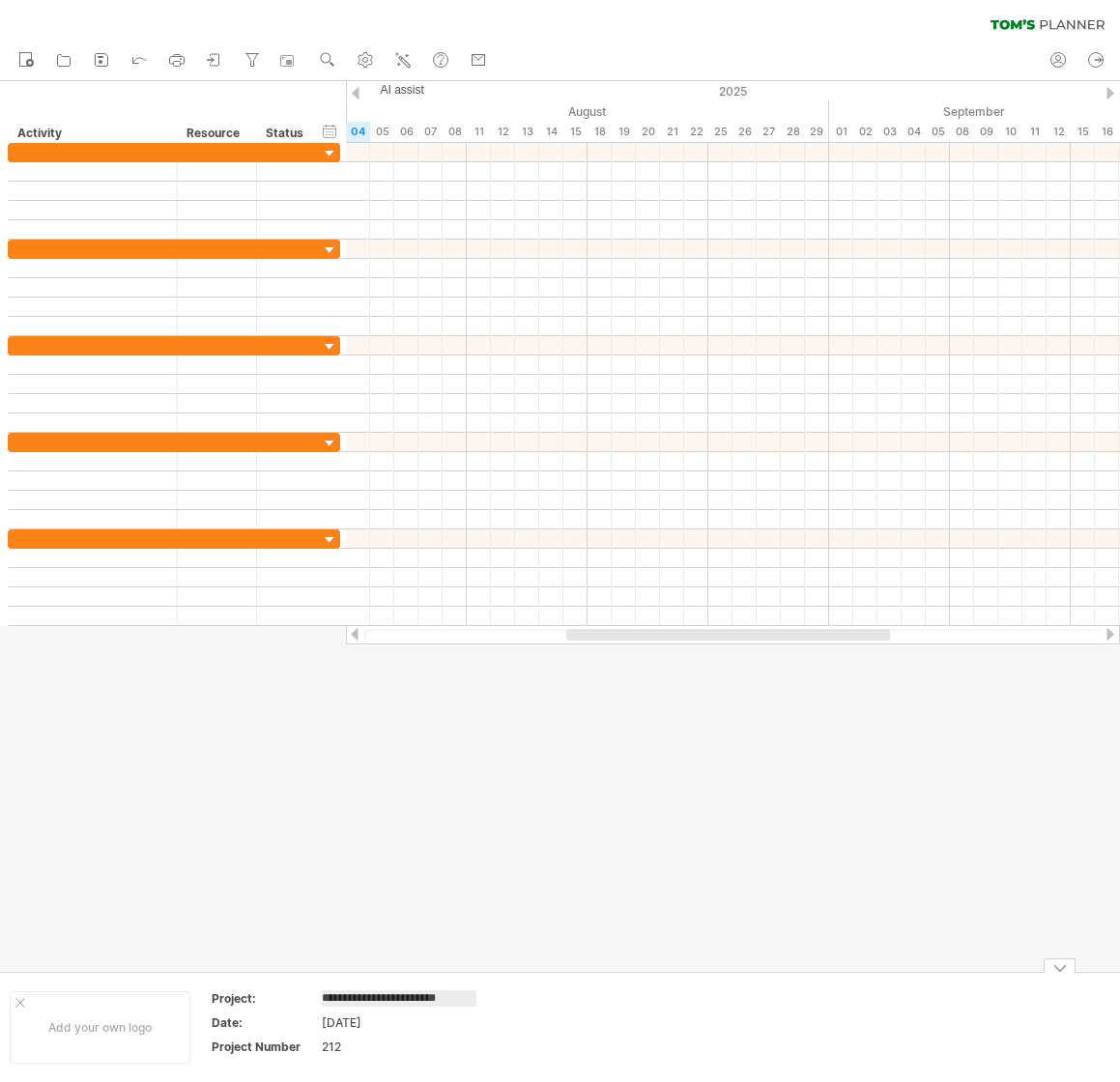 click on "**********" at bounding box center [399, 998] 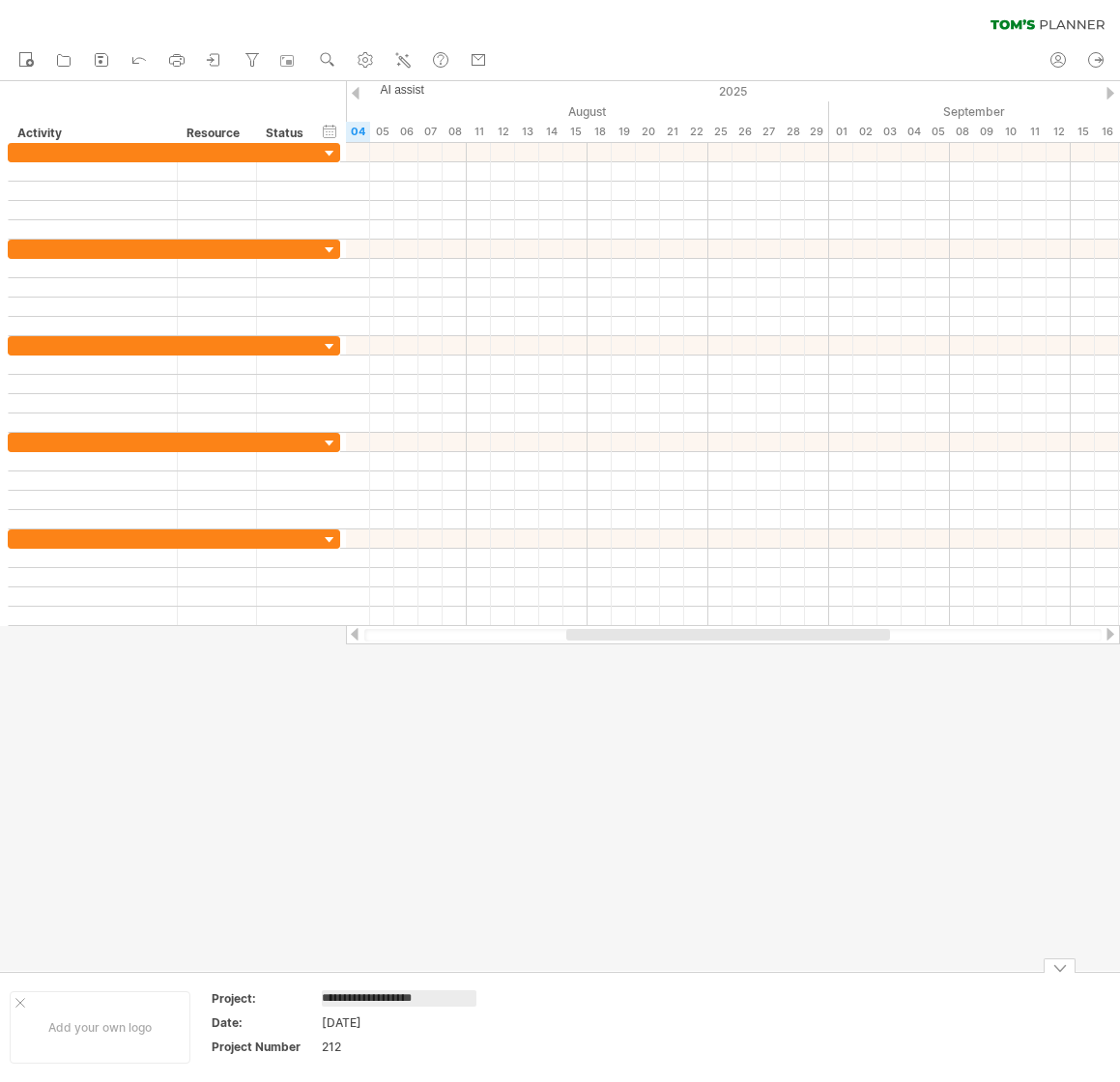 type on "**********" 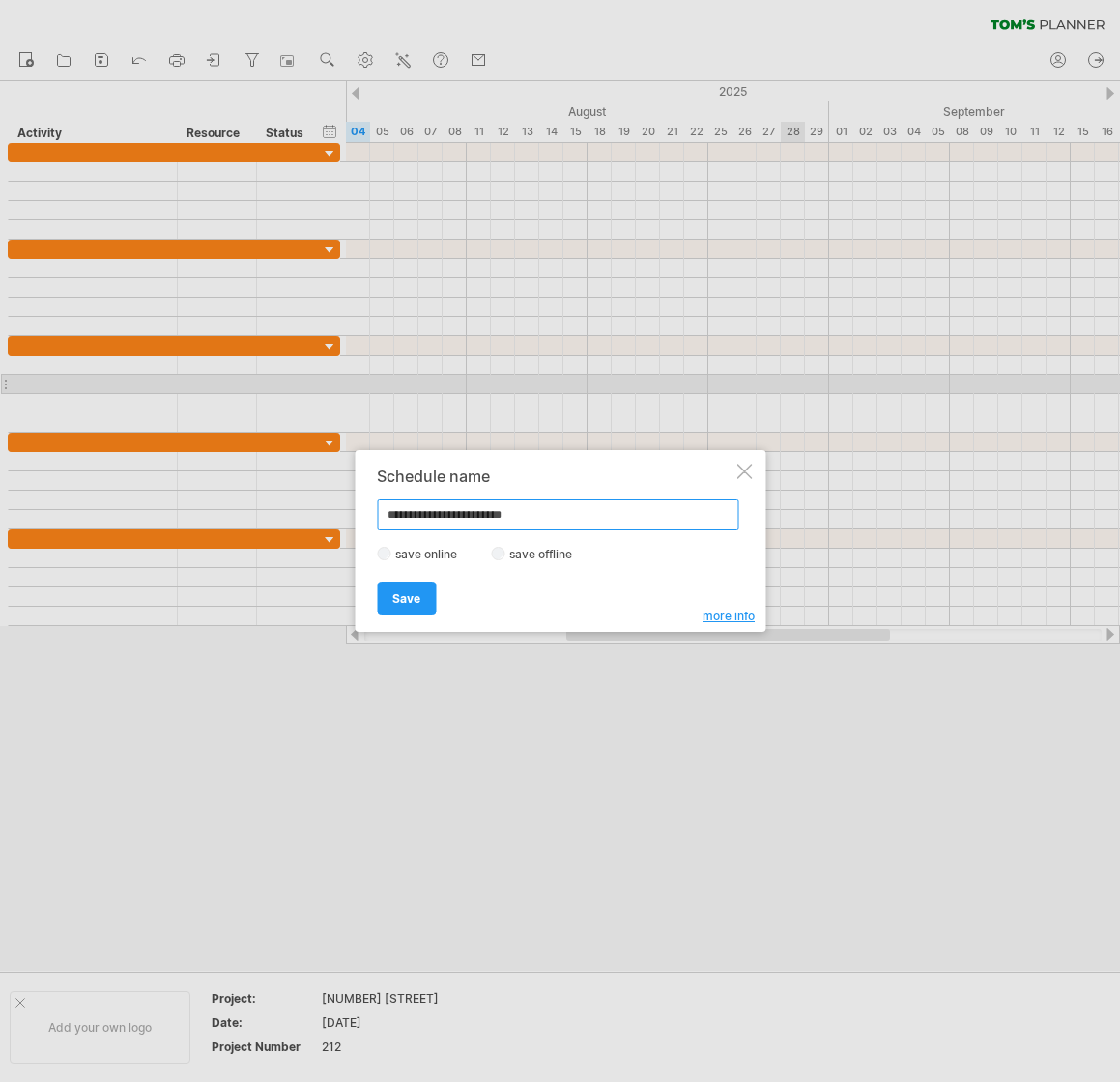 type on "**********" 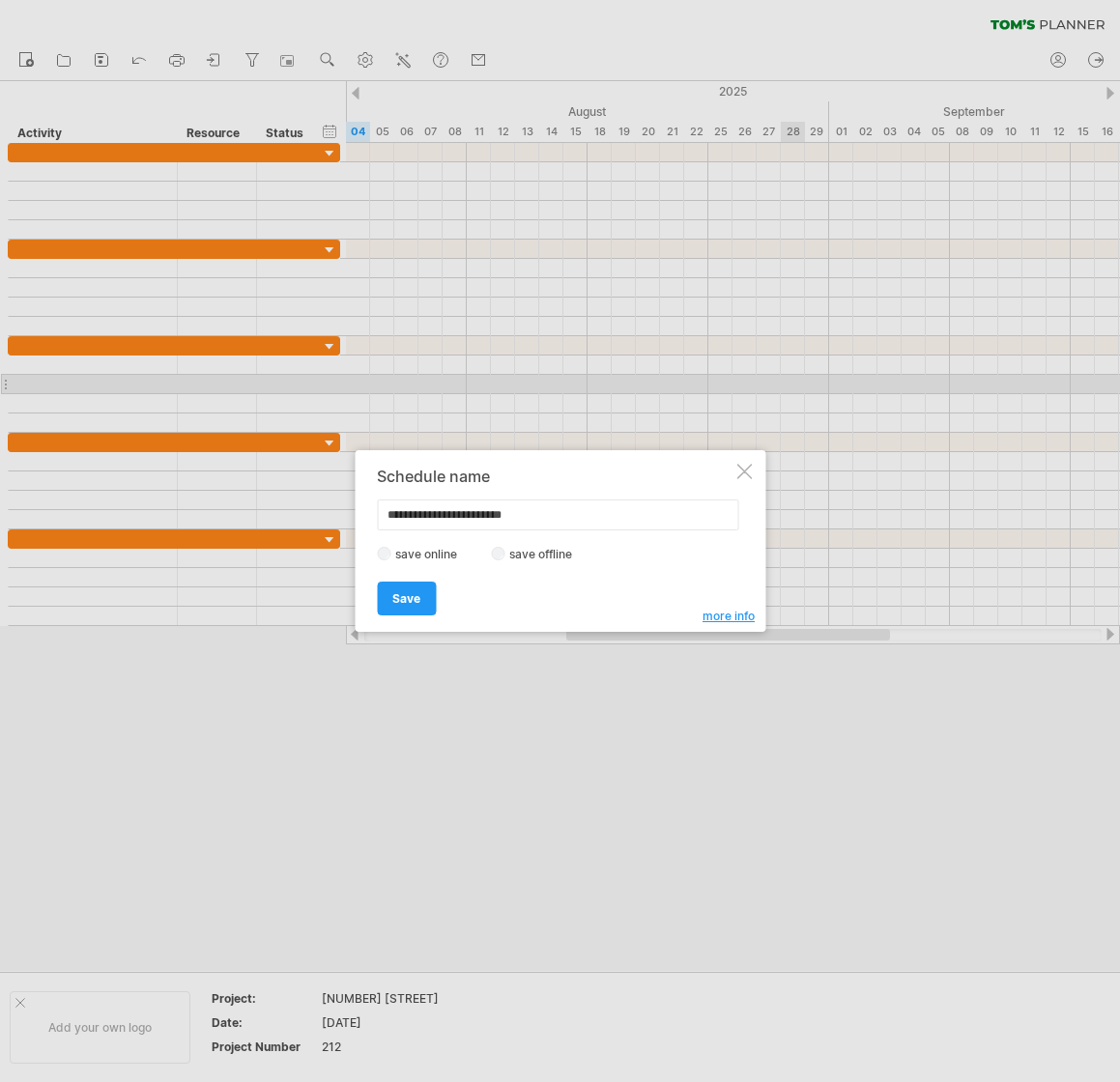 click on "Save" at bounding box center (406, 598) 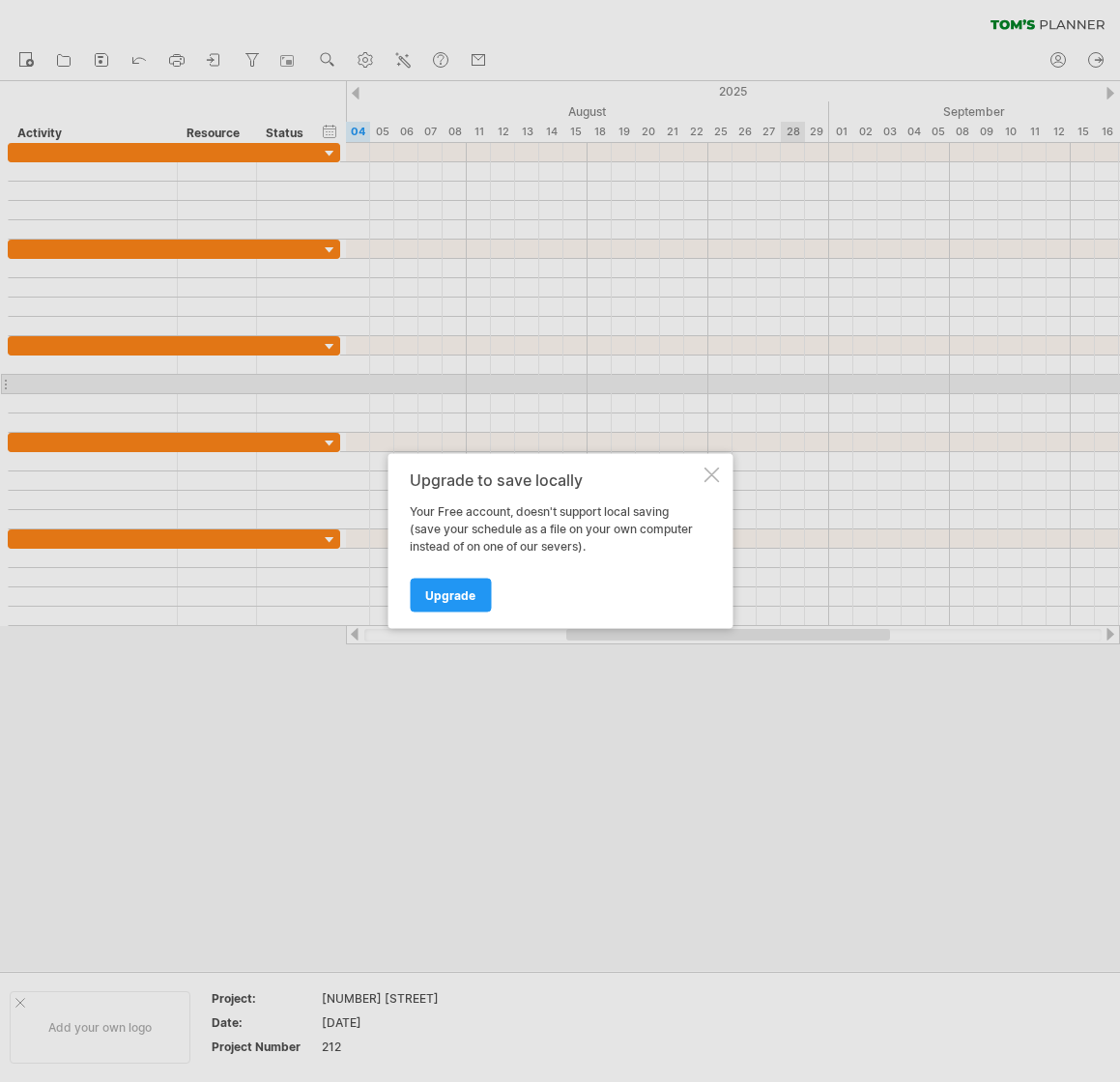 click at bounding box center [711, 475] 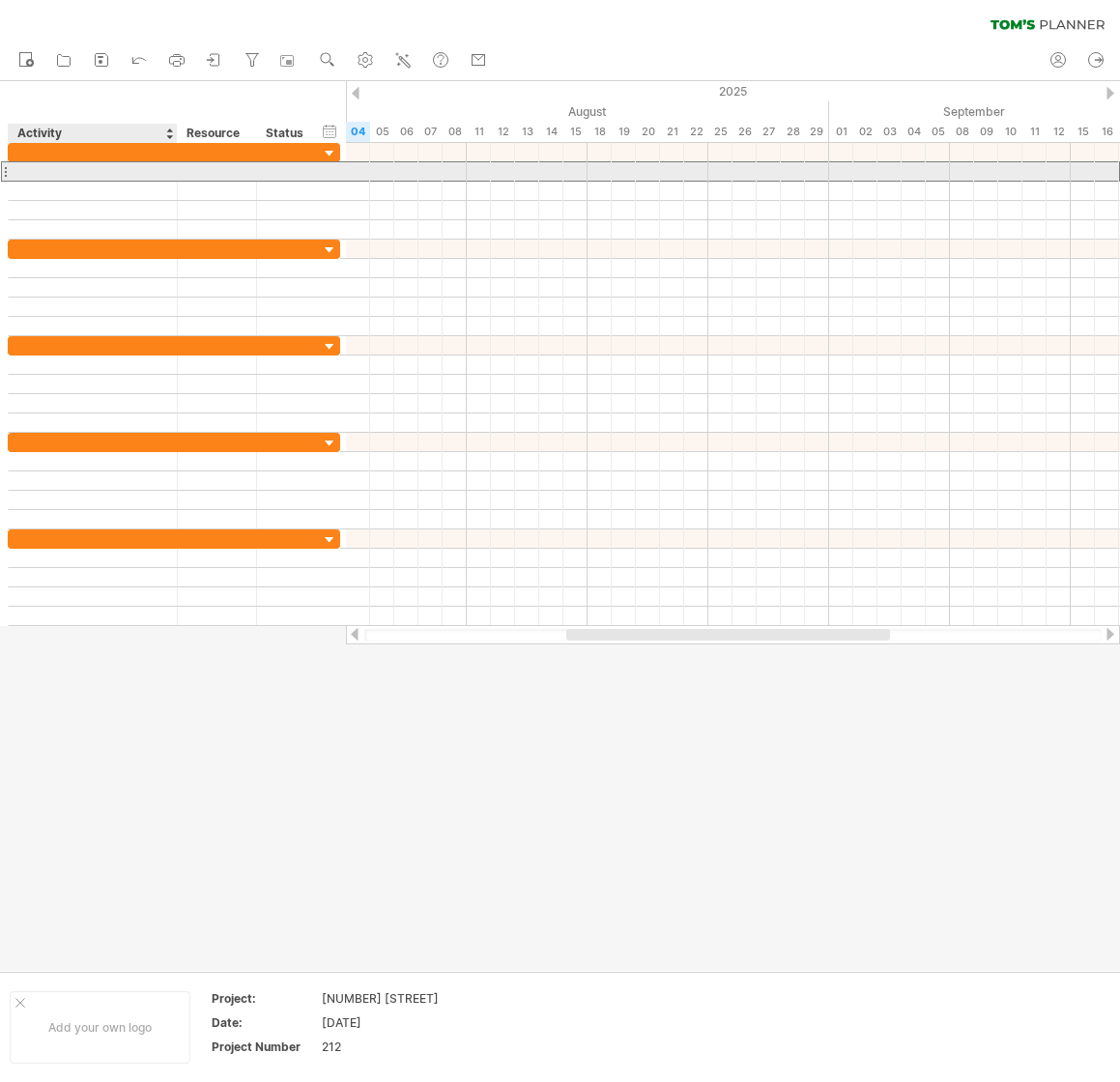 click at bounding box center (93, 171) 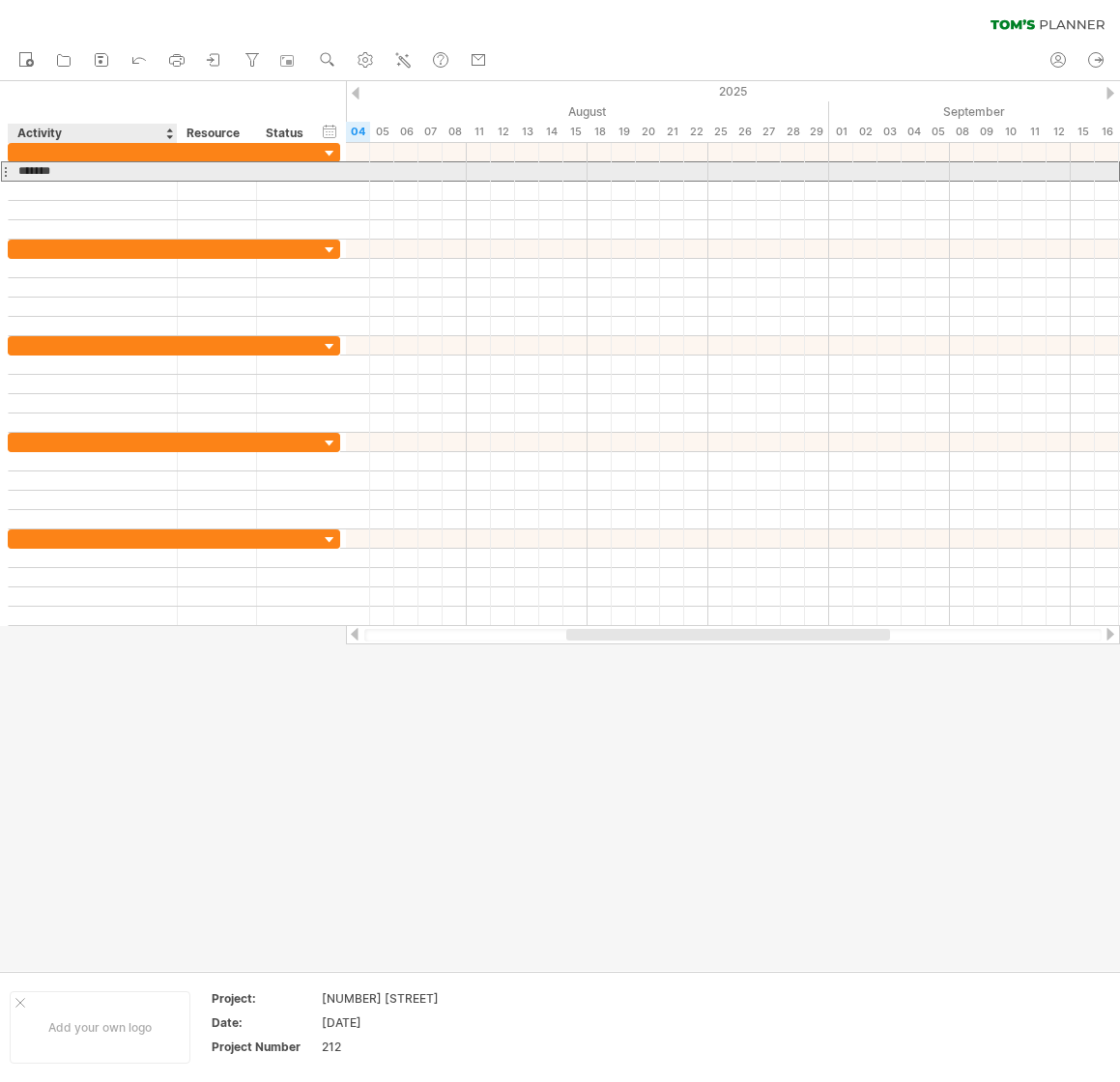 type on "********" 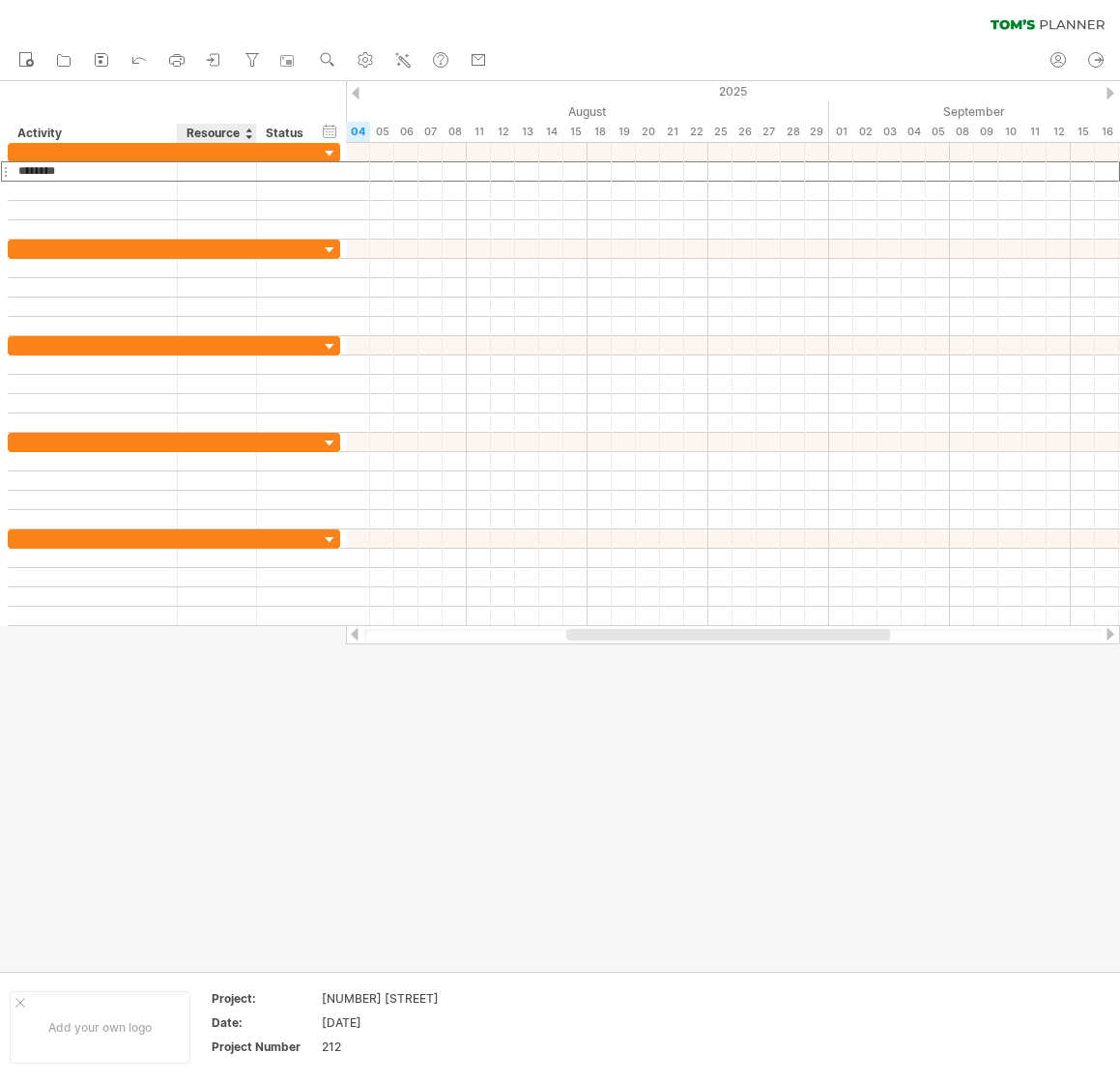 click on "Resource" at bounding box center (215, 133) 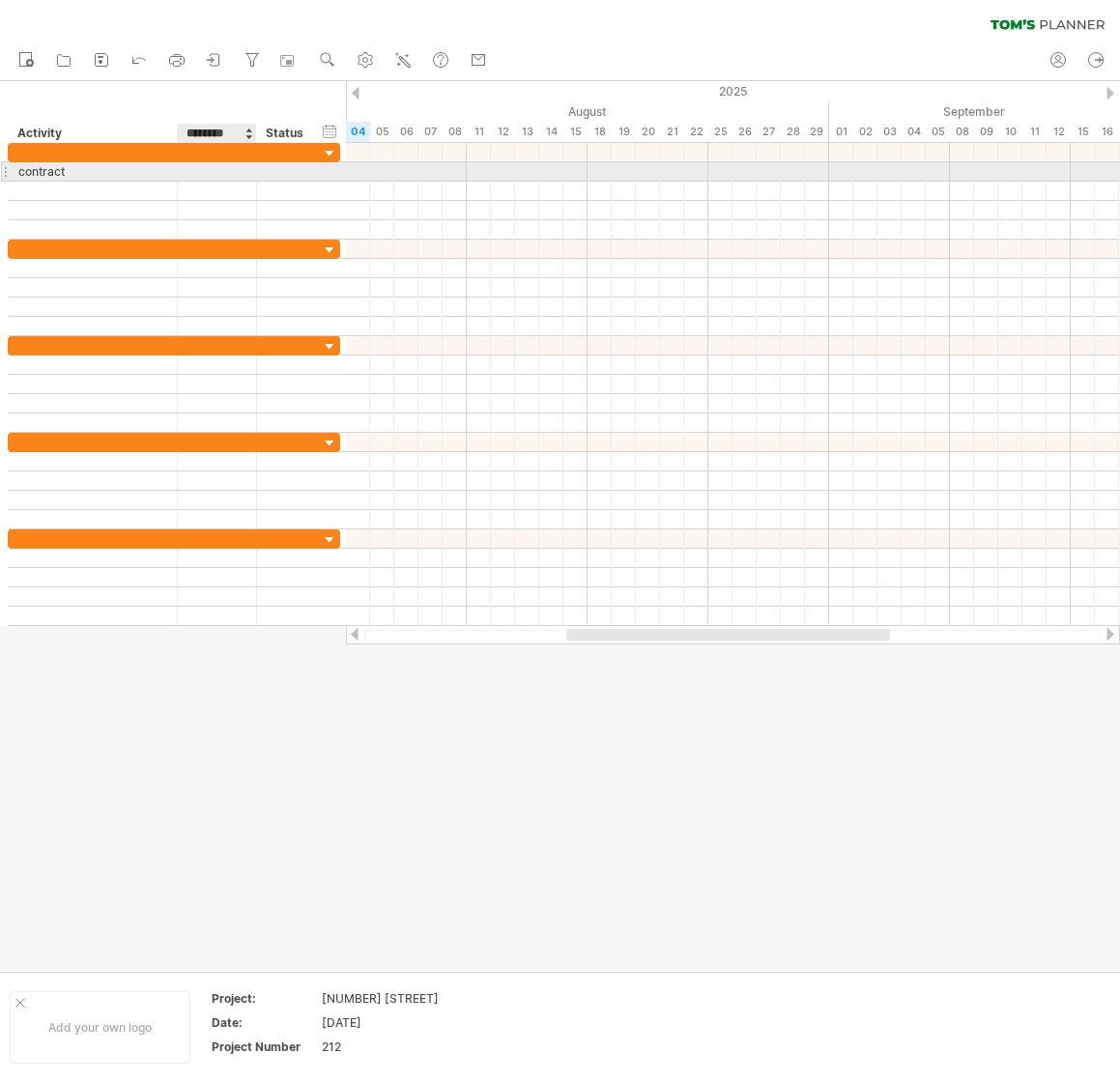 click at bounding box center [216, 171] 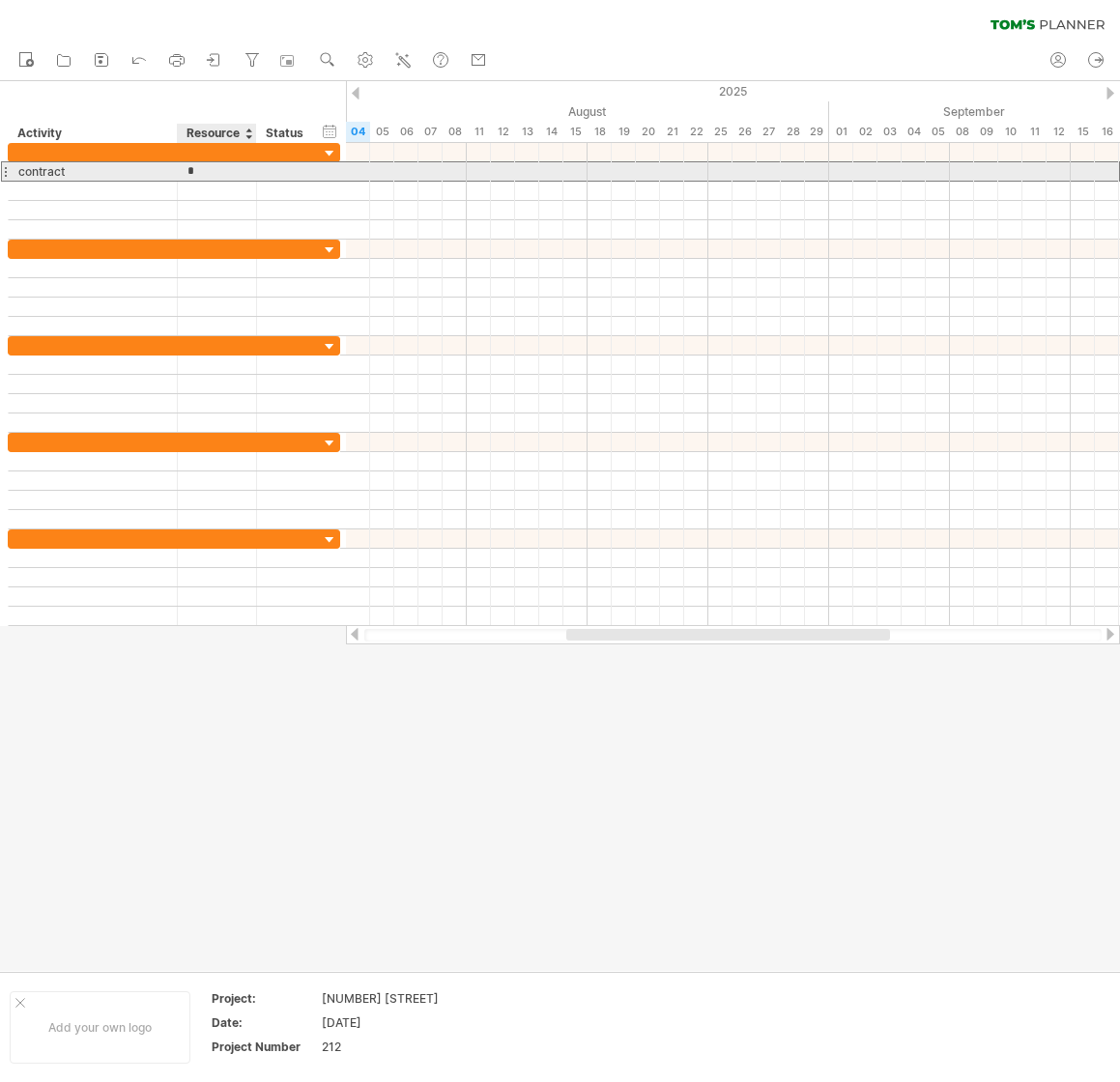 type on "**" 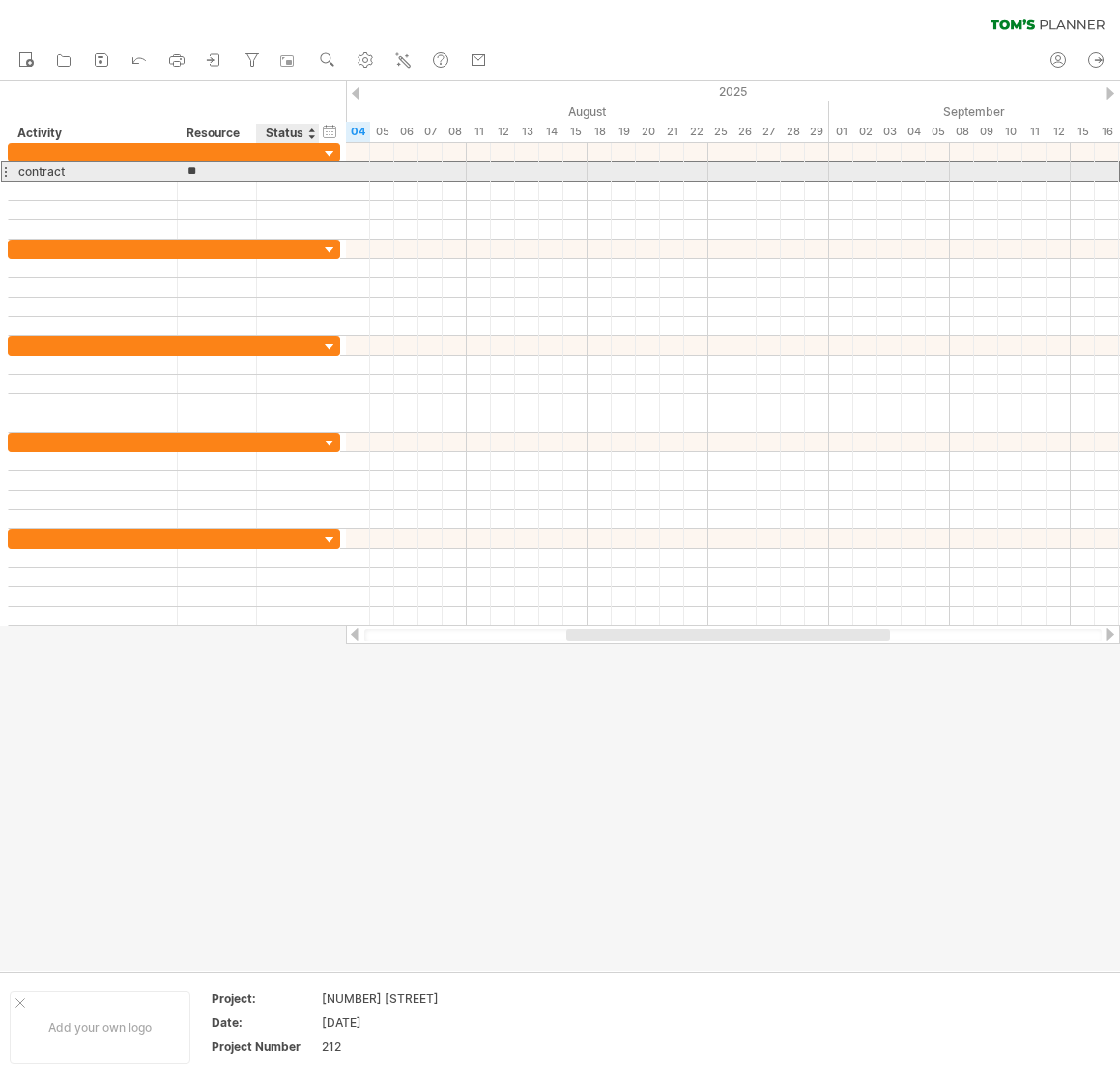 click at bounding box center (288, 171) 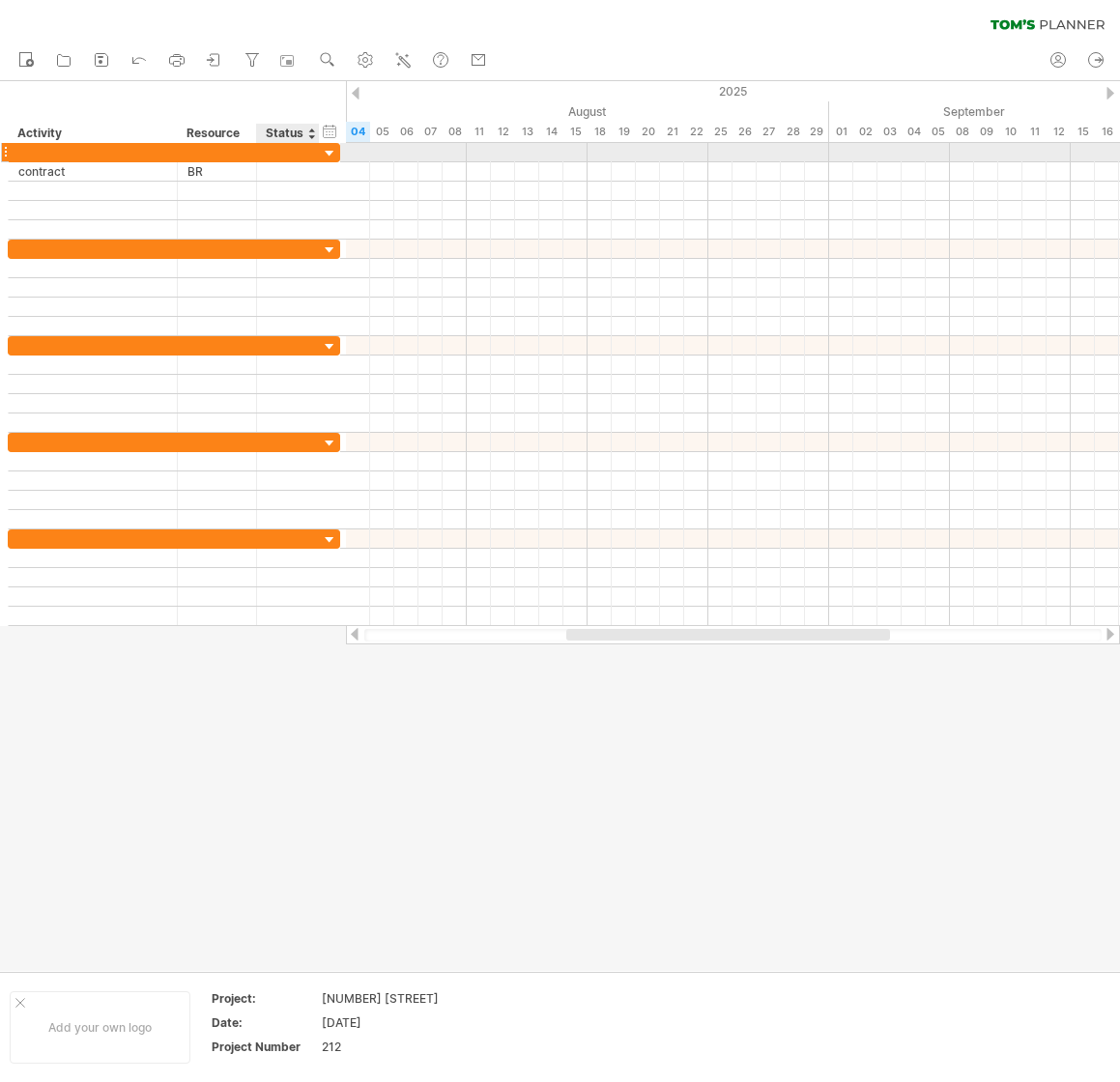 click at bounding box center [317, 153] 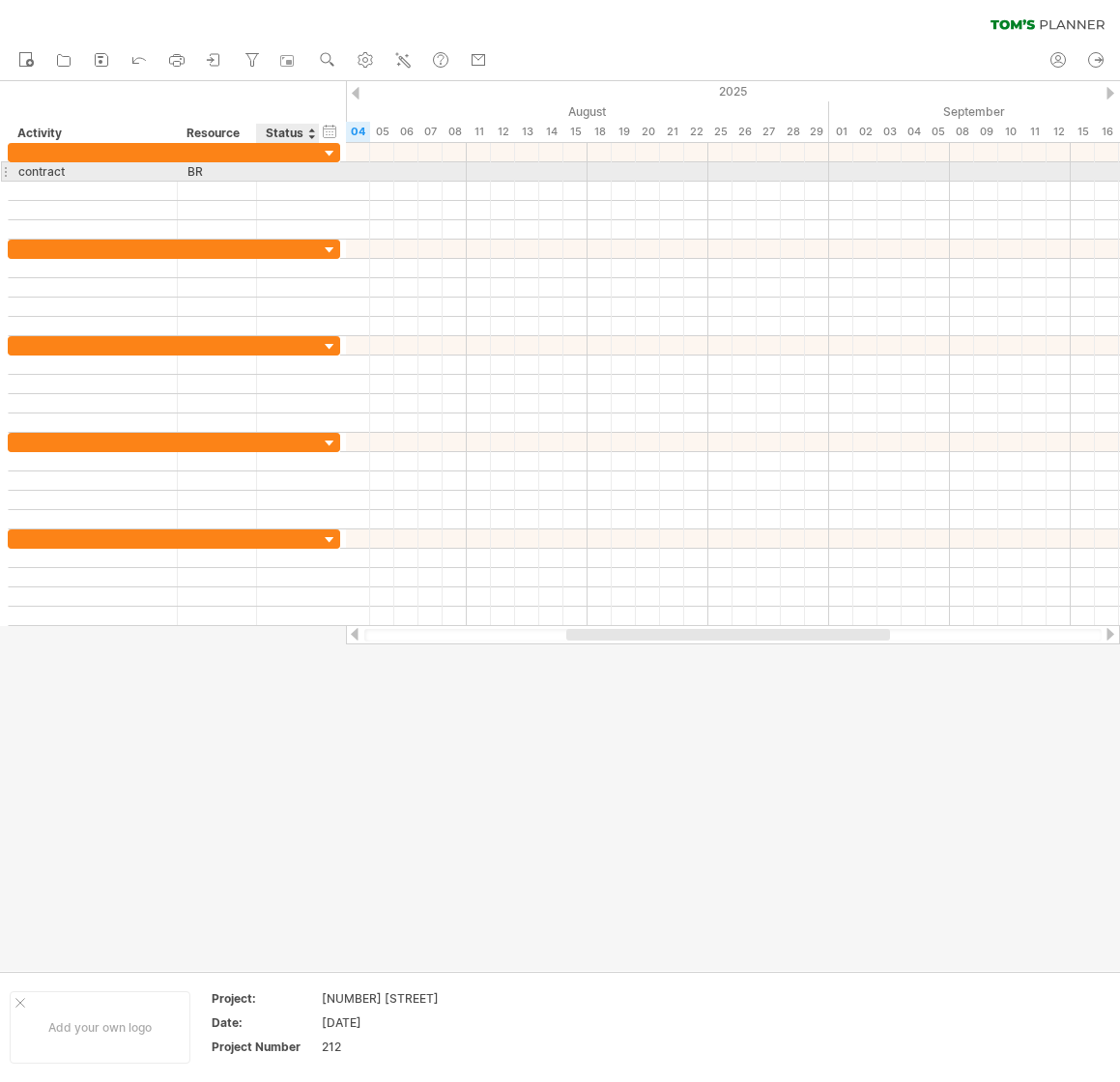 click at bounding box center (288, 171) 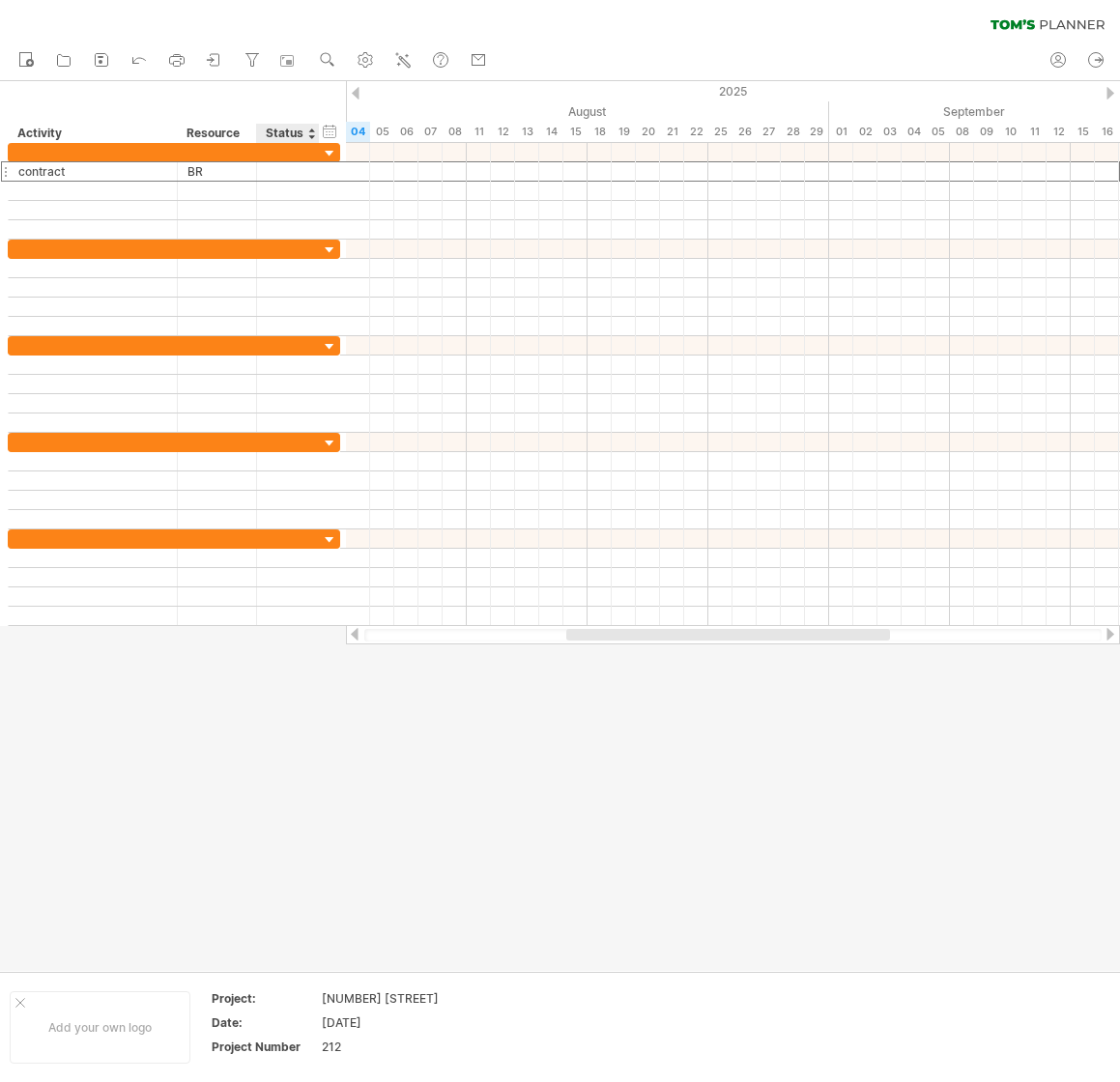 click on "Status" at bounding box center (287, 133) 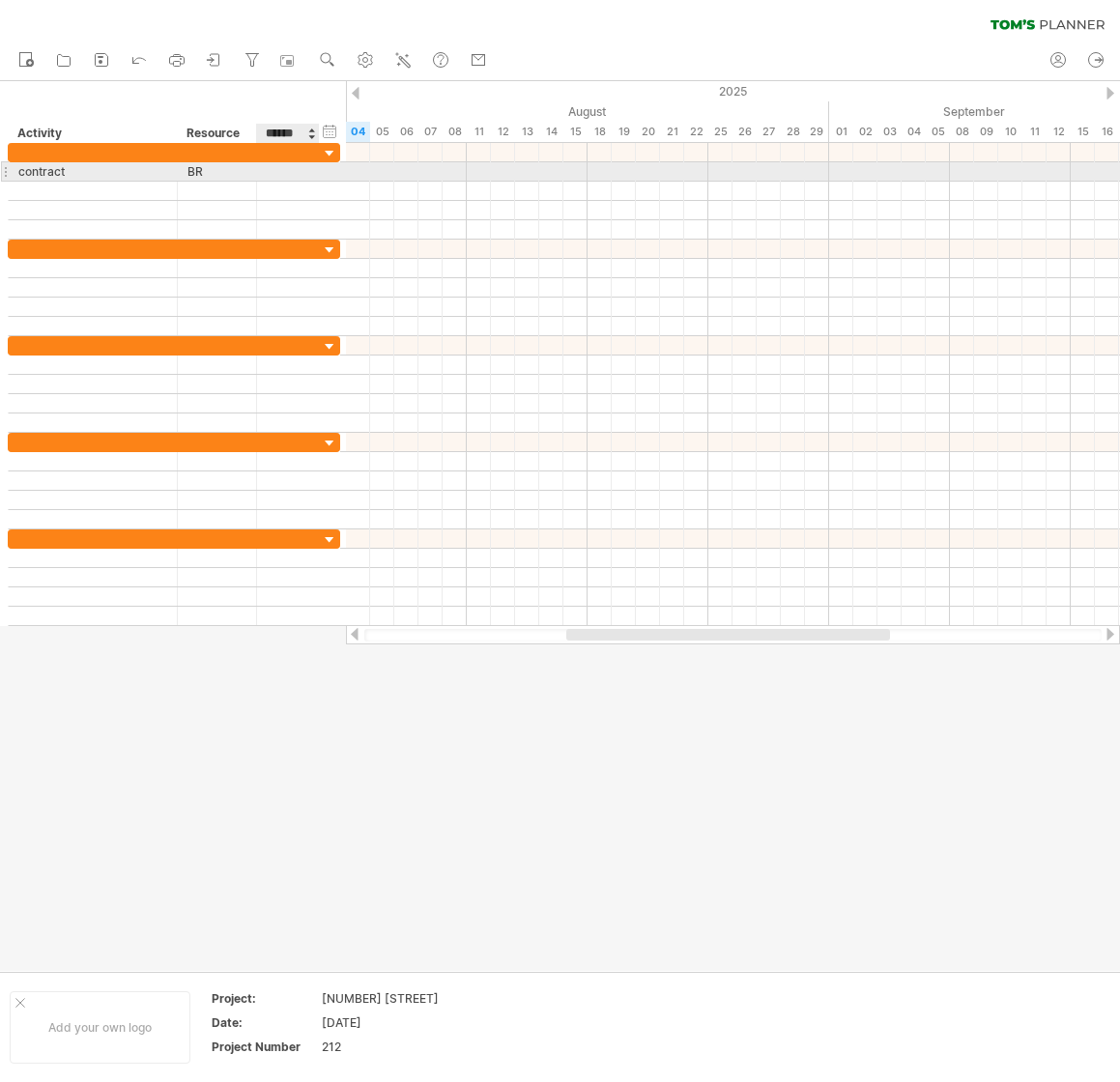click at bounding box center [288, 171] 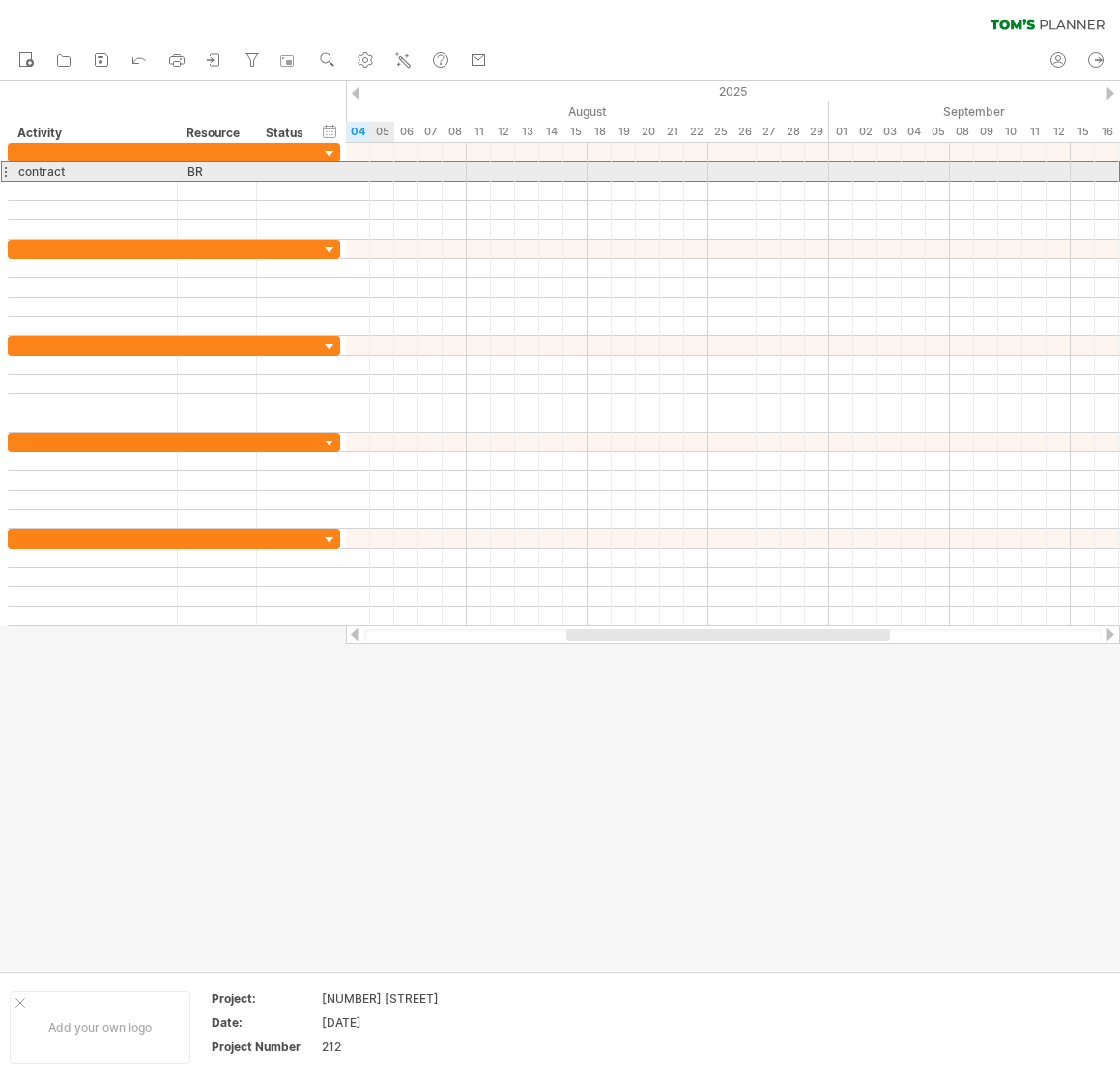 click at bounding box center (732, 171) 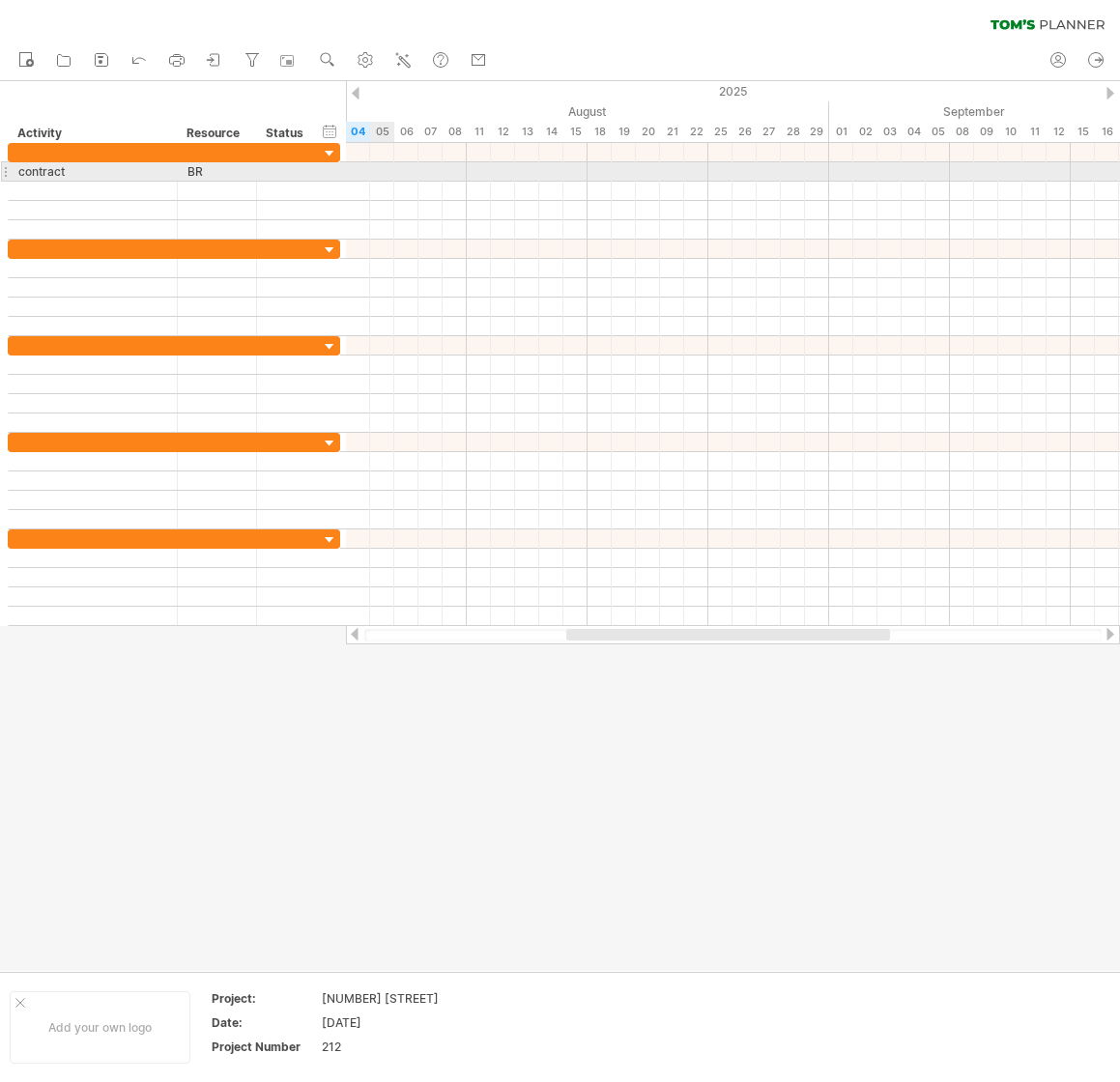 click at bounding box center [732, 172] 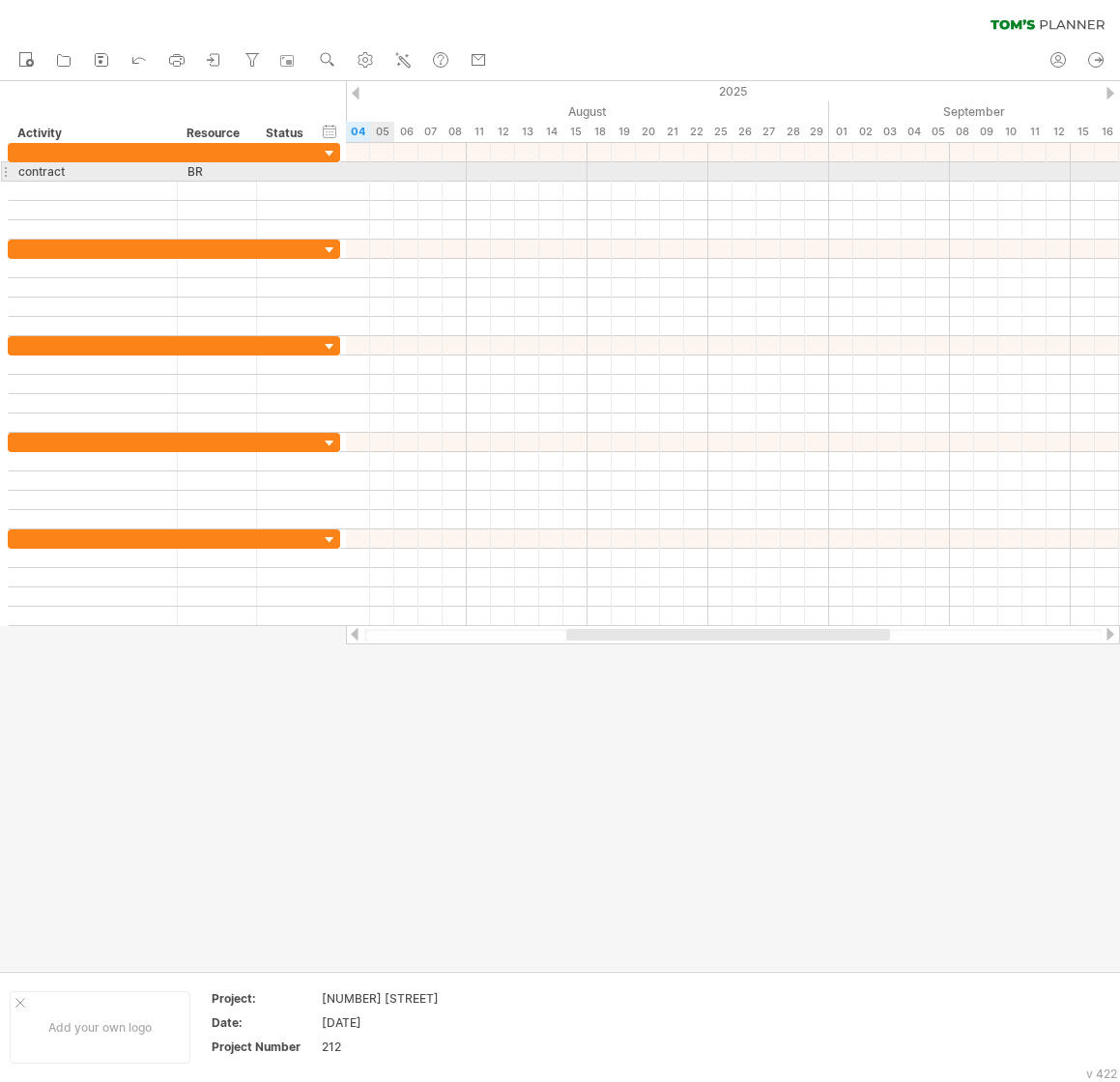 click at bounding box center [732, 172] 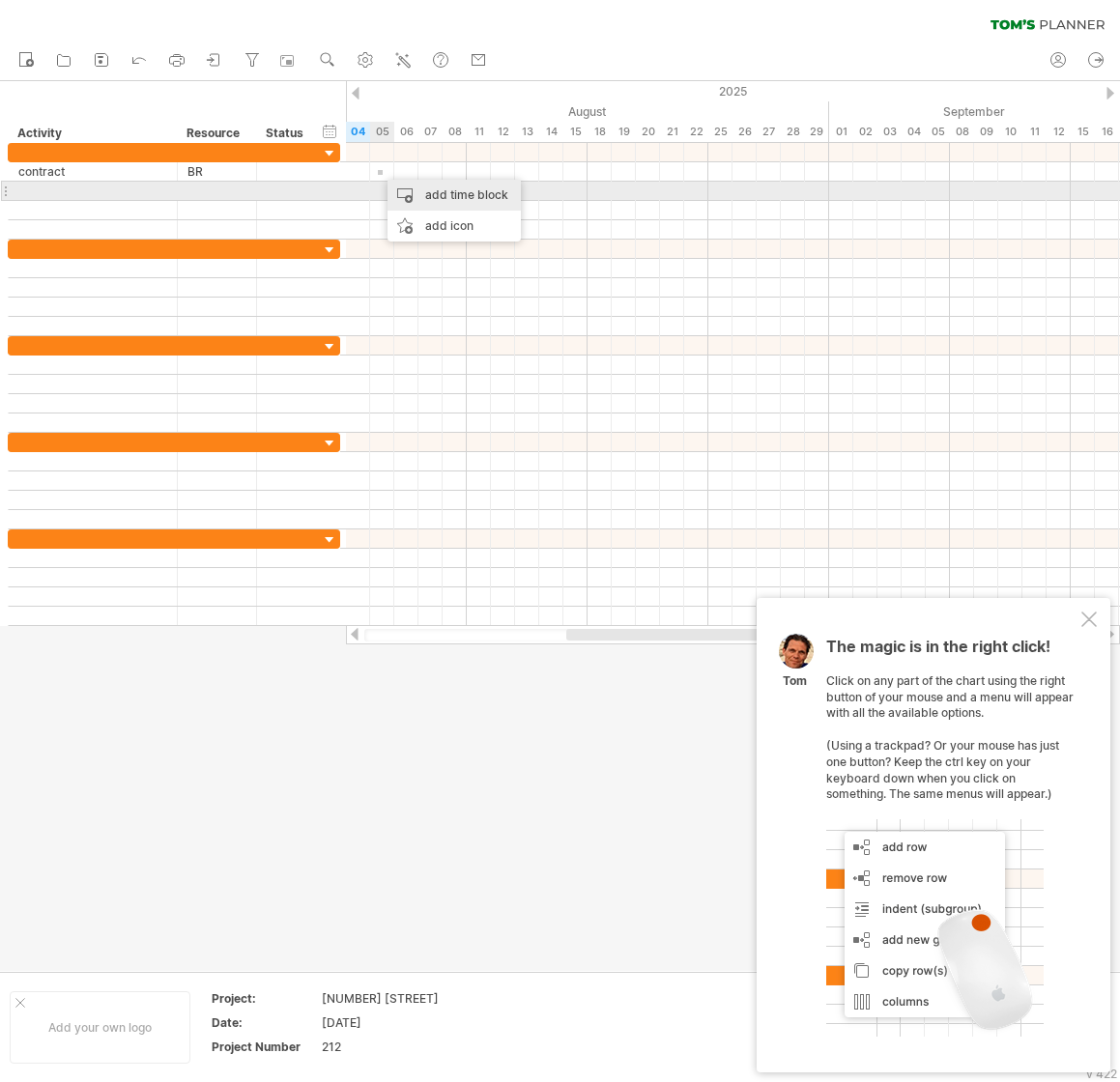 drag, startPoint x: 378, startPoint y: 170, endPoint x: 403, endPoint y: 190, distance: 32.01562 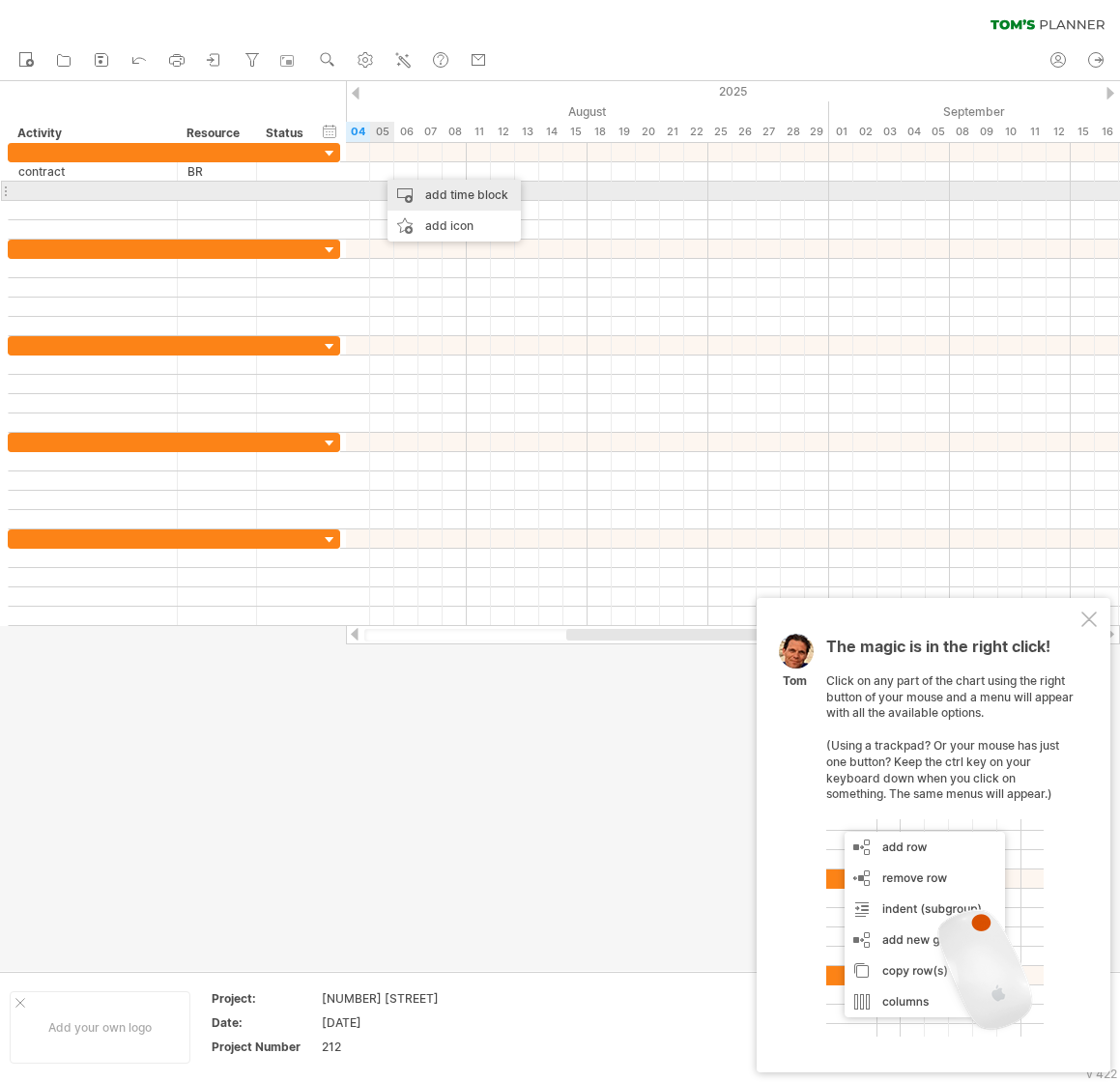 click on "add time block" at bounding box center (454, 195) 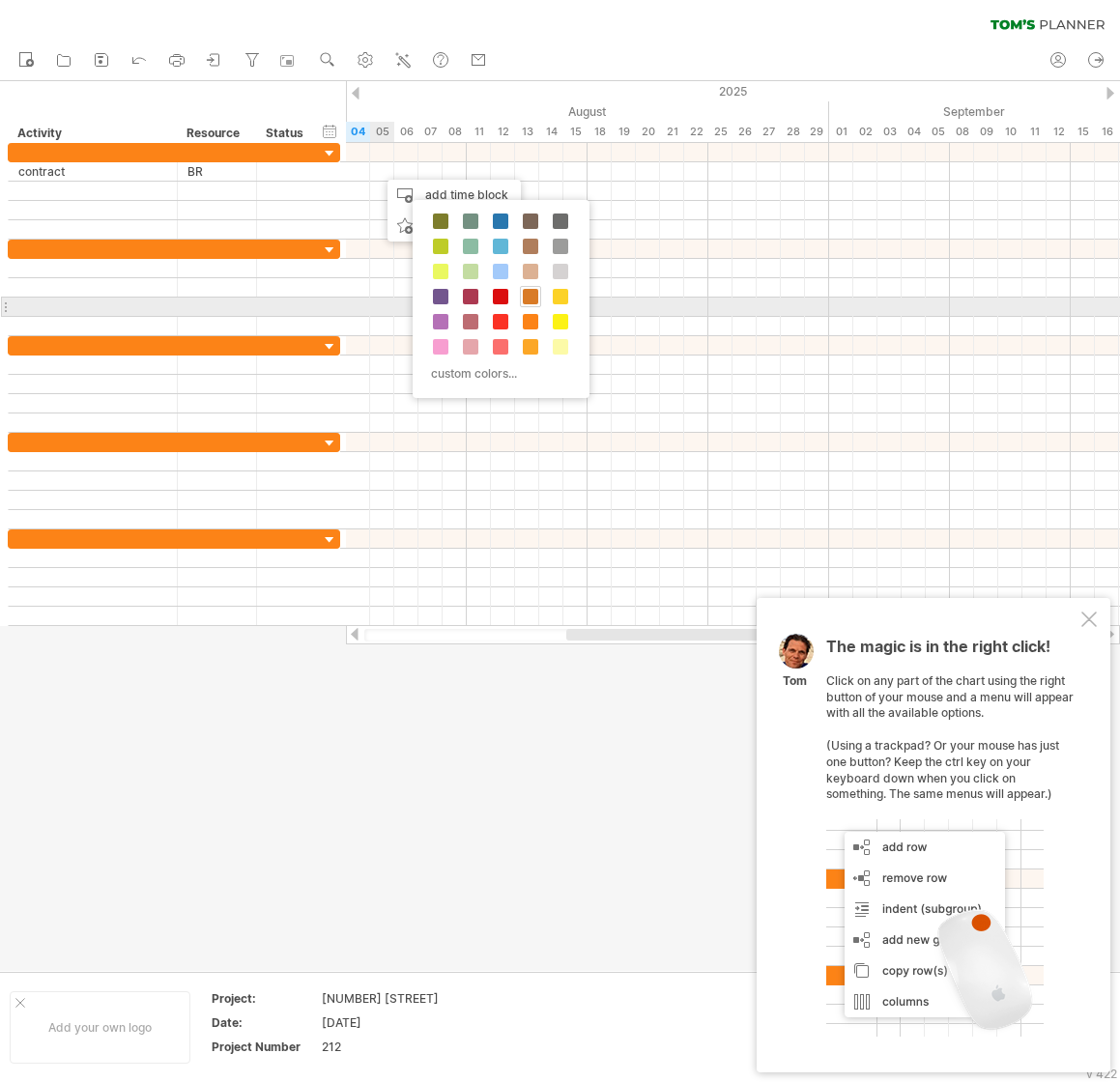 click at bounding box center (531, 297) 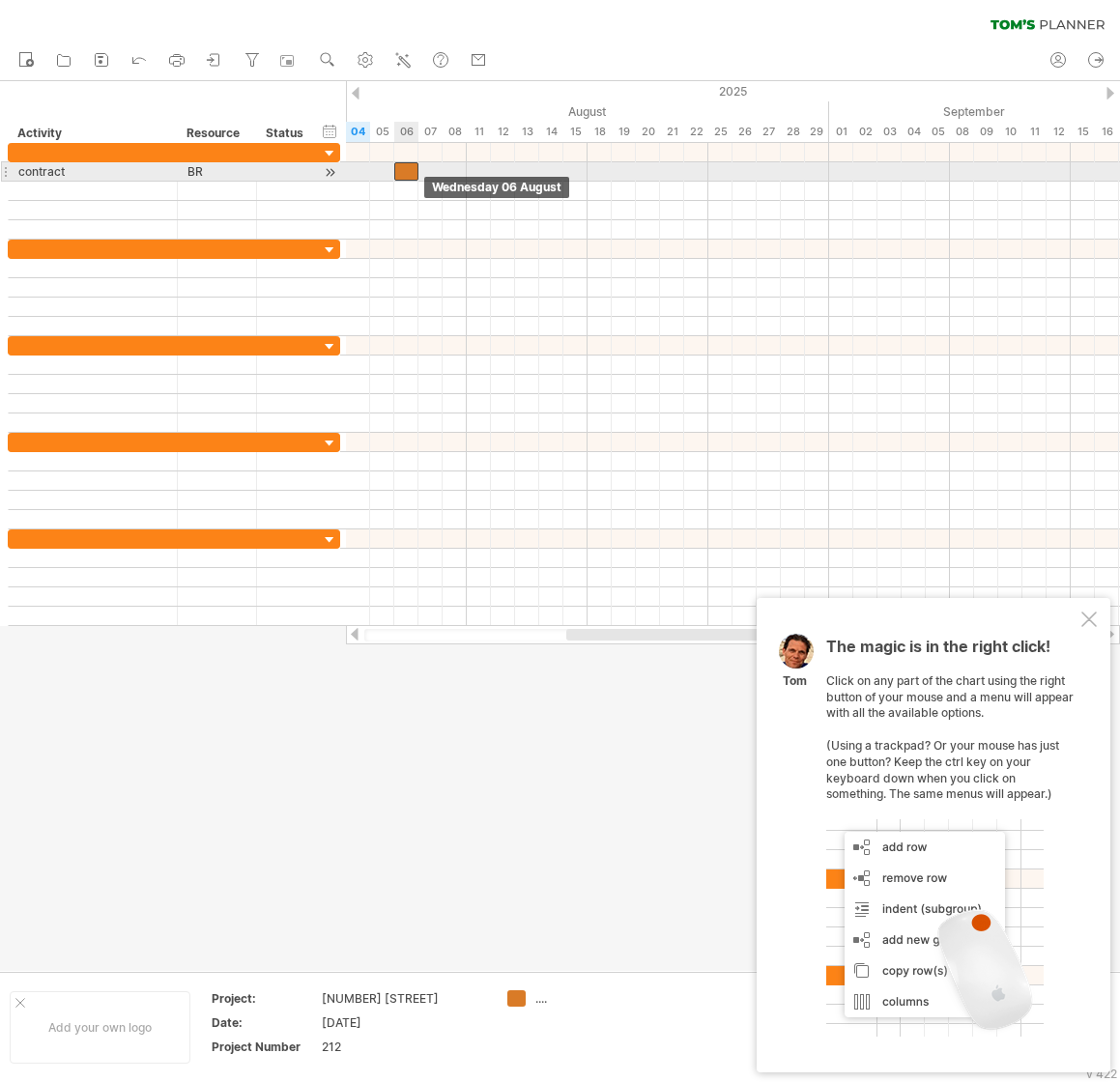 drag, startPoint x: 401, startPoint y: 169, endPoint x: 415, endPoint y: 171, distance: 14.142136 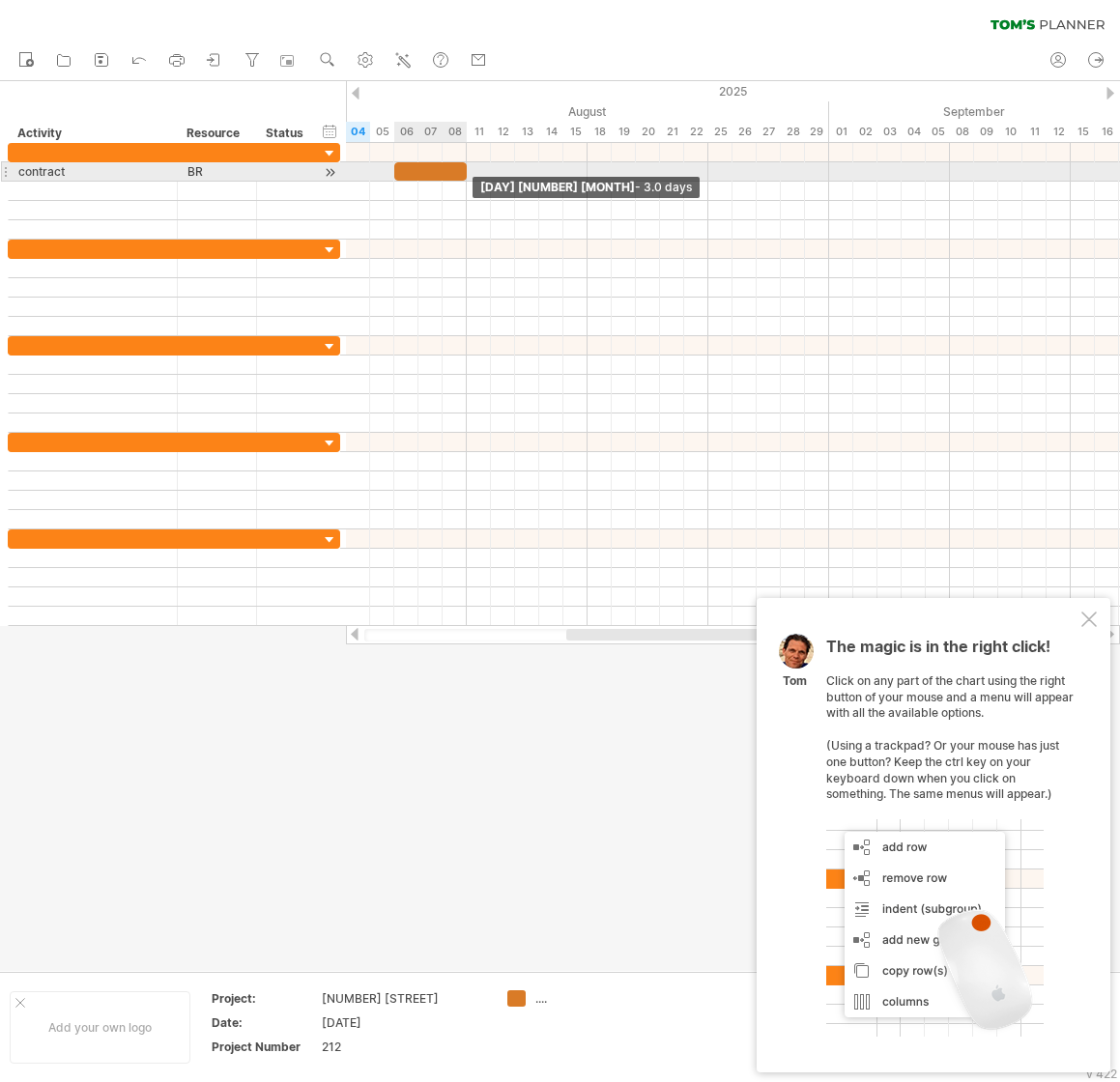 drag, startPoint x: 416, startPoint y: 171, endPoint x: 457, endPoint y: 175, distance: 41.19466 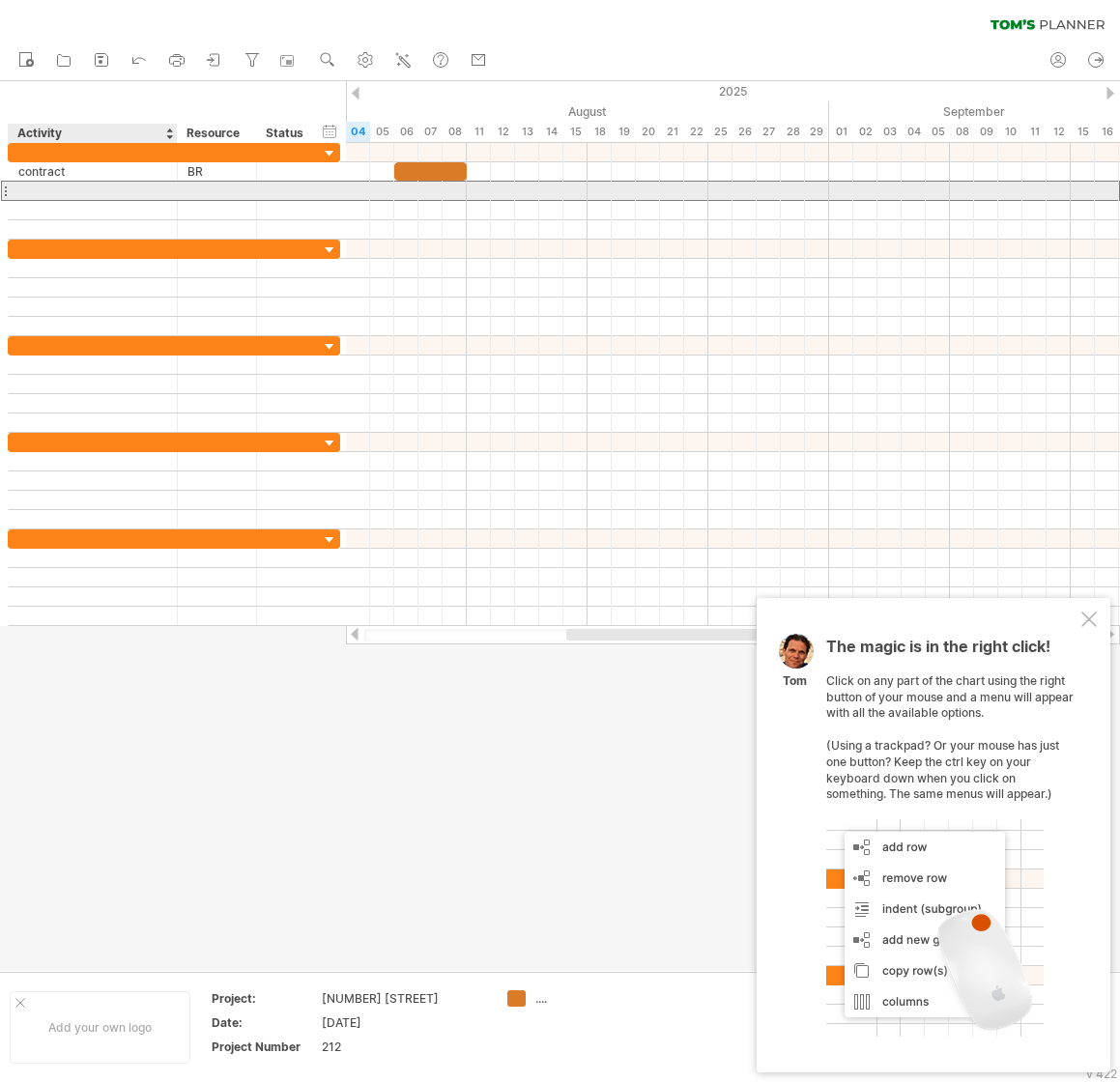 click at bounding box center (93, 190) 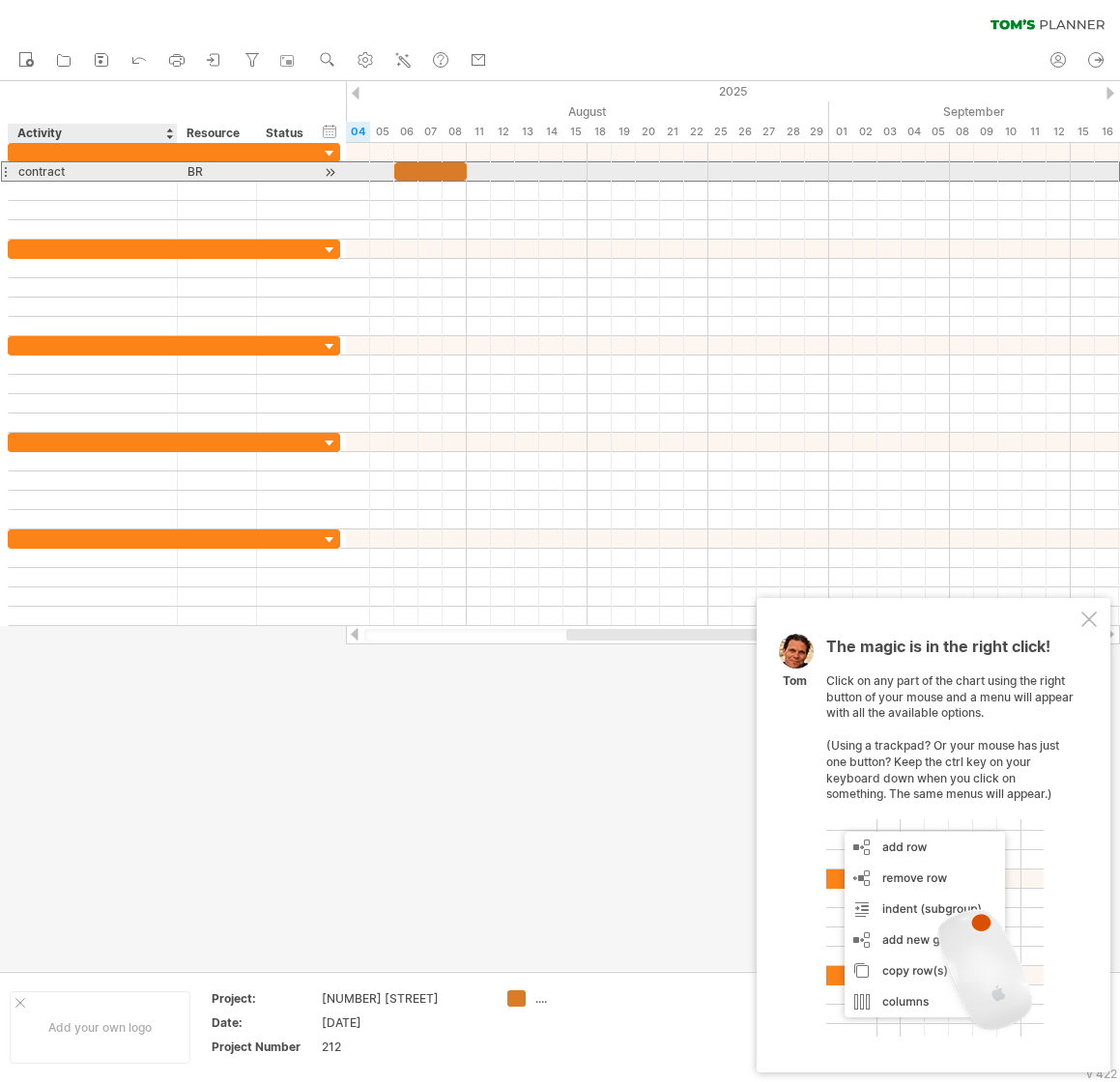 click on "contract" at bounding box center [93, 171] 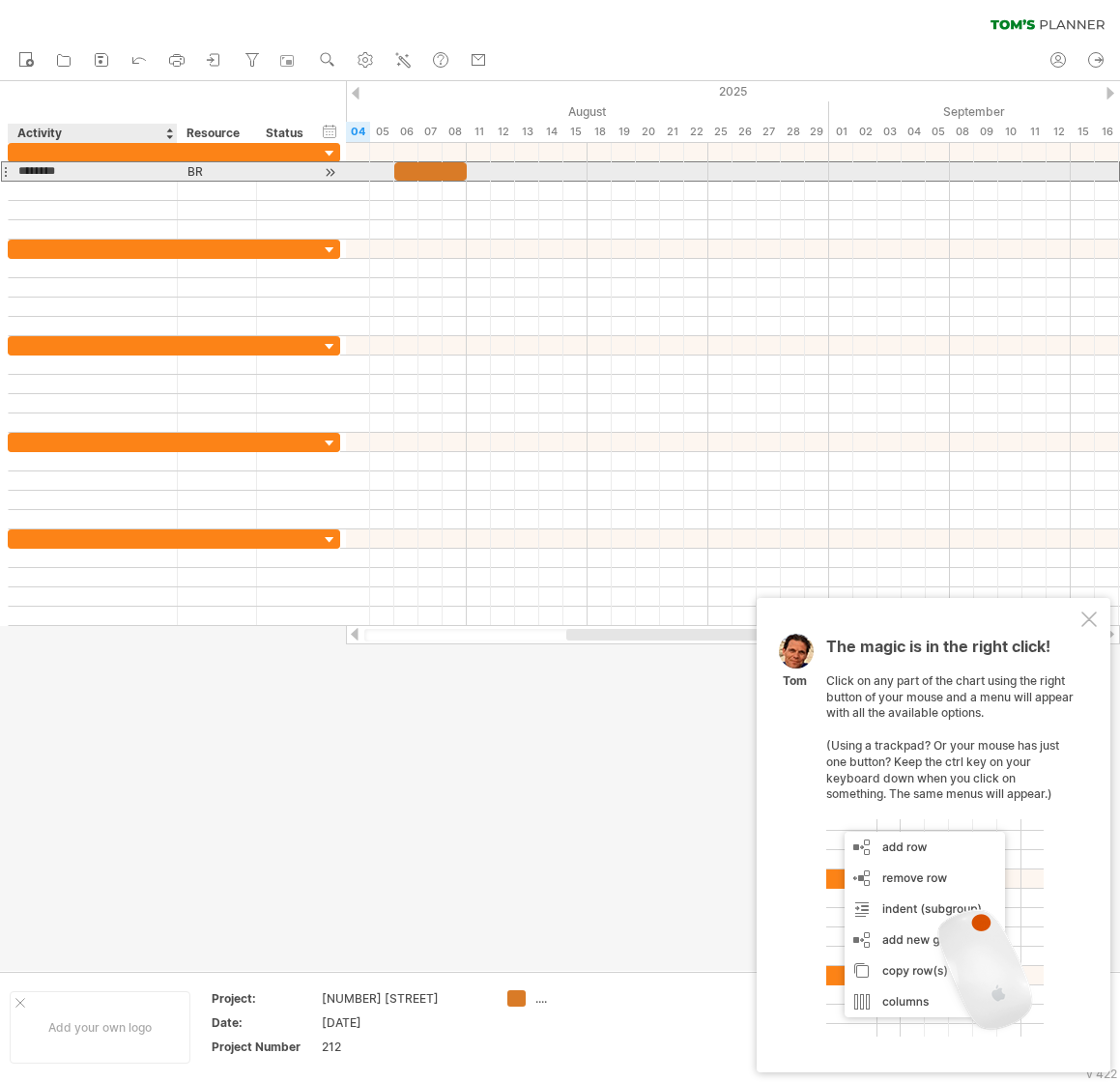 drag, startPoint x: 64, startPoint y: 170, endPoint x: 20, endPoint y: 171, distance: 44.01136 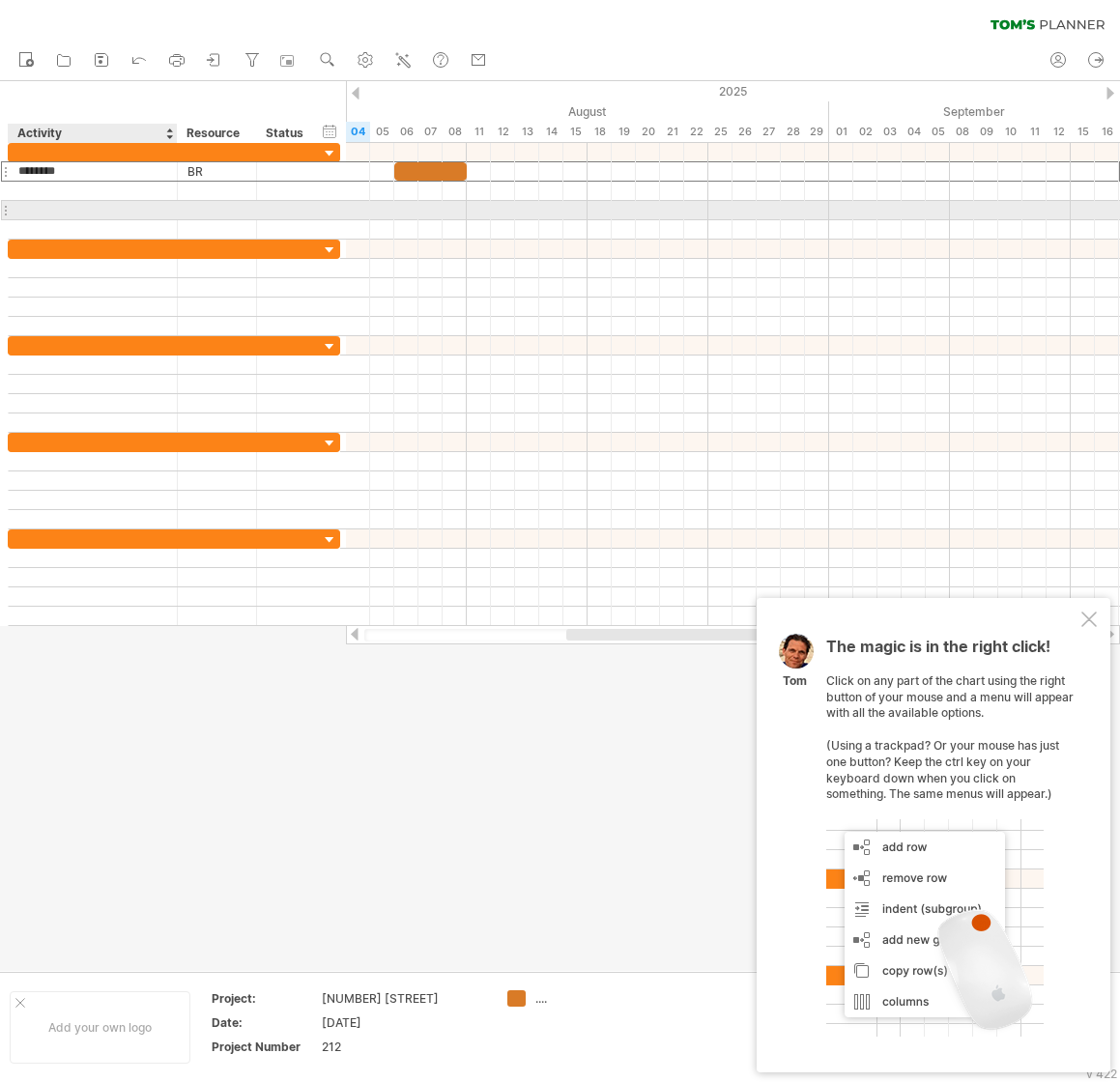 click at bounding box center (93, 210) 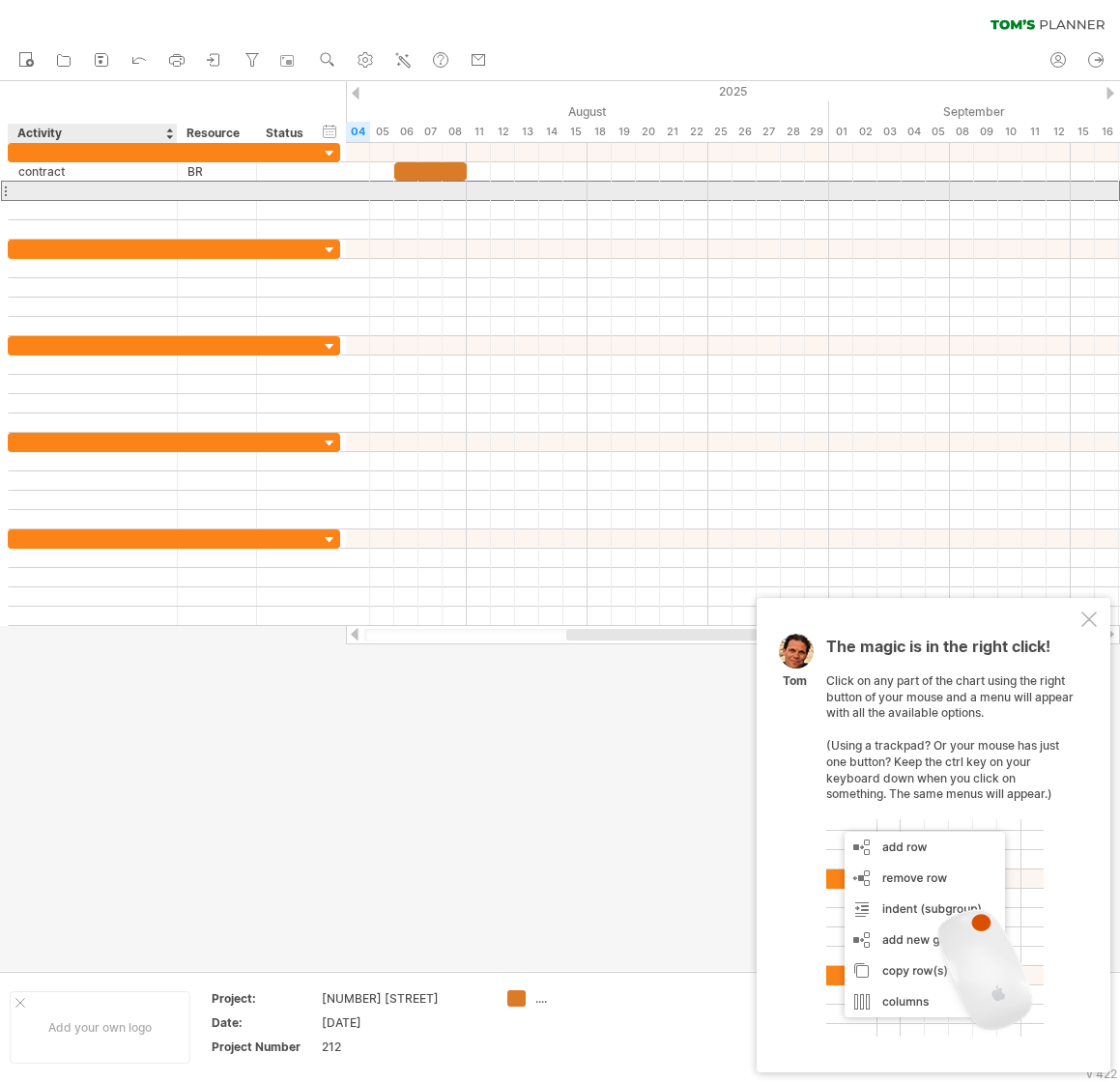 click at bounding box center (93, 190) 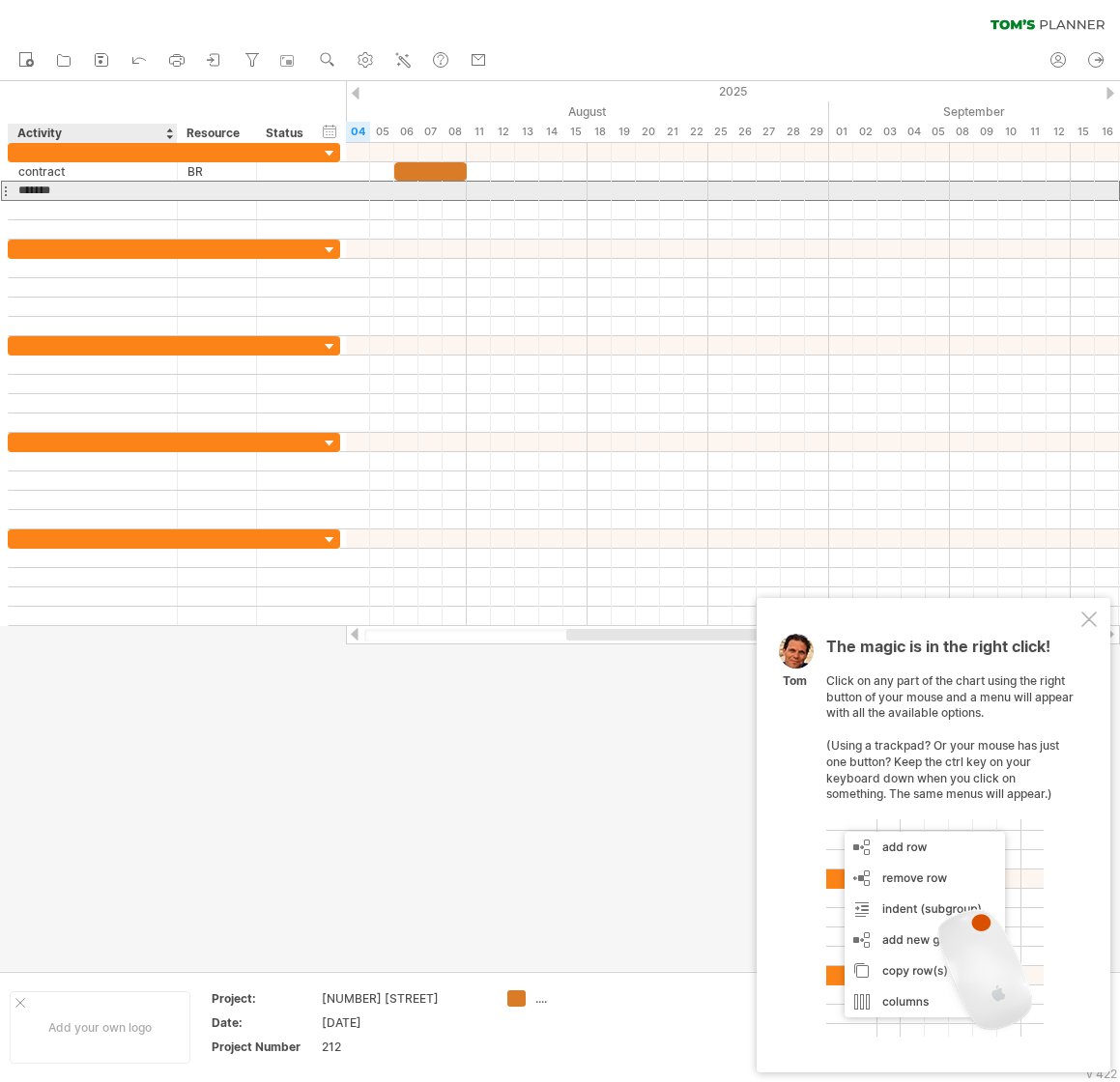 click on "*******" at bounding box center (93, 190) 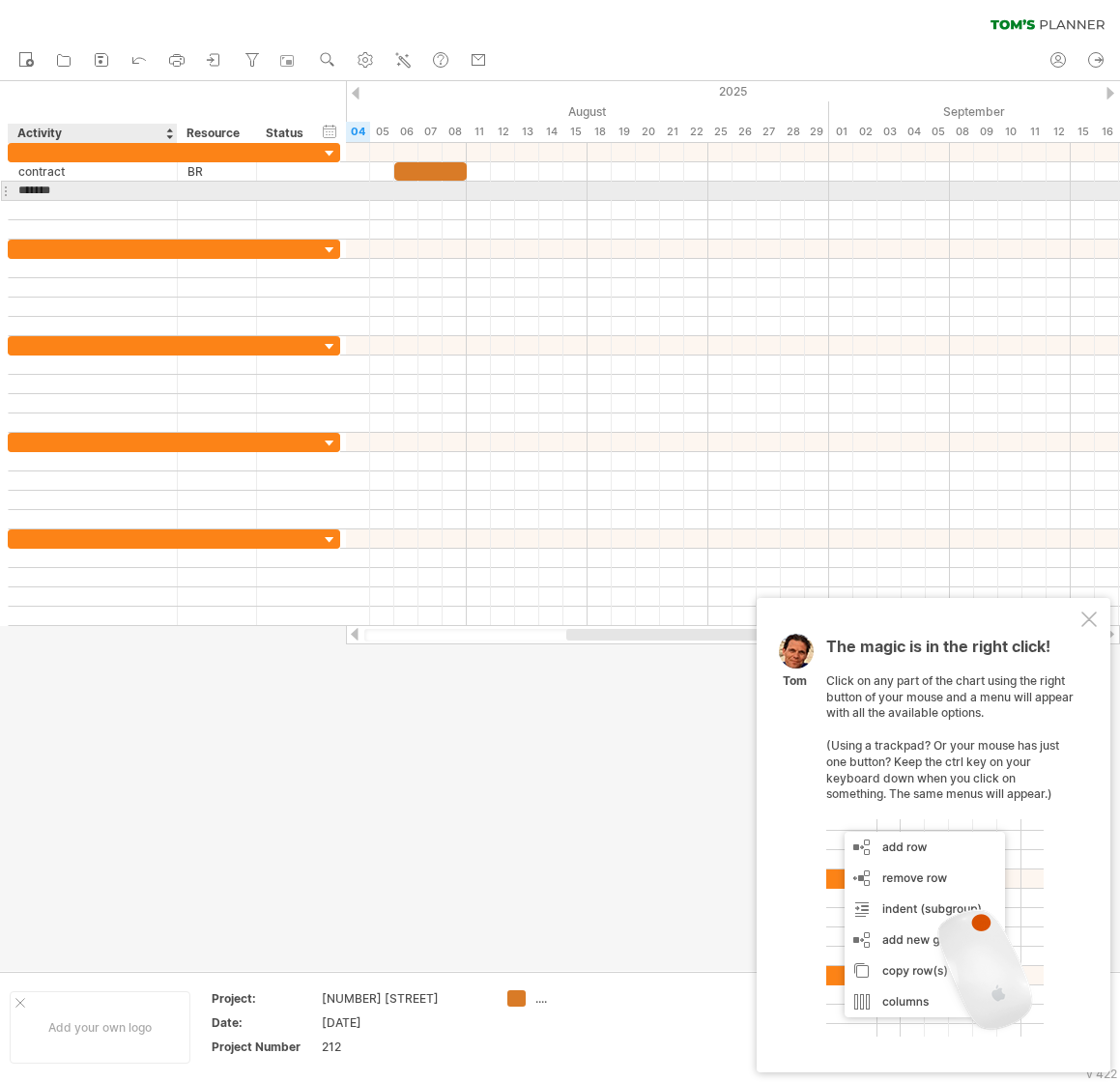type on "******" 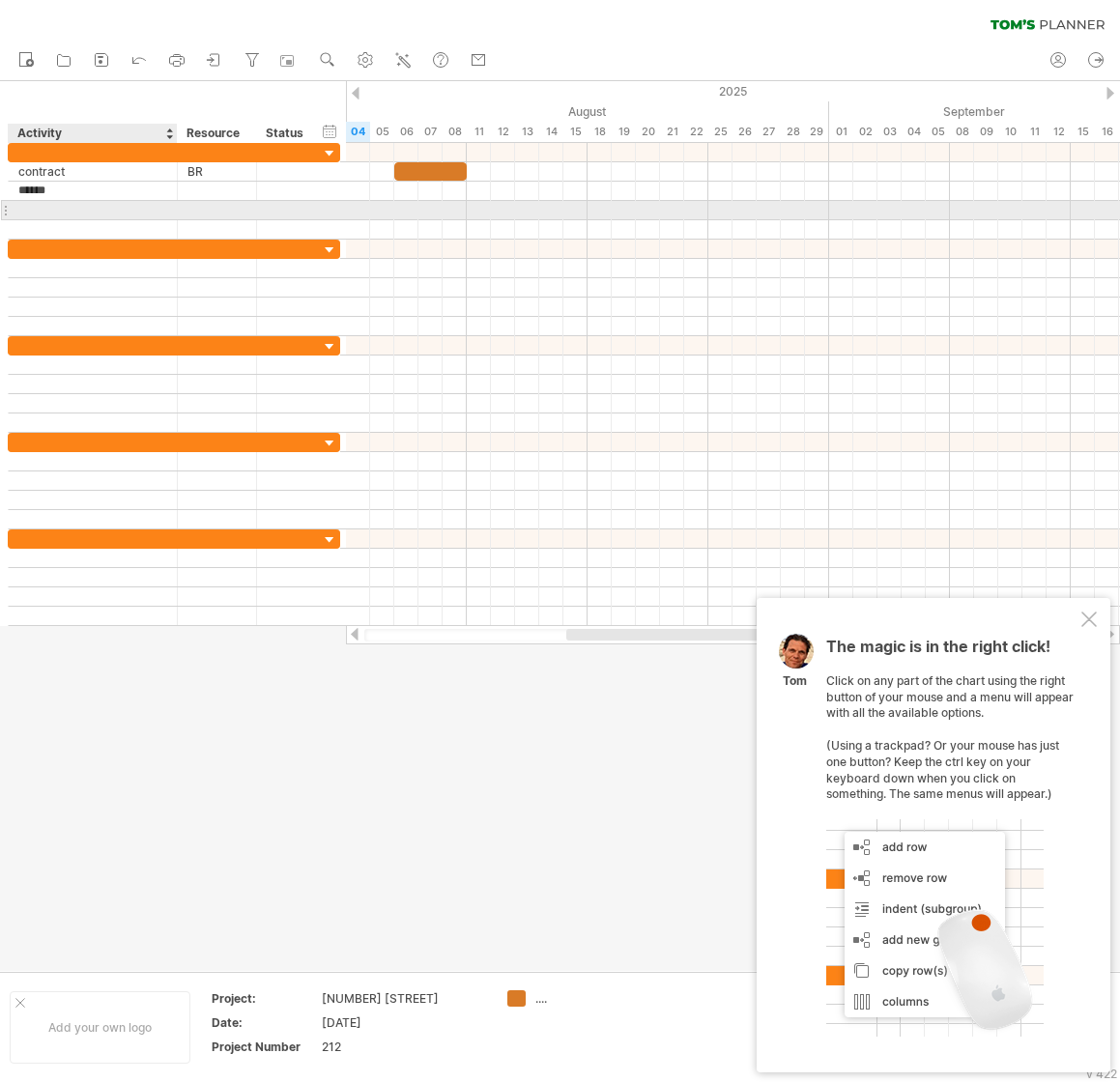 click at bounding box center (93, 210) 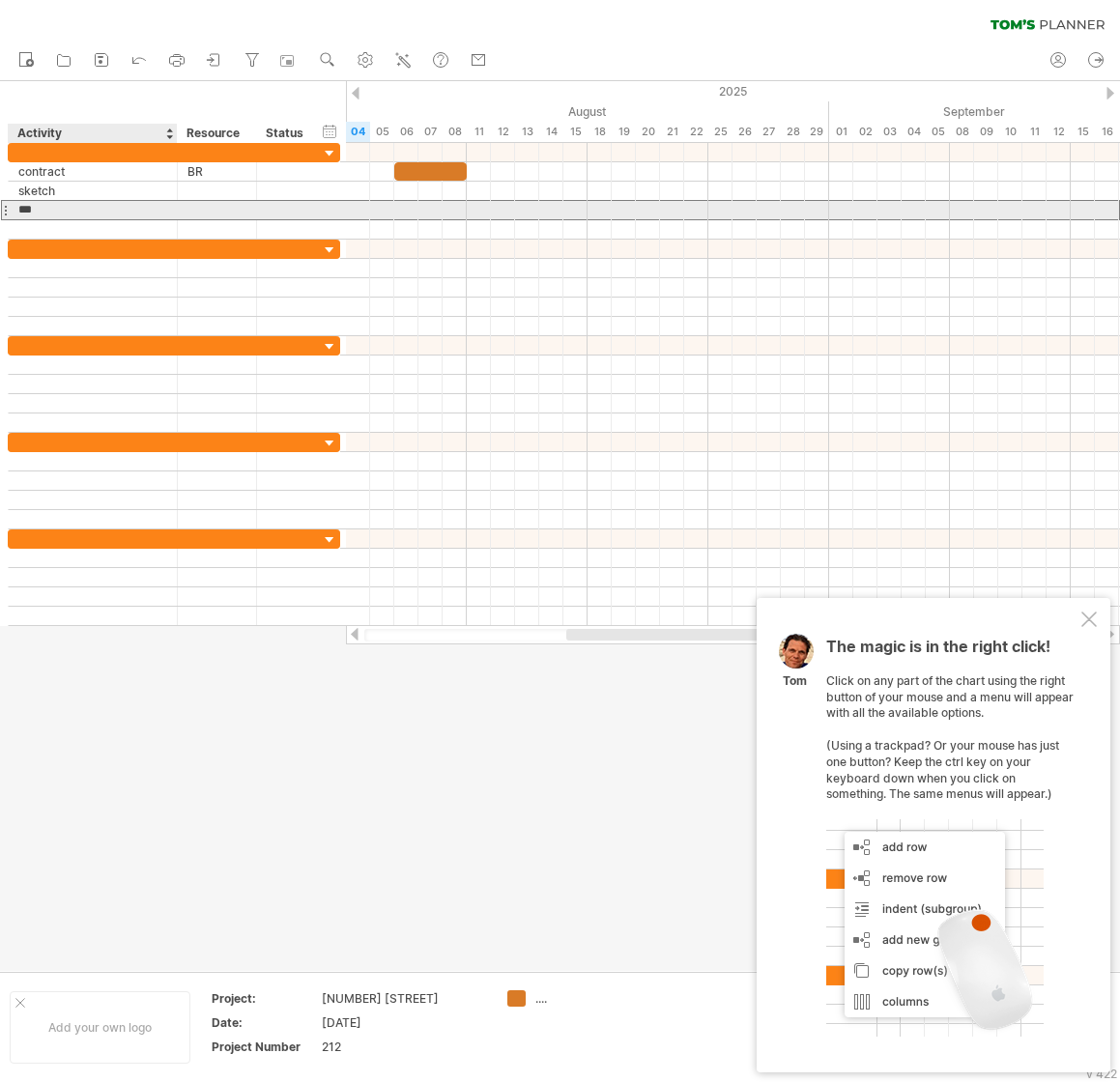 type on "****" 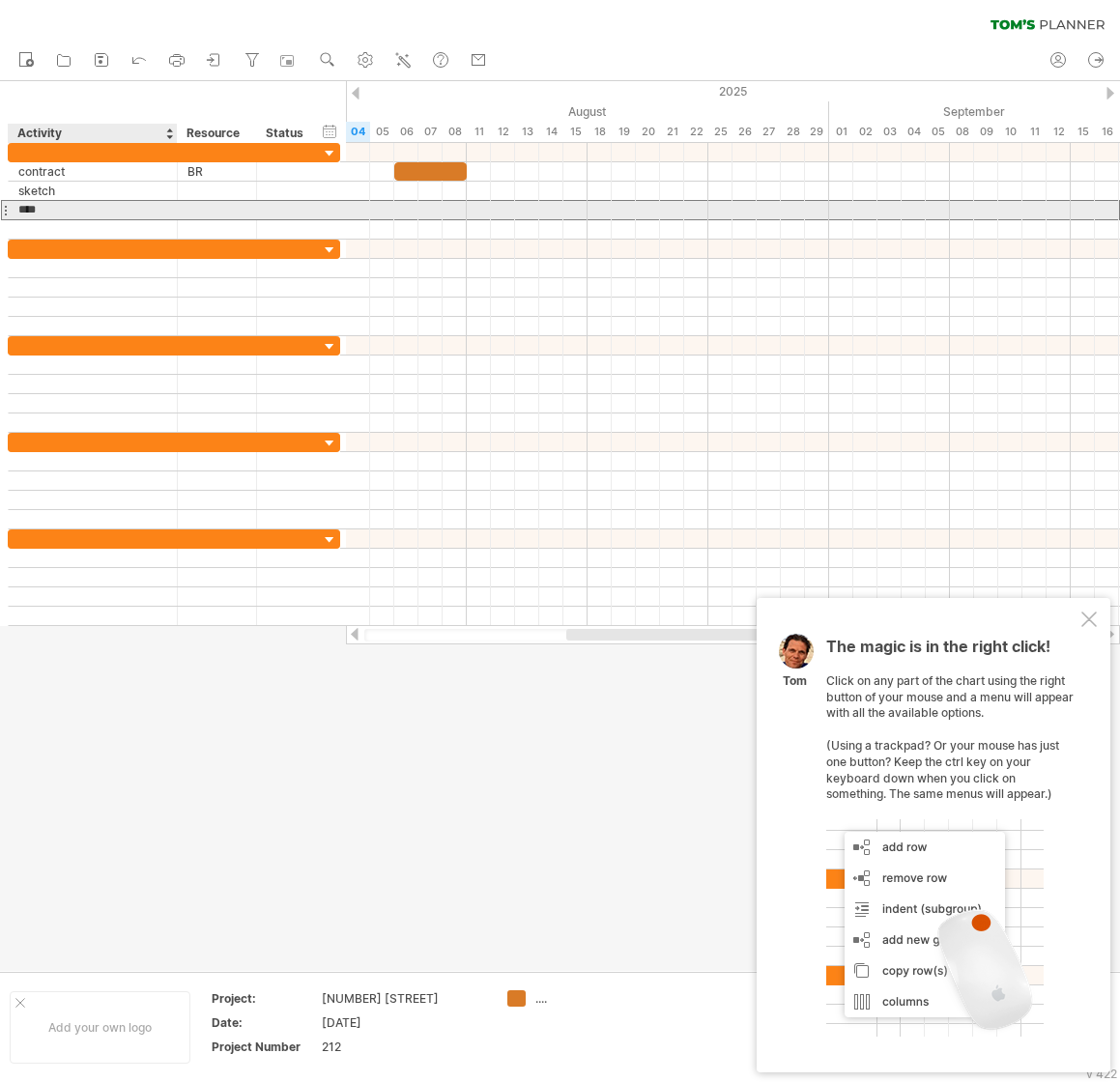 click on "****" at bounding box center [93, 210] 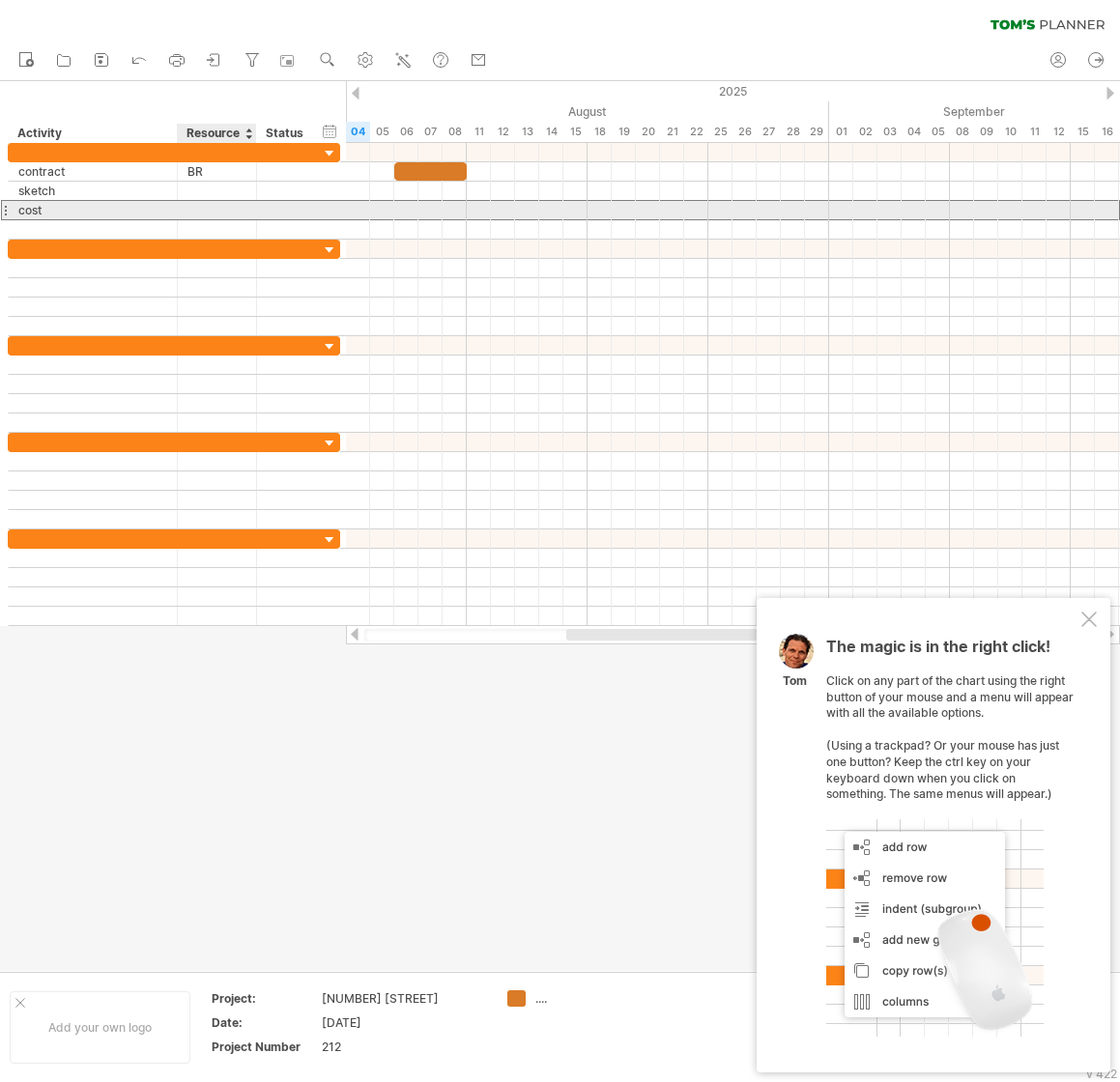 click at bounding box center (216, 210) 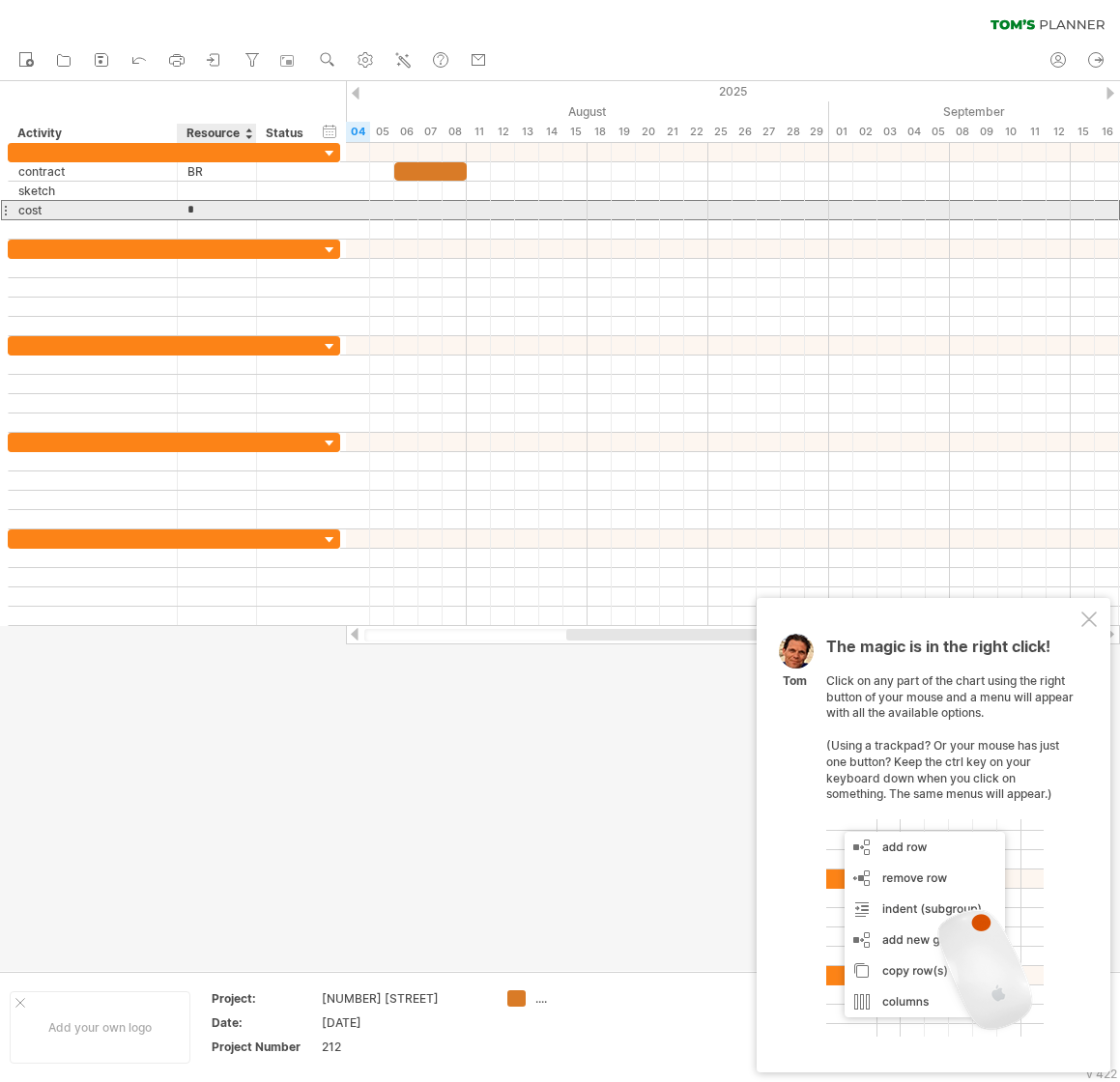 type on "**" 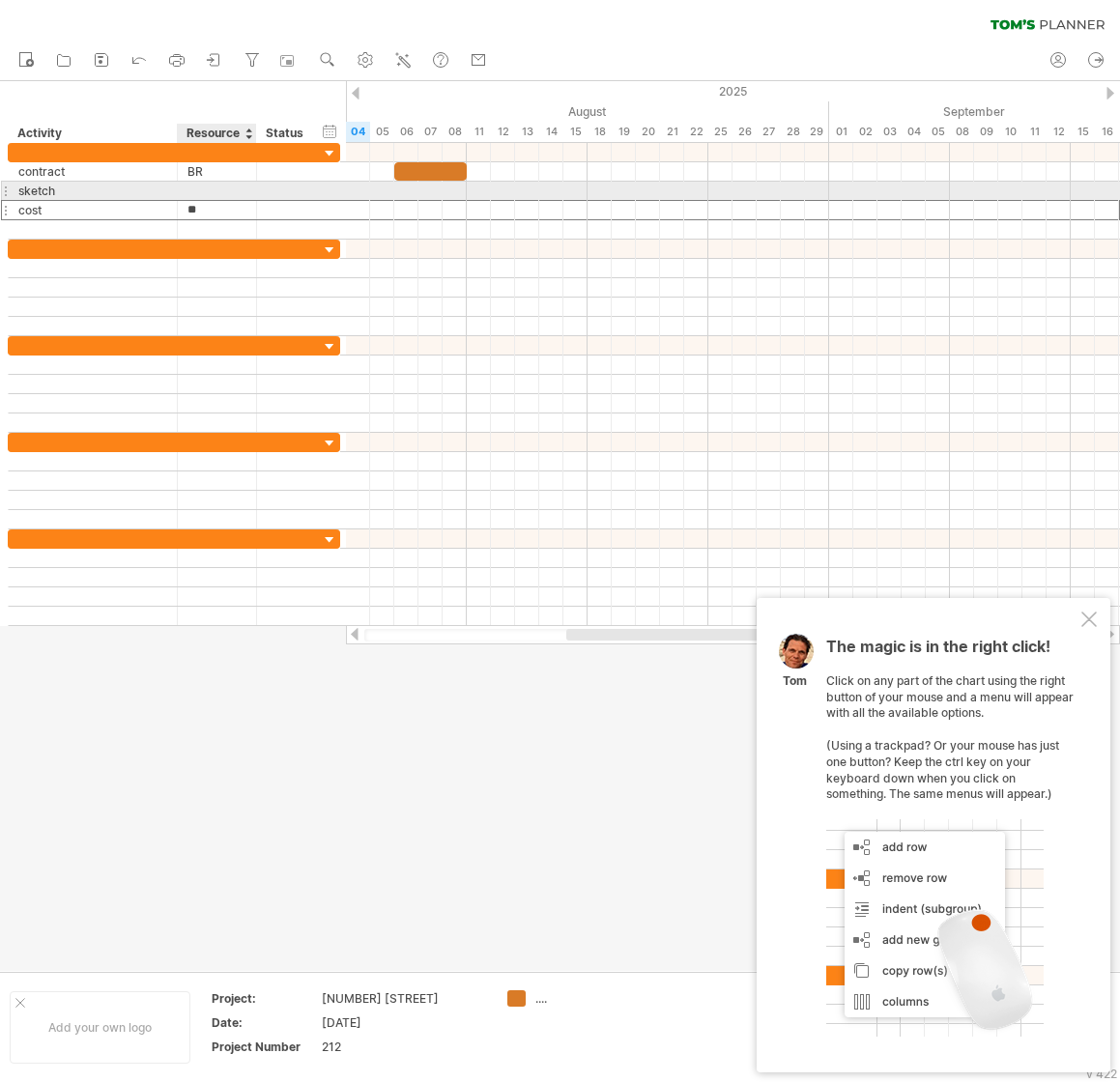 click at bounding box center [216, 190] 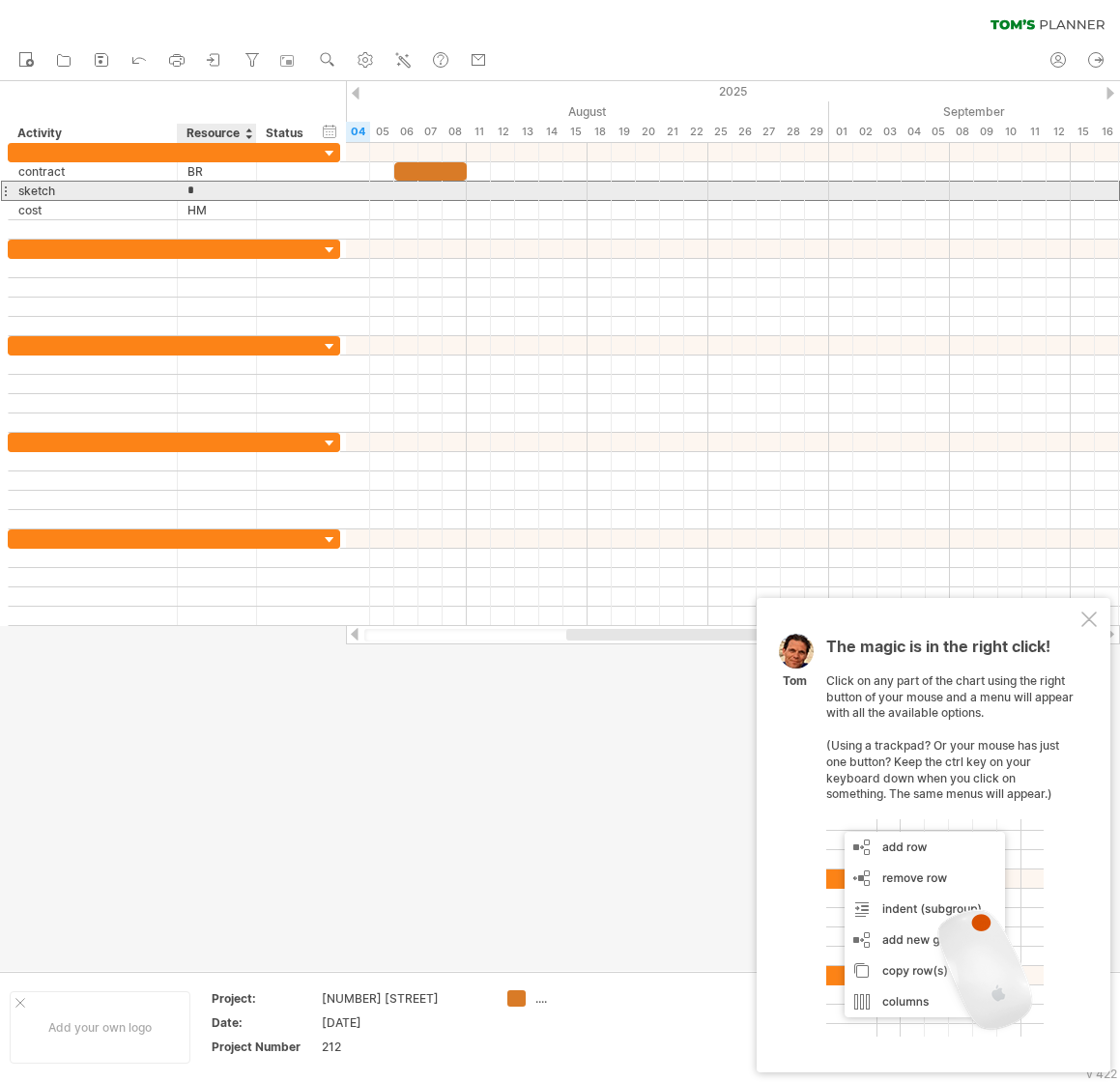 type on "**" 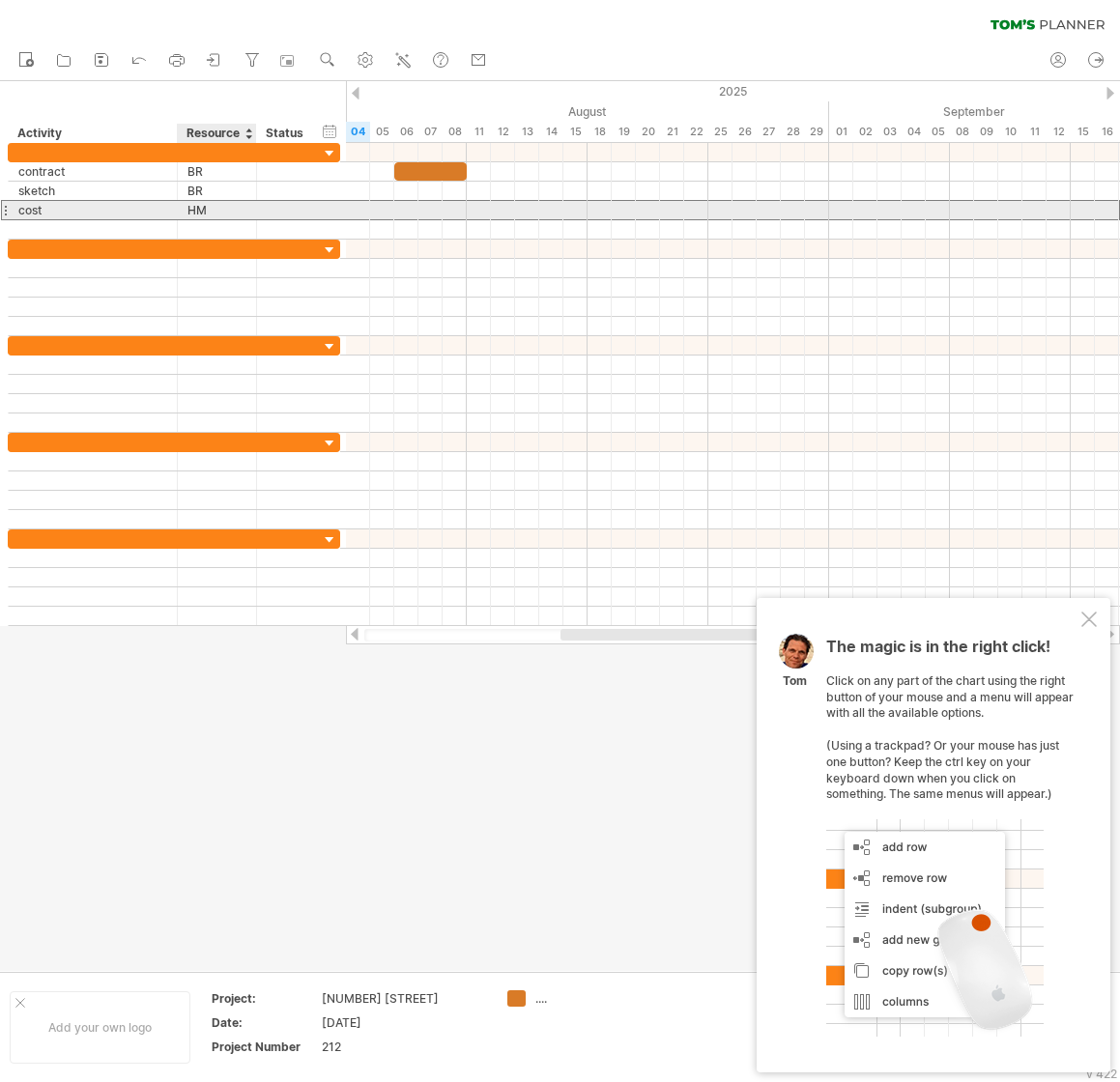 click on "HM" at bounding box center [216, 210] 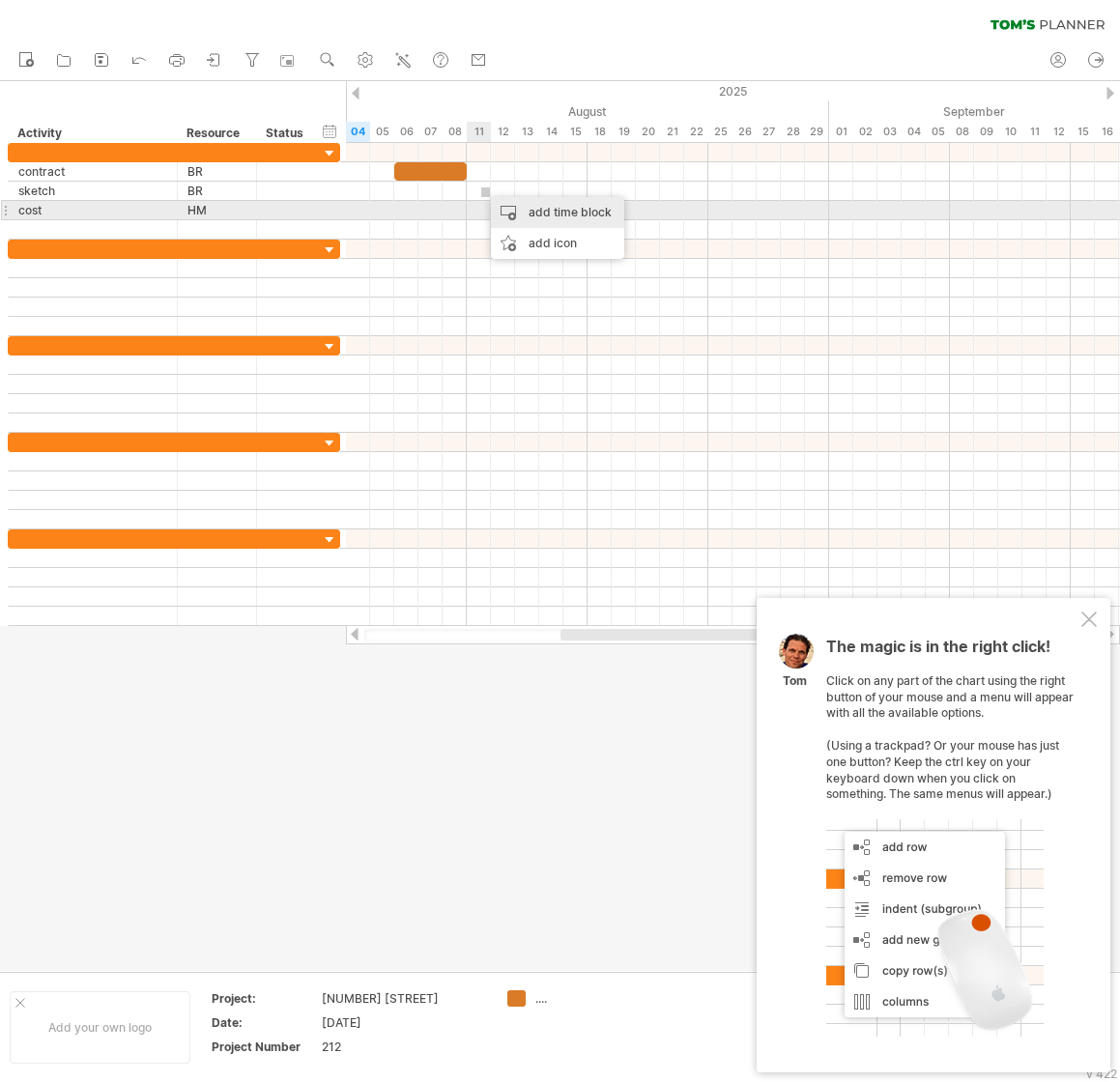 drag, startPoint x: 481, startPoint y: 187, endPoint x: 499, endPoint y: 210, distance: 29.206164 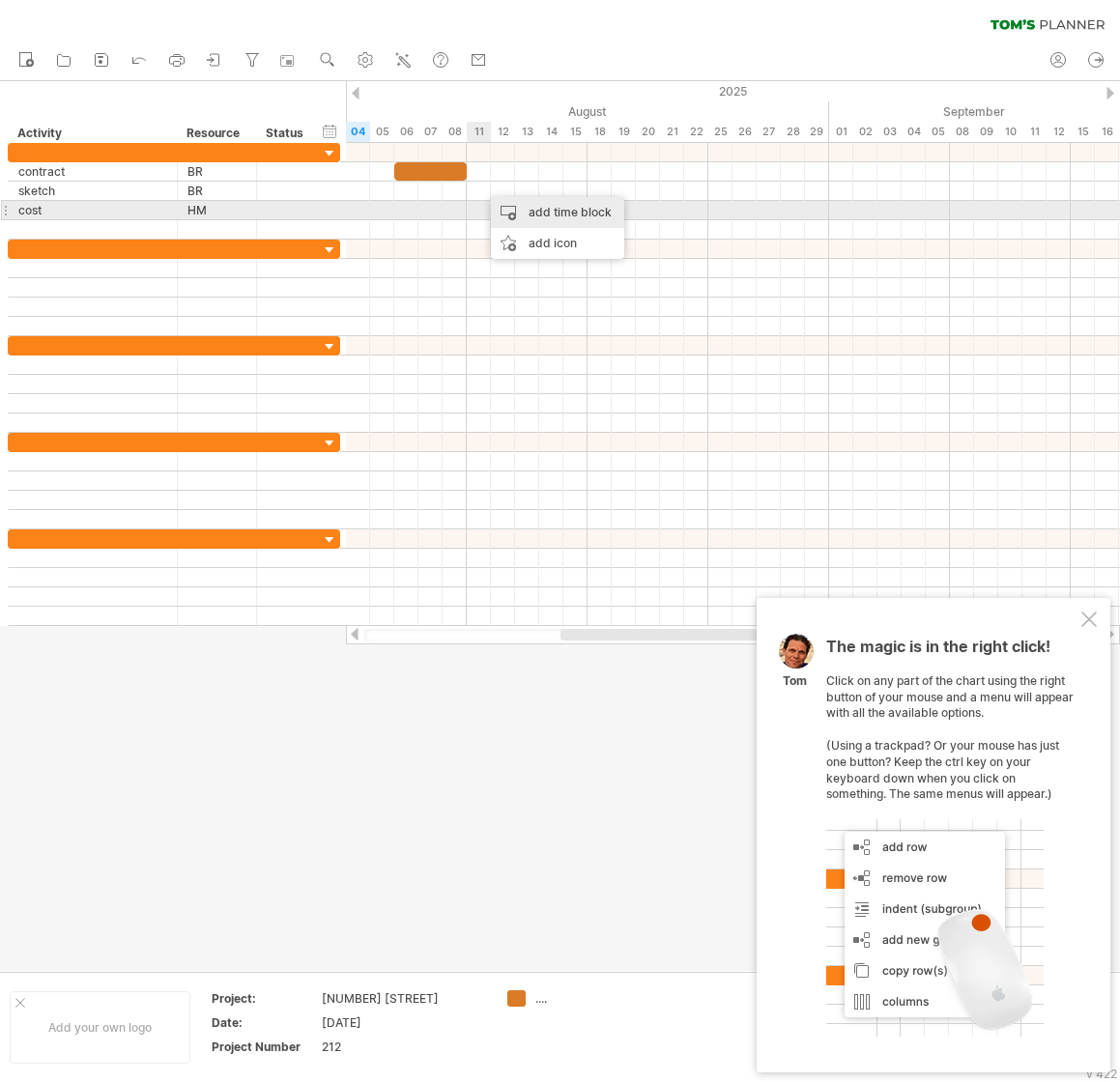click on "add time block" at bounding box center (558, 213) 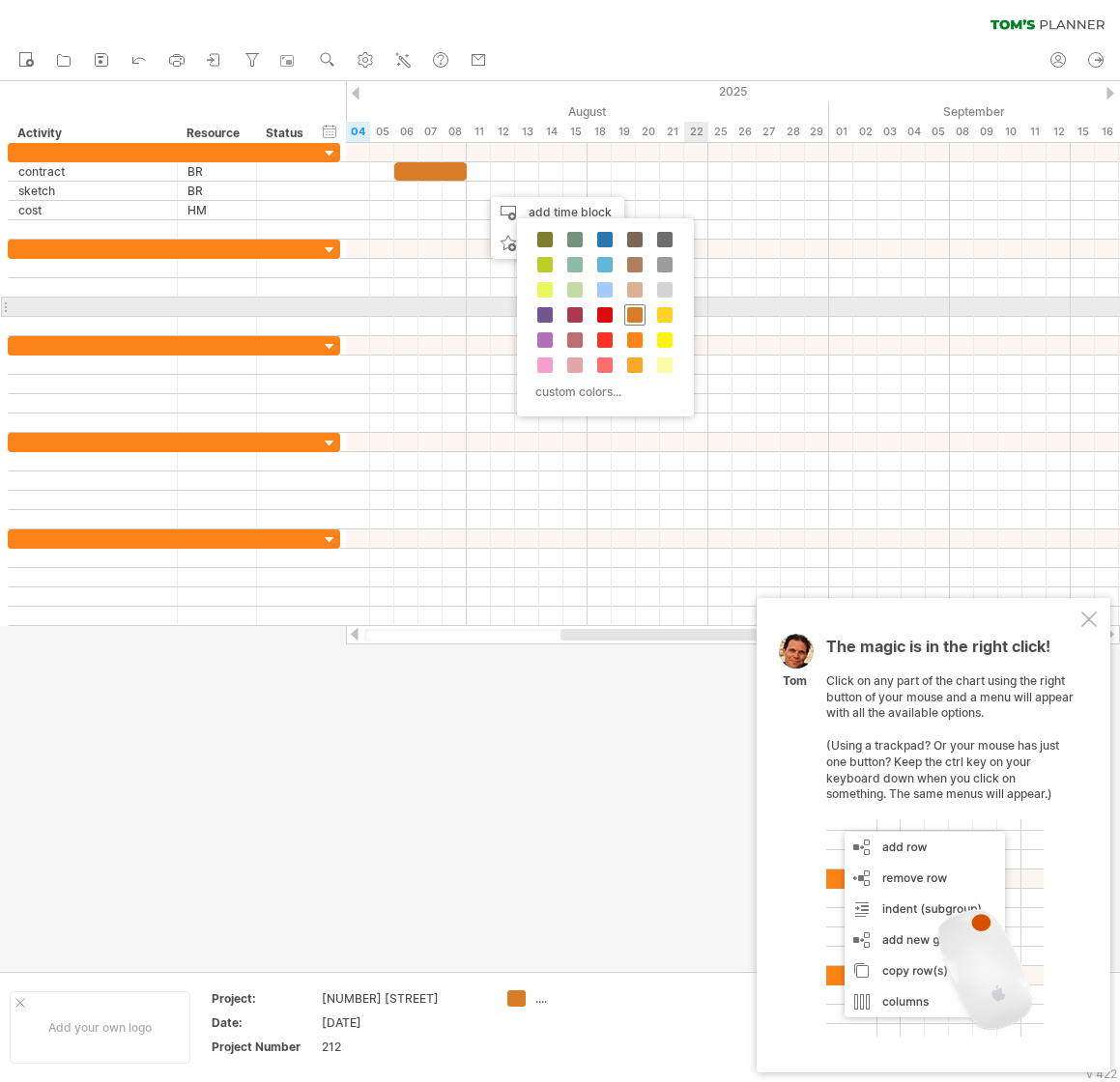 click at bounding box center (635, 315) 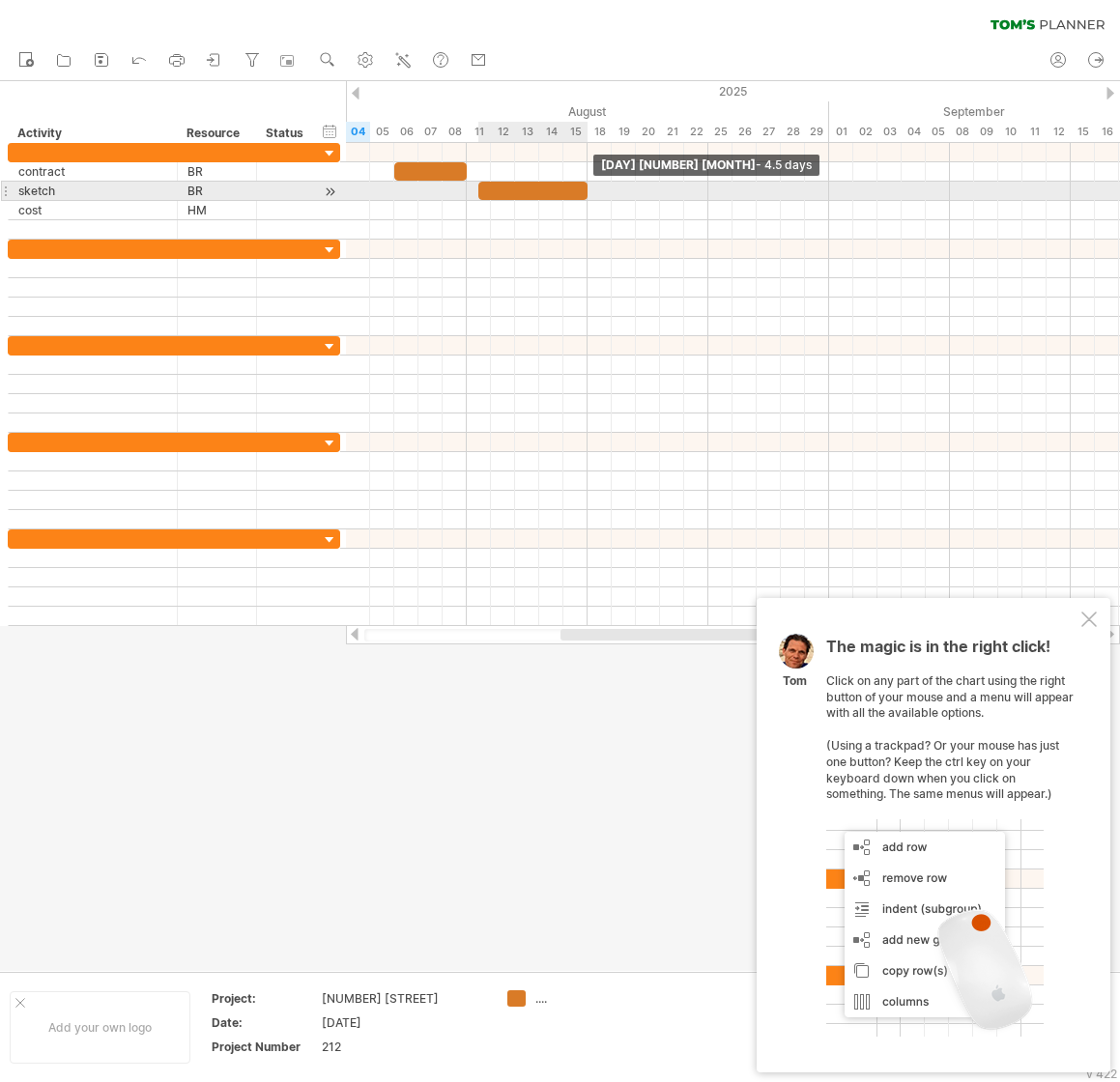 drag, startPoint x: 499, startPoint y: 190, endPoint x: 537, endPoint y: 195, distance: 38.327536 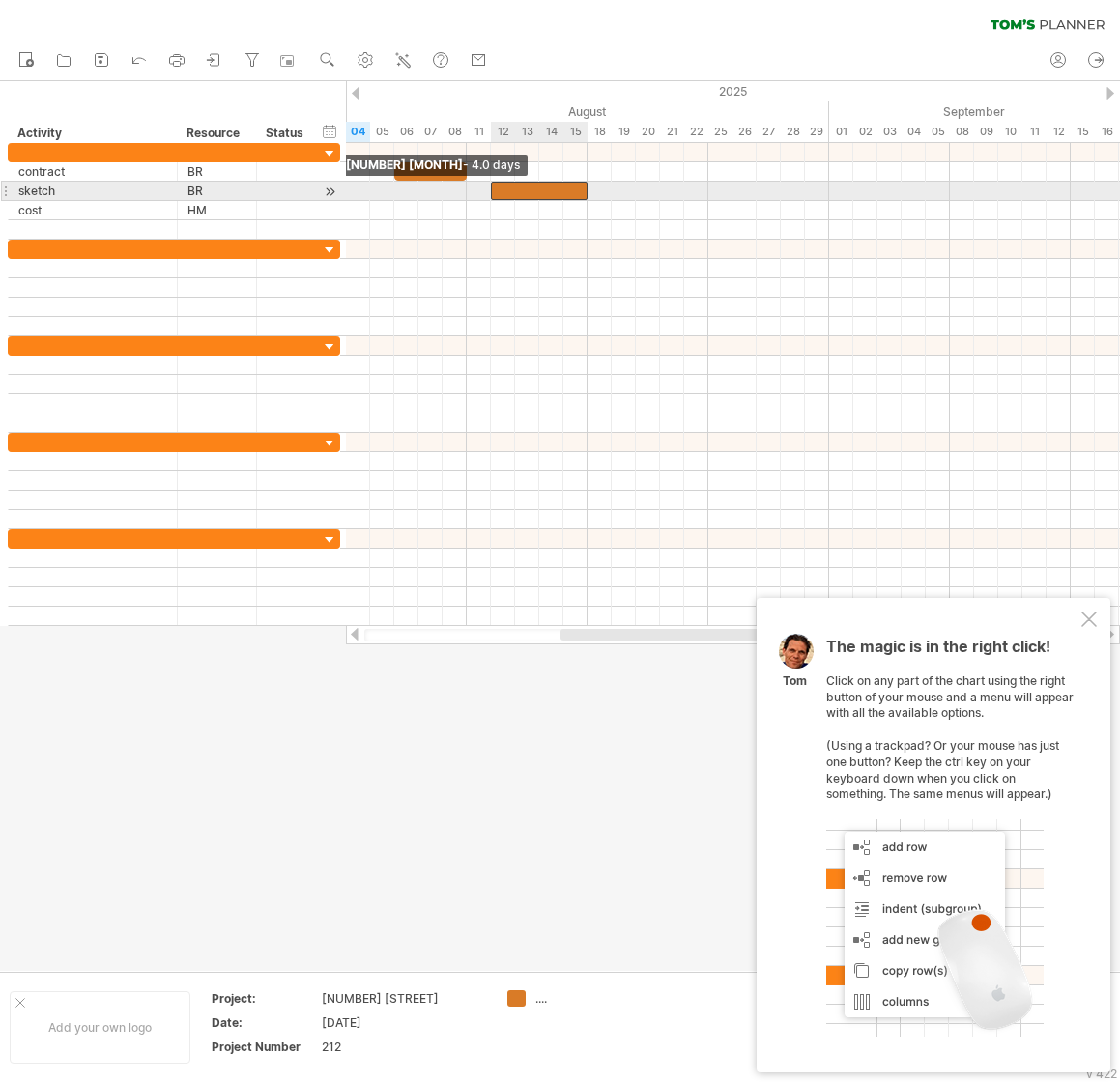 drag, startPoint x: 478, startPoint y: 188, endPoint x: 493, endPoint y: 190, distance: 15.132746 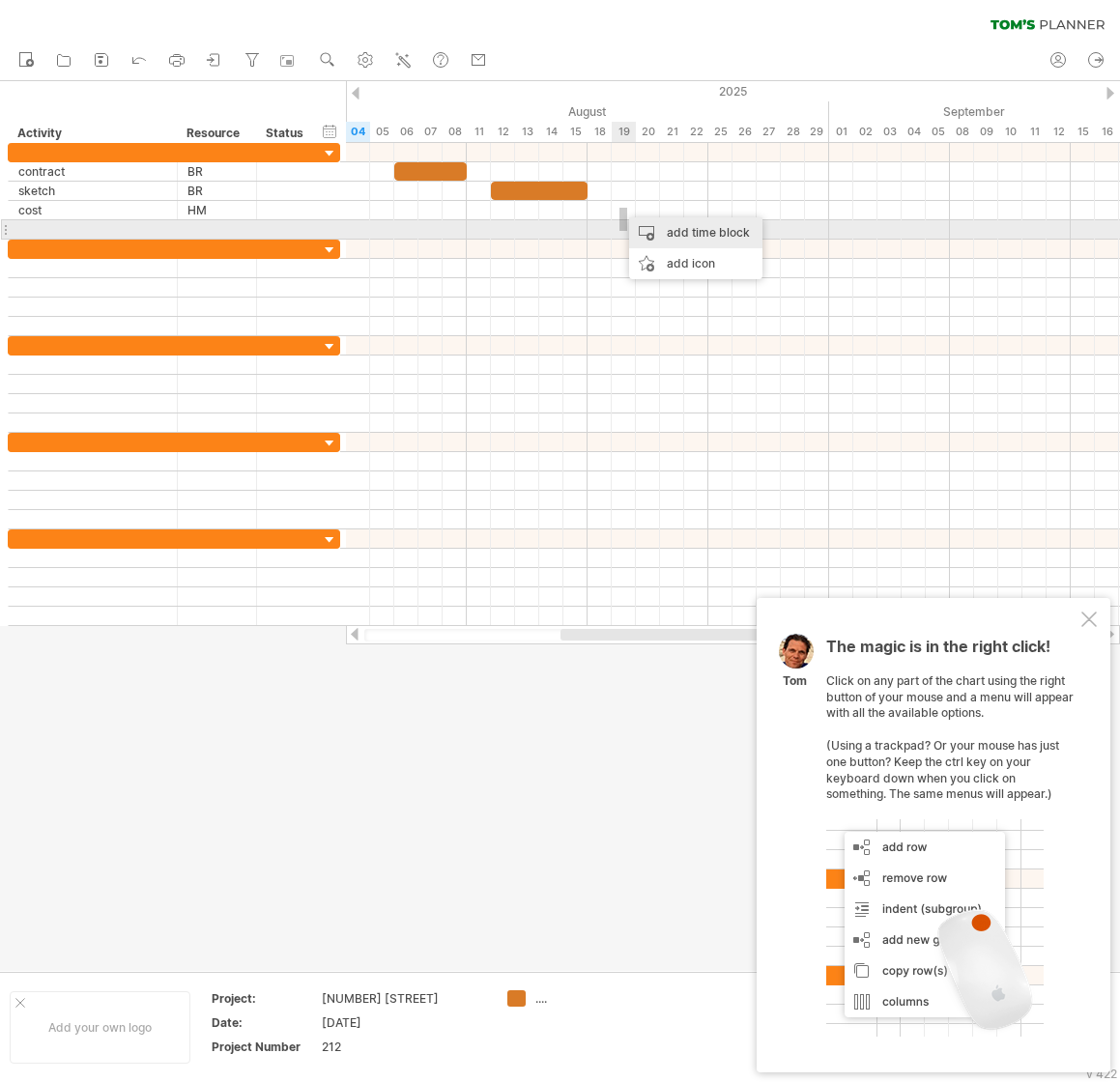 drag, startPoint x: 619, startPoint y: 208, endPoint x: 629, endPoint y: 239, distance: 32.572995 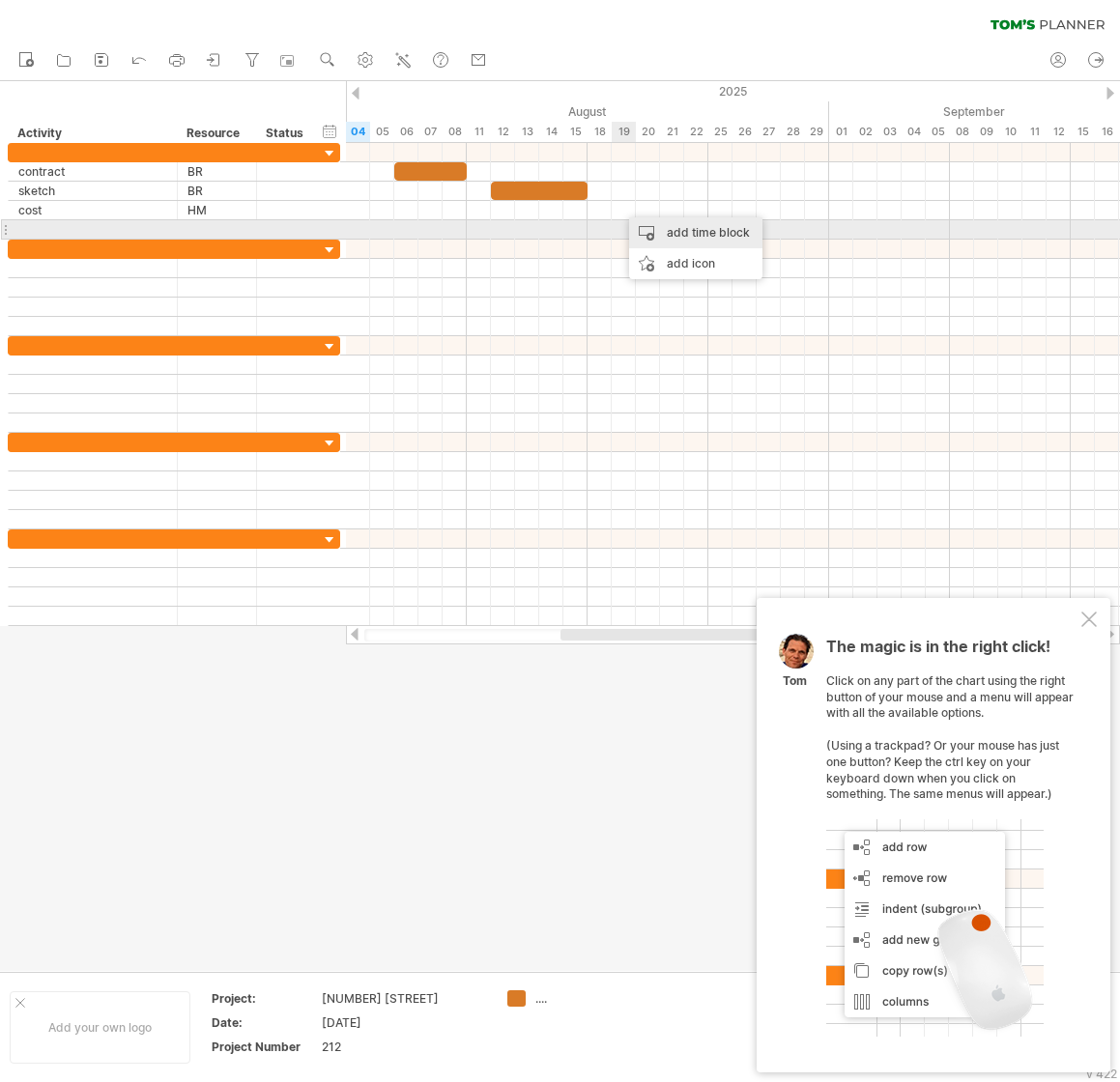 click on "add time block" at bounding box center (696, 233) 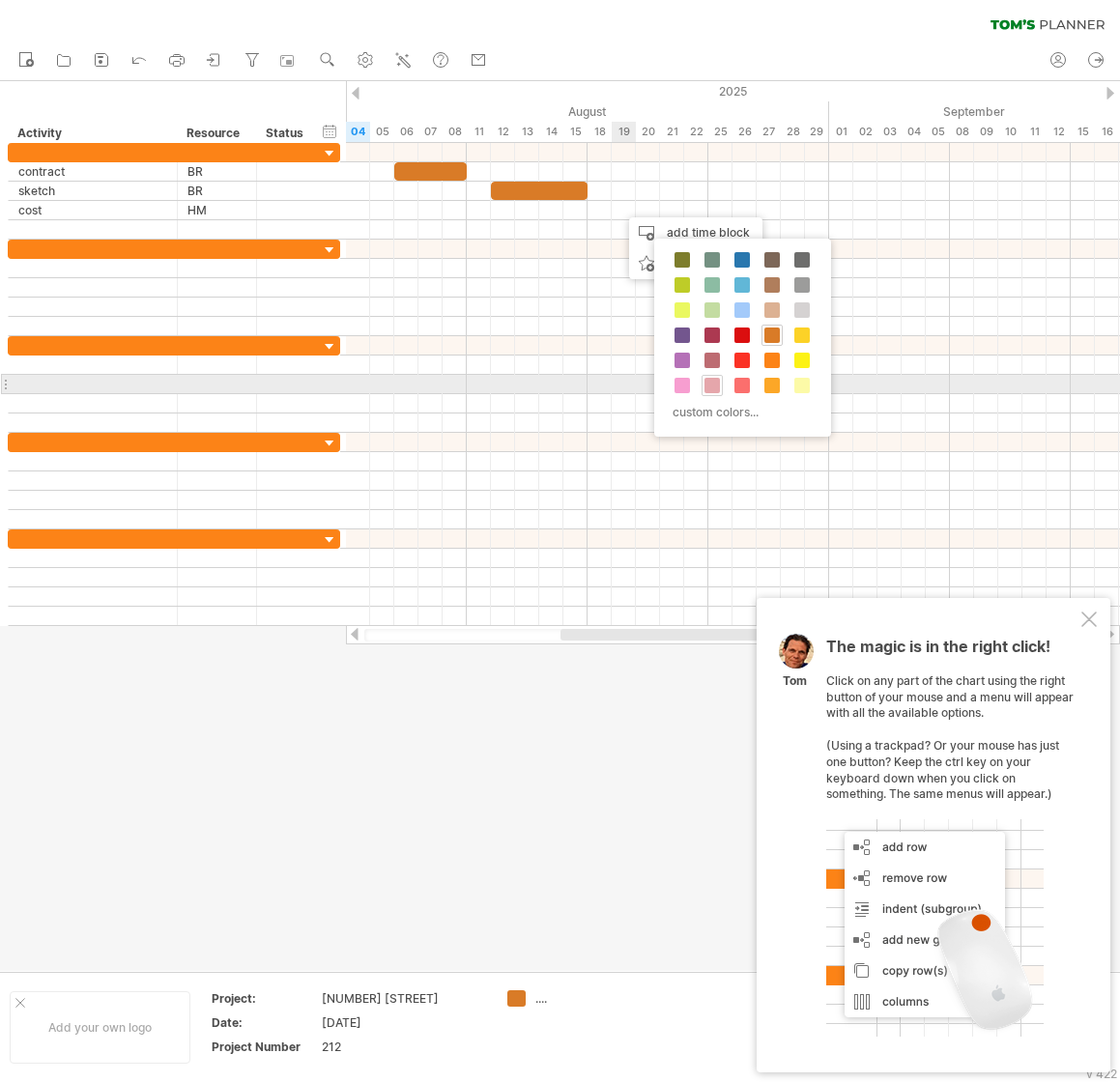 drag, startPoint x: 707, startPoint y: 383, endPoint x: 704, endPoint y: 349, distance: 34.132096 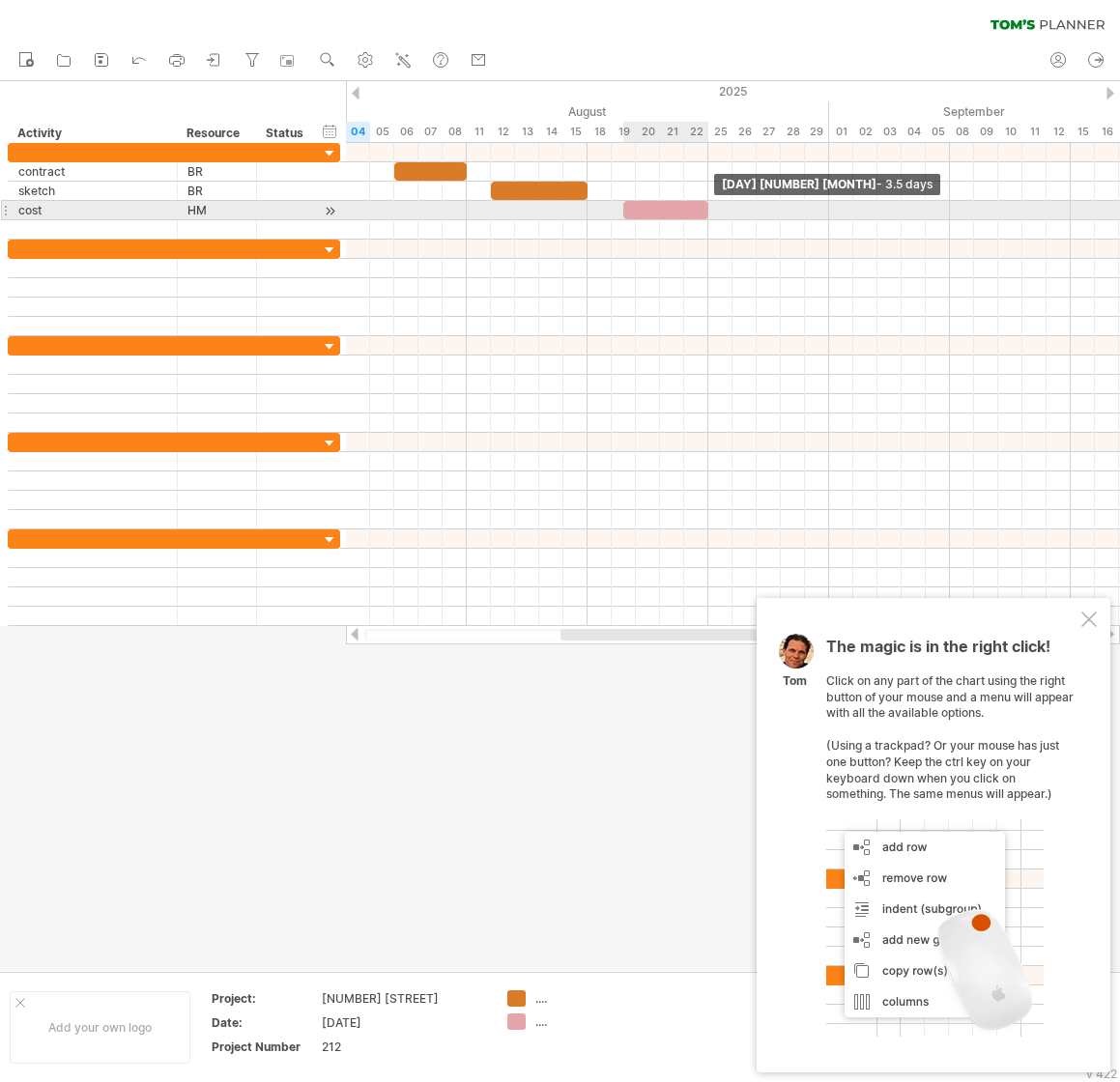 drag, startPoint x: 644, startPoint y: 208, endPoint x: 693, endPoint y: 212, distance: 49.162994 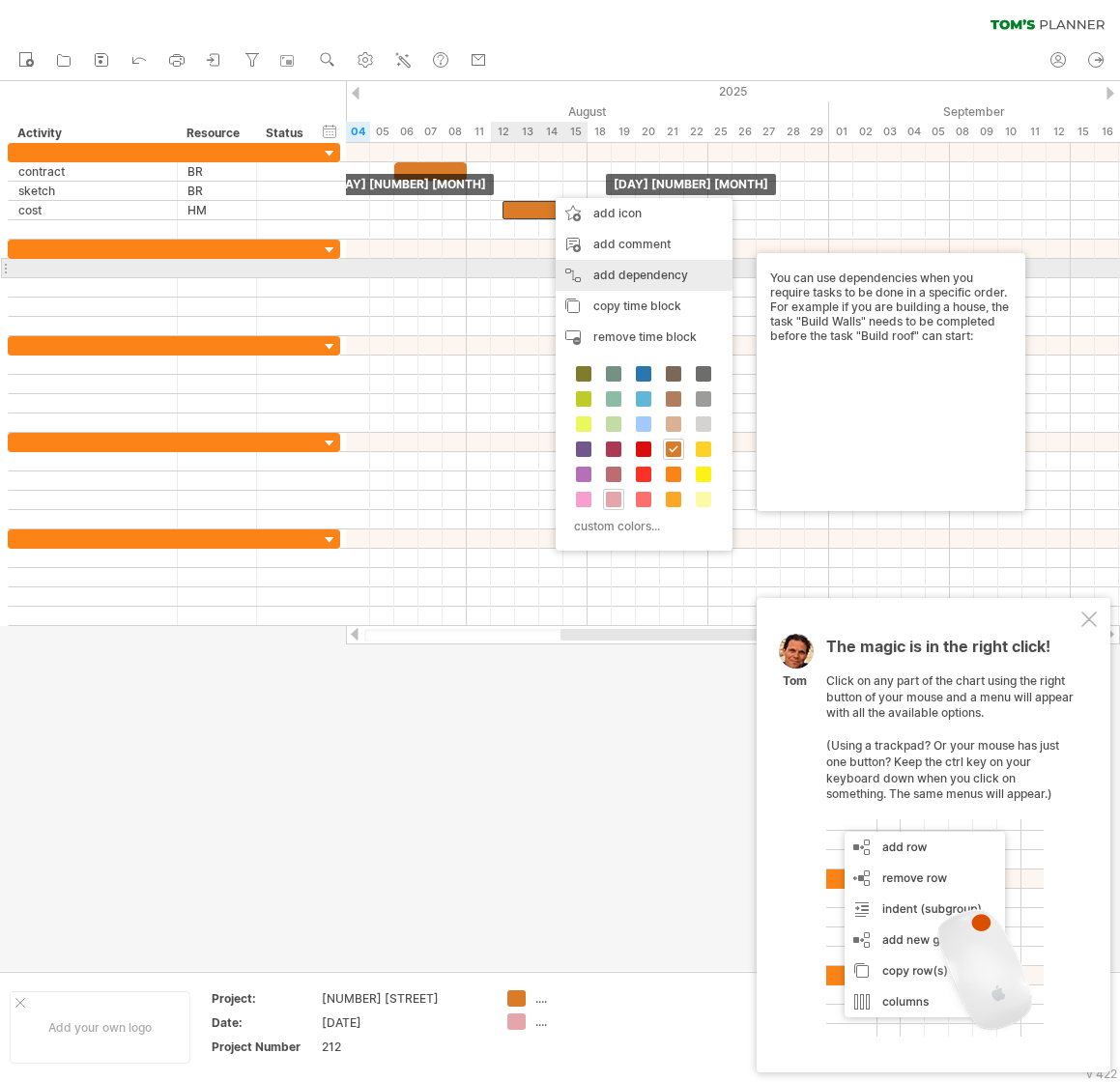 drag, startPoint x: 546, startPoint y: 188, endPoint x: 590, endPoint y: 276, distance: 98.38699 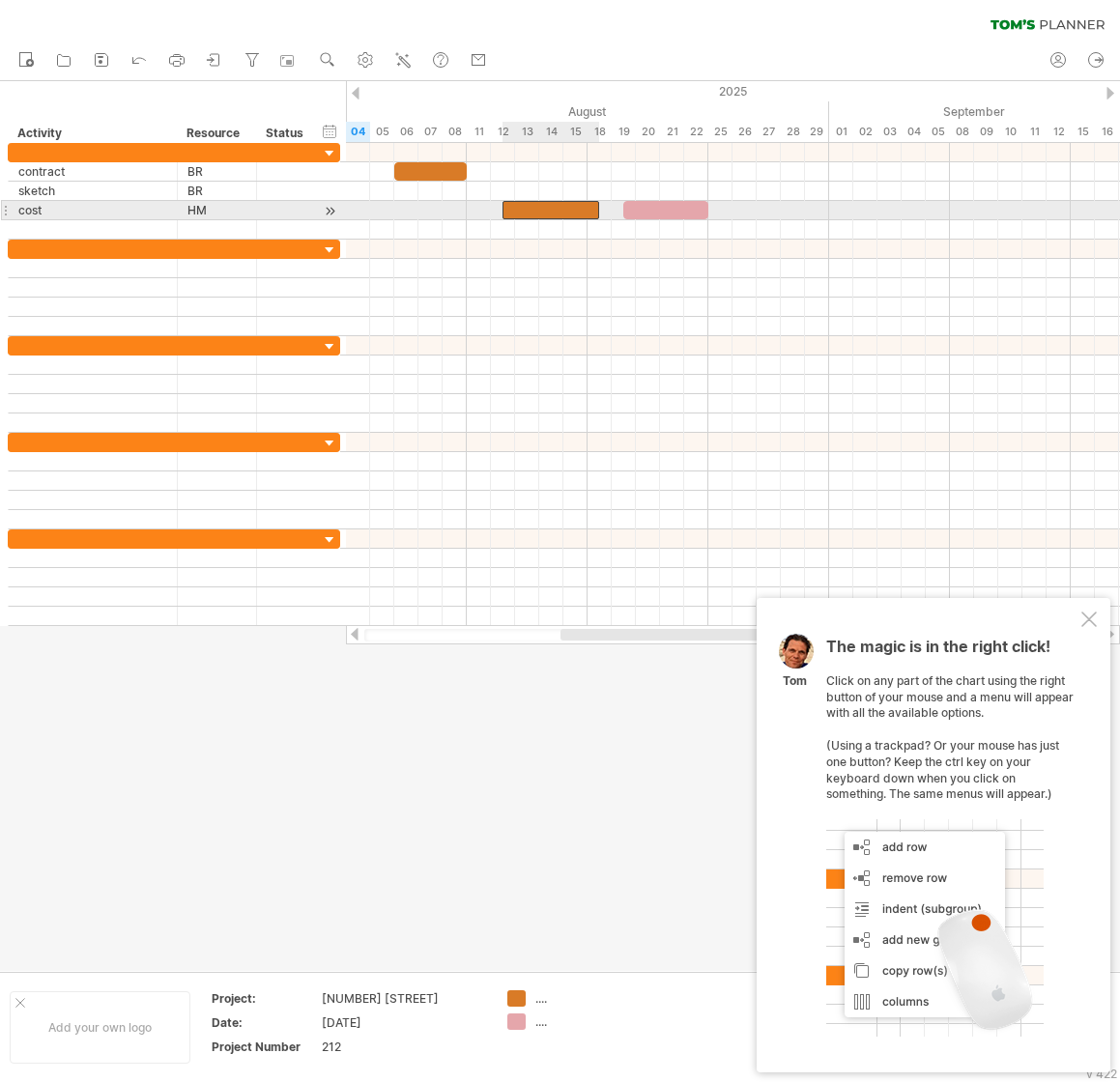 click at bounding box center (551, 210) 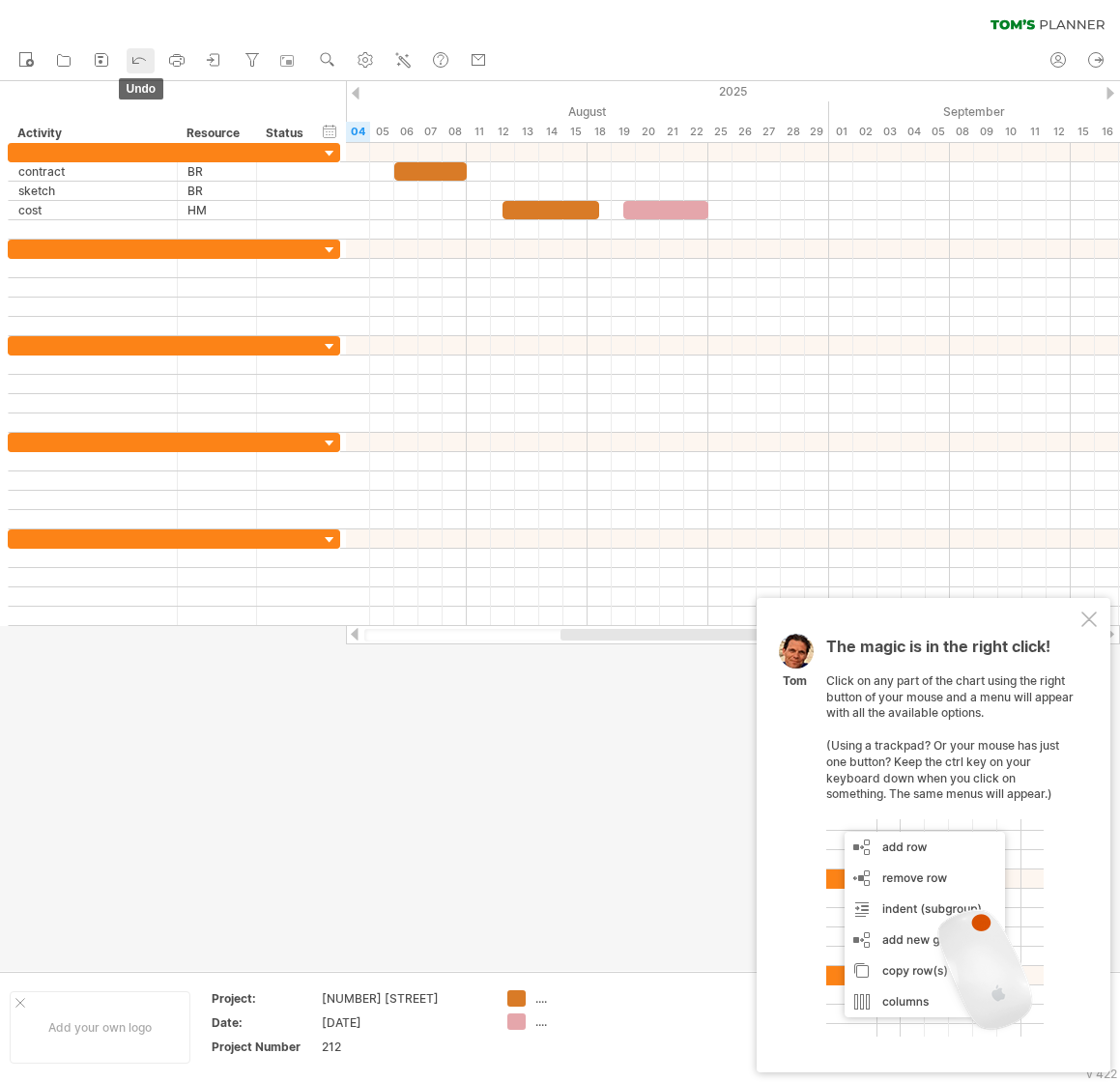 click 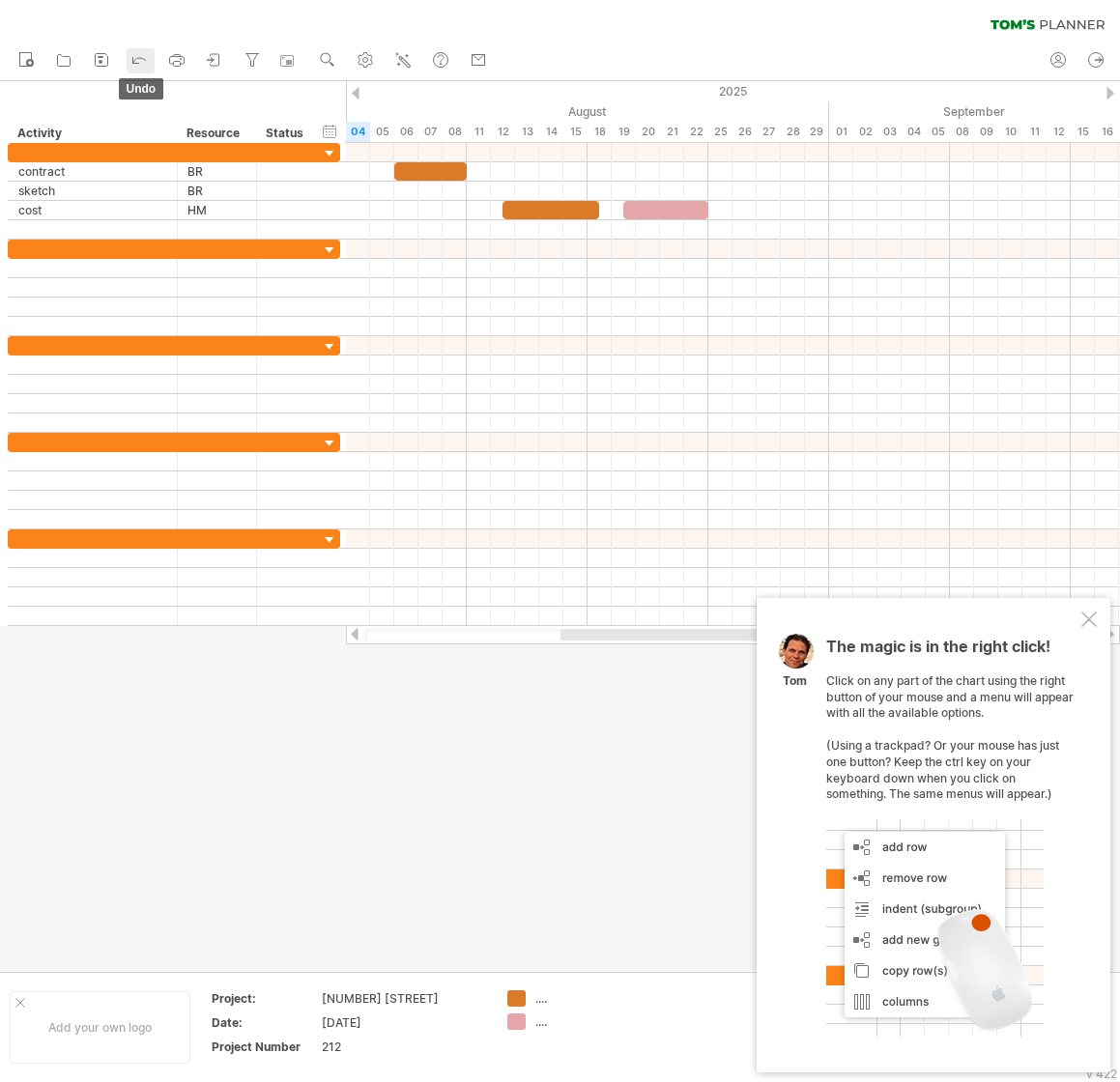 click 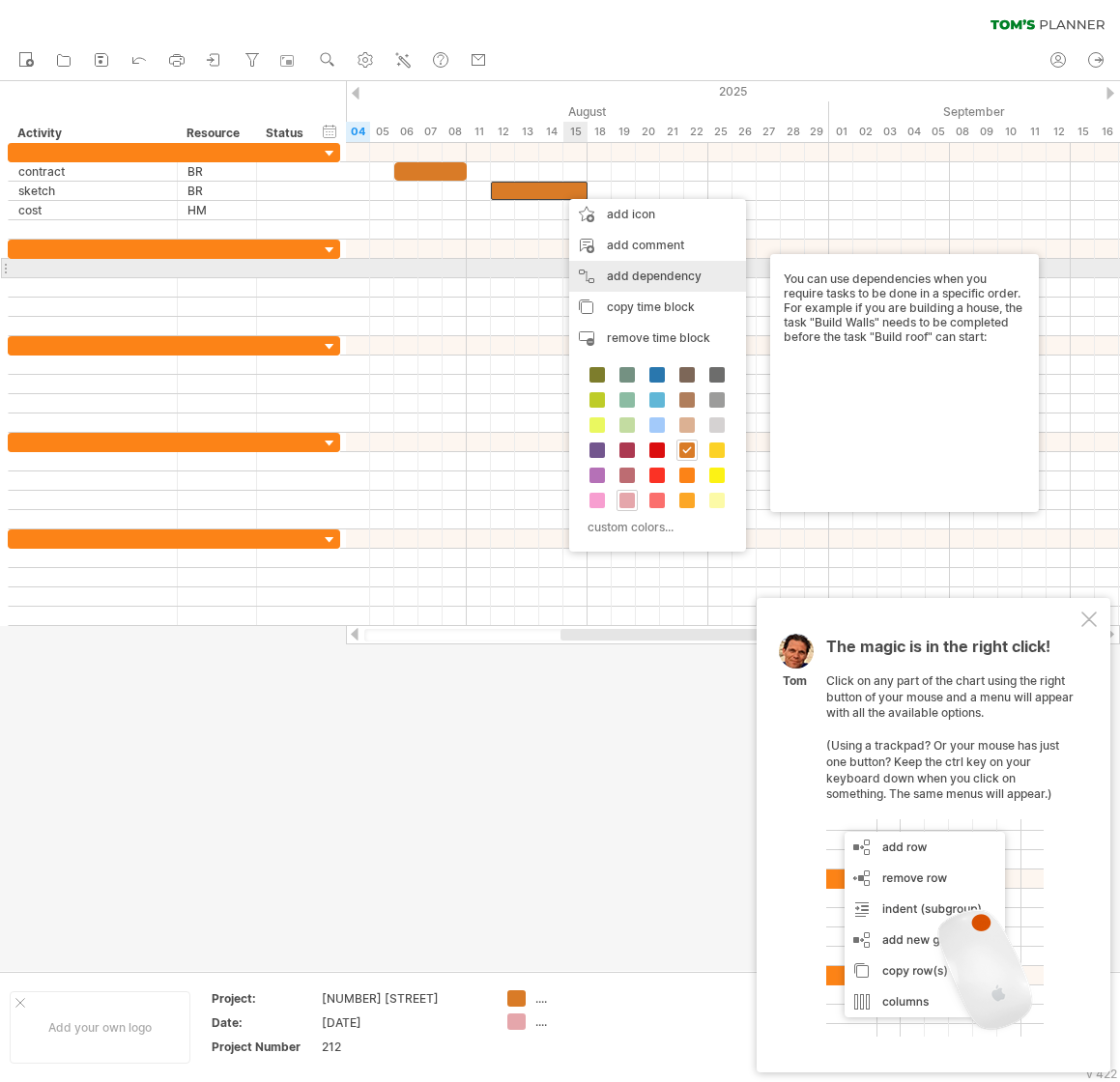 click on "add dependency You can use dependencies when you require tasks to be done in a specific order. For example if you are building a house, the task "Build Walls" needs to be completed before the task "Build roof" can start:" at bounding box center (657, 276) 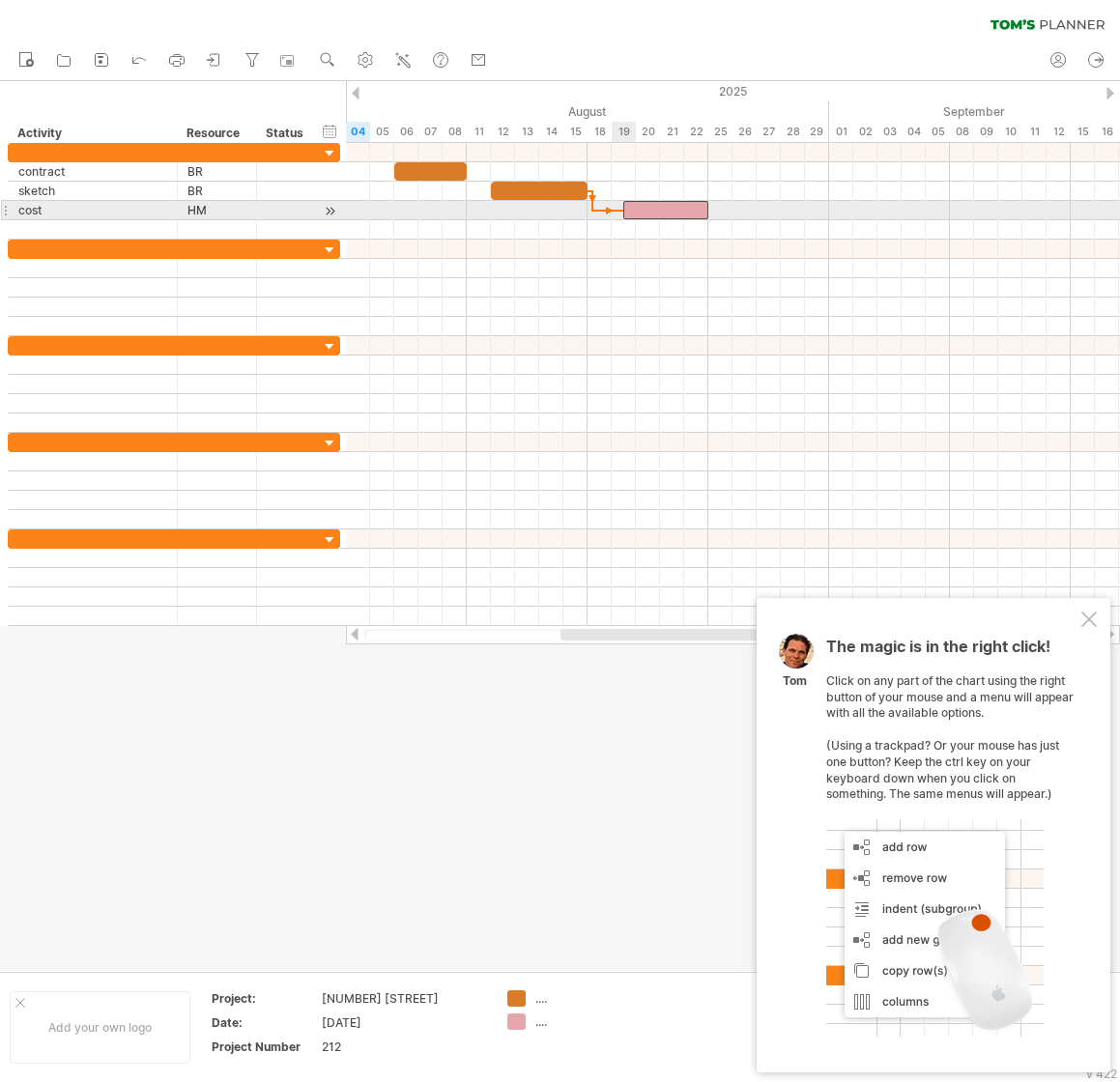 click at bounding box center (623, 210) 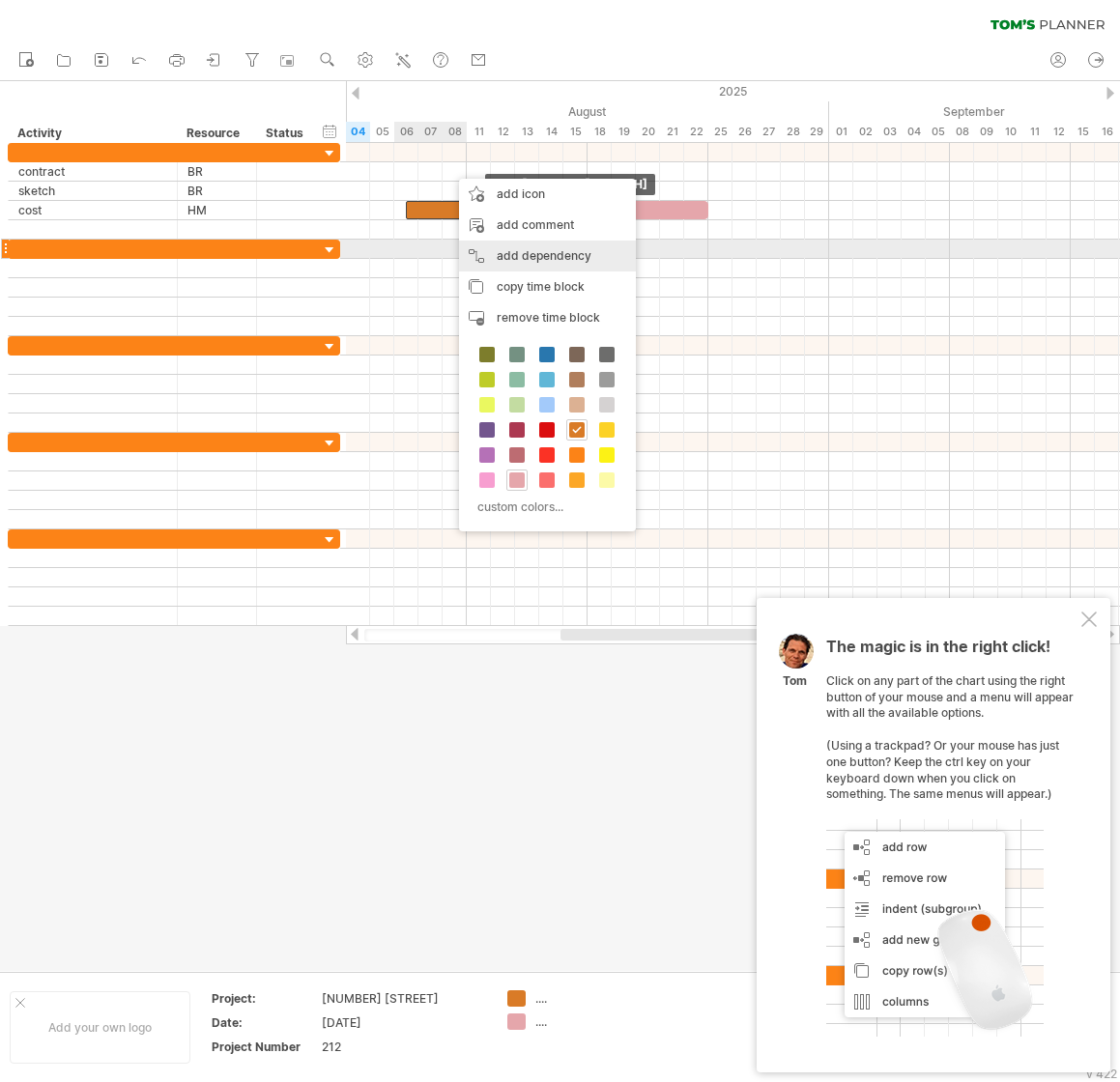 drag, startPoint x: 449, startPoint y: 169, endPoint x: 483, endPoint y: 253, distance: 90.62009 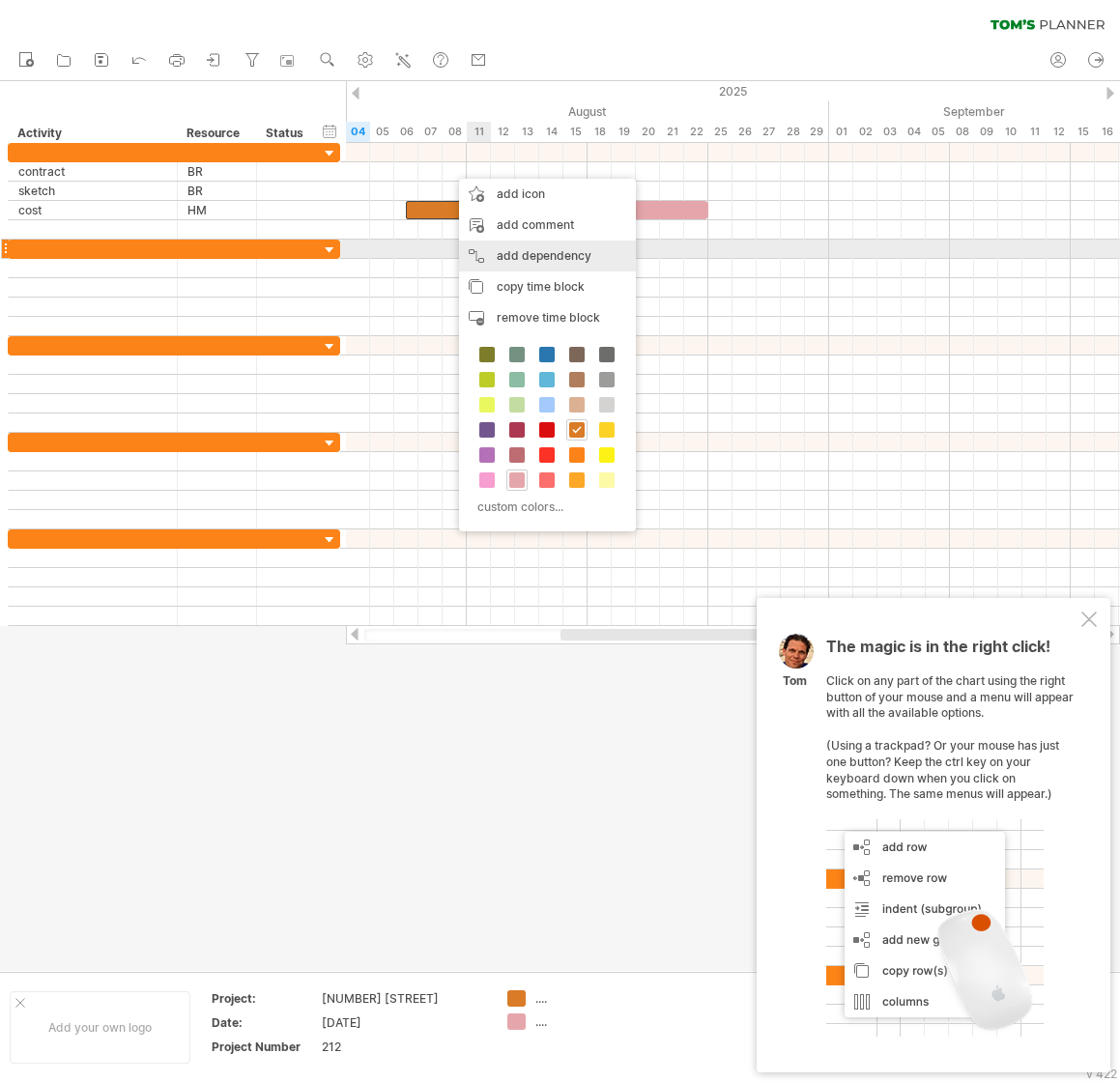 click on "add dependency You can use dependencies when you require tasks to be done in a specific order. For example if you are building a house, the task "Build Walls" needs to be completed before the task "Build roof" can start:" at bounding box center (547, 256) 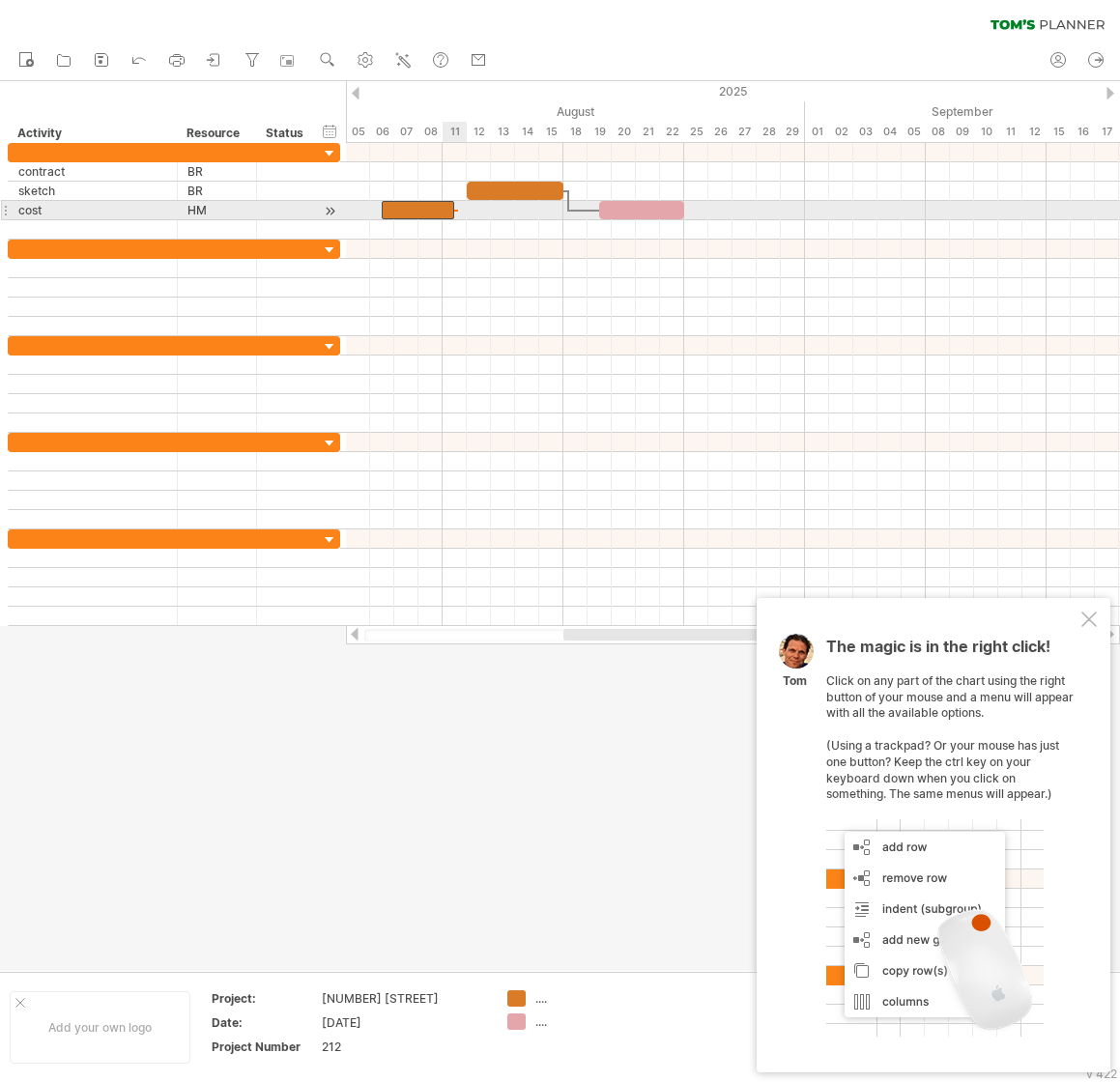 click at bounding box center (417, 210) 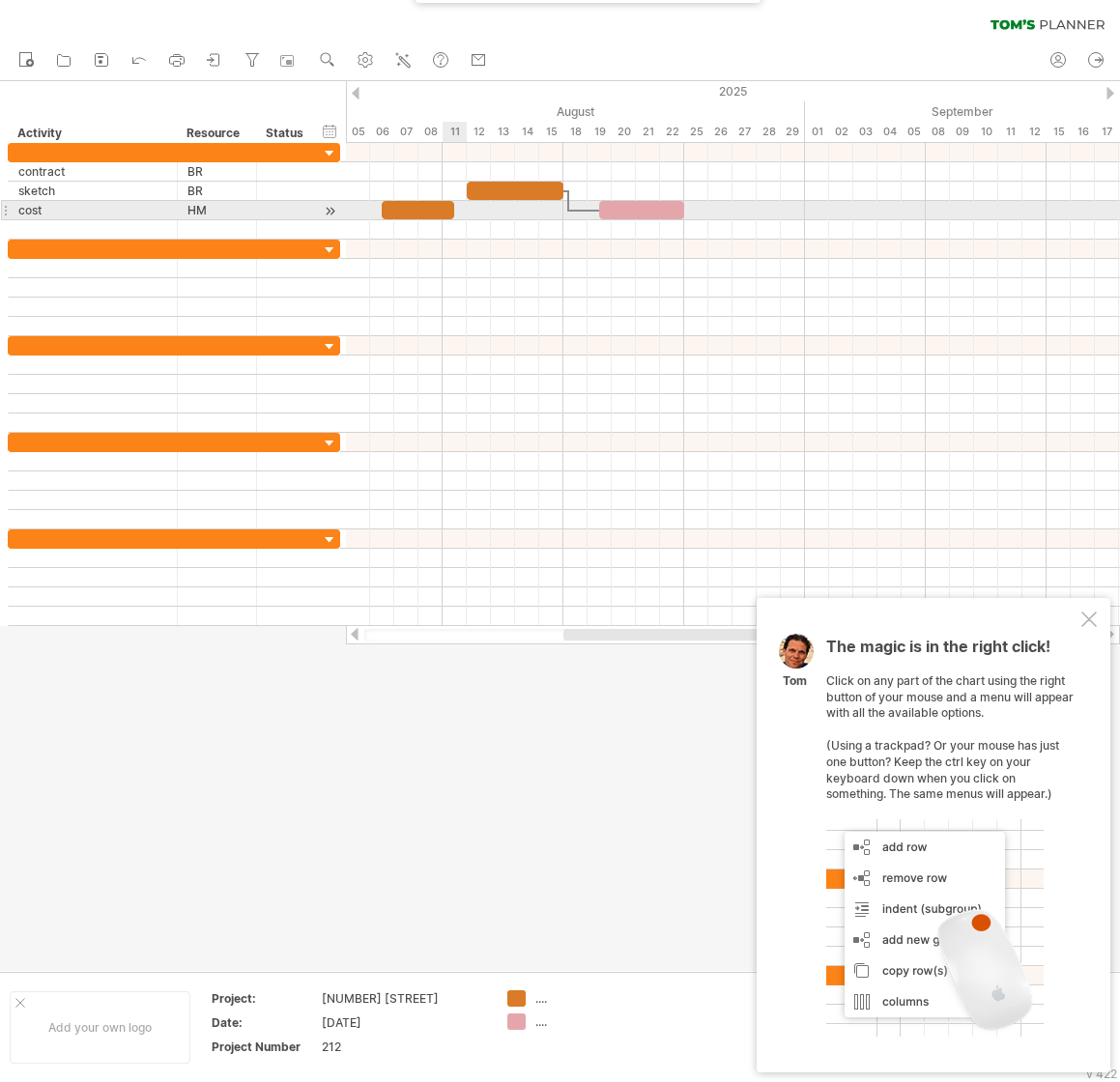 click at bounding box center (417, 210) 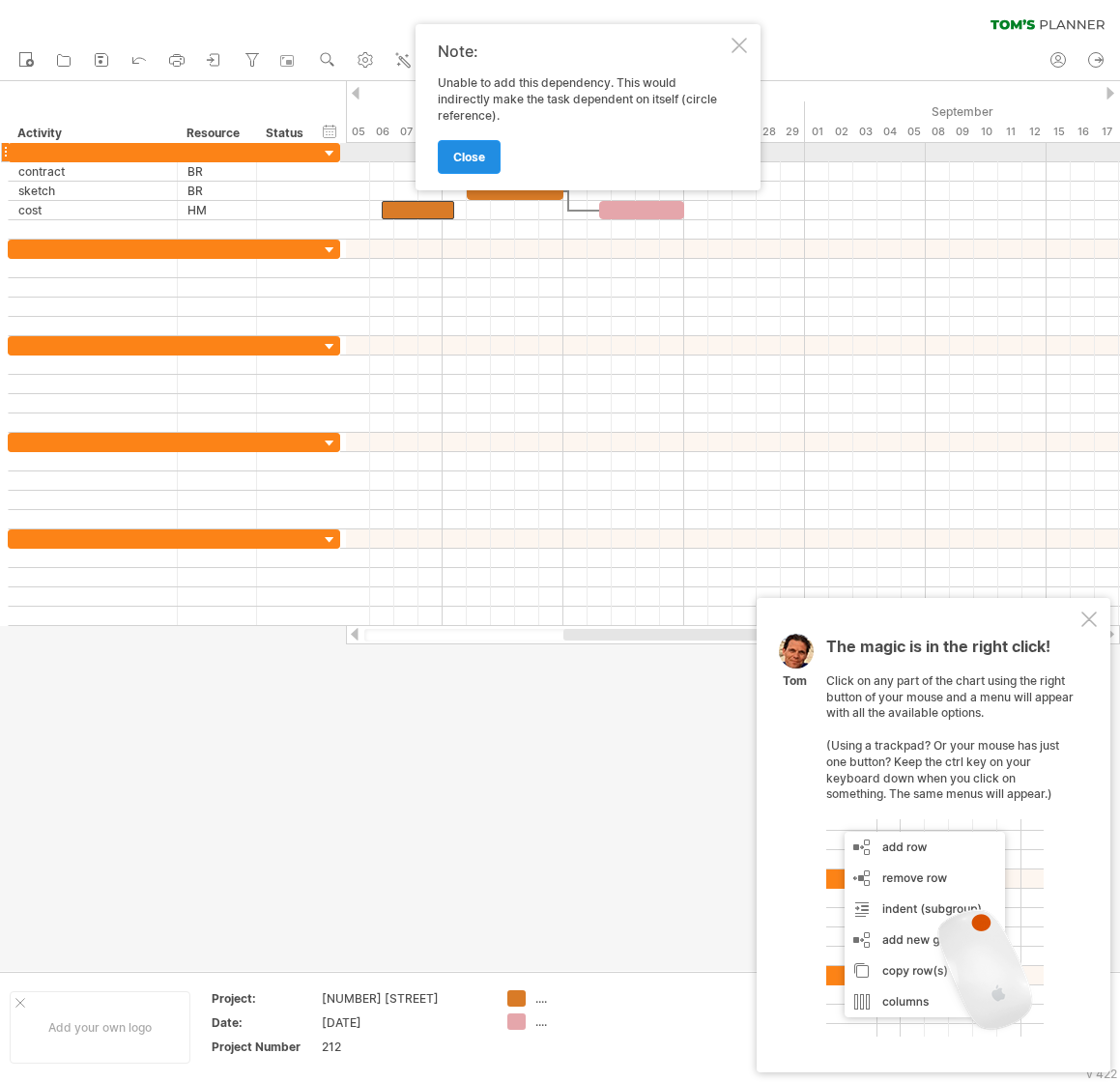 click on "close" at bounding box center (469, 157) 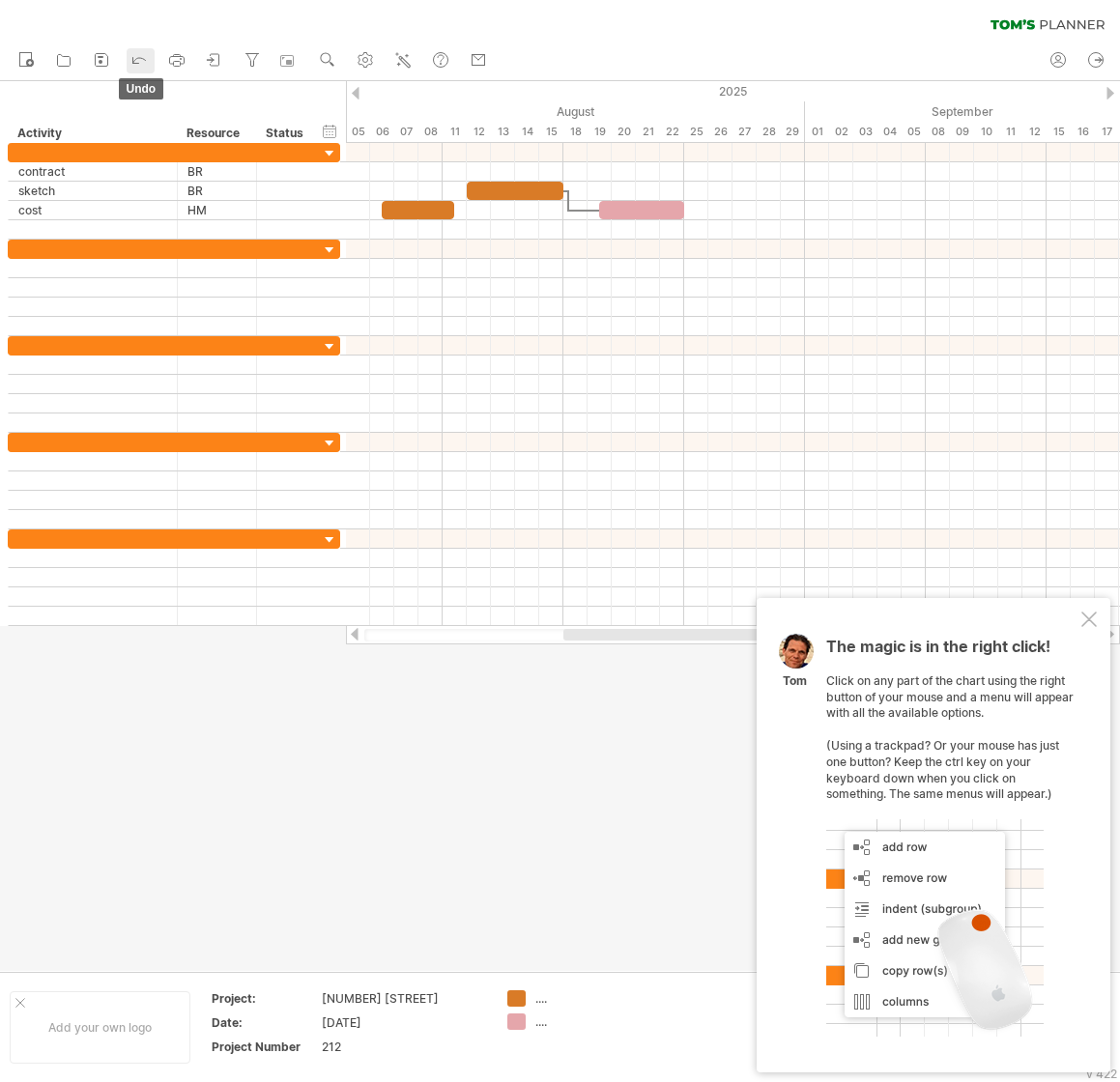 click 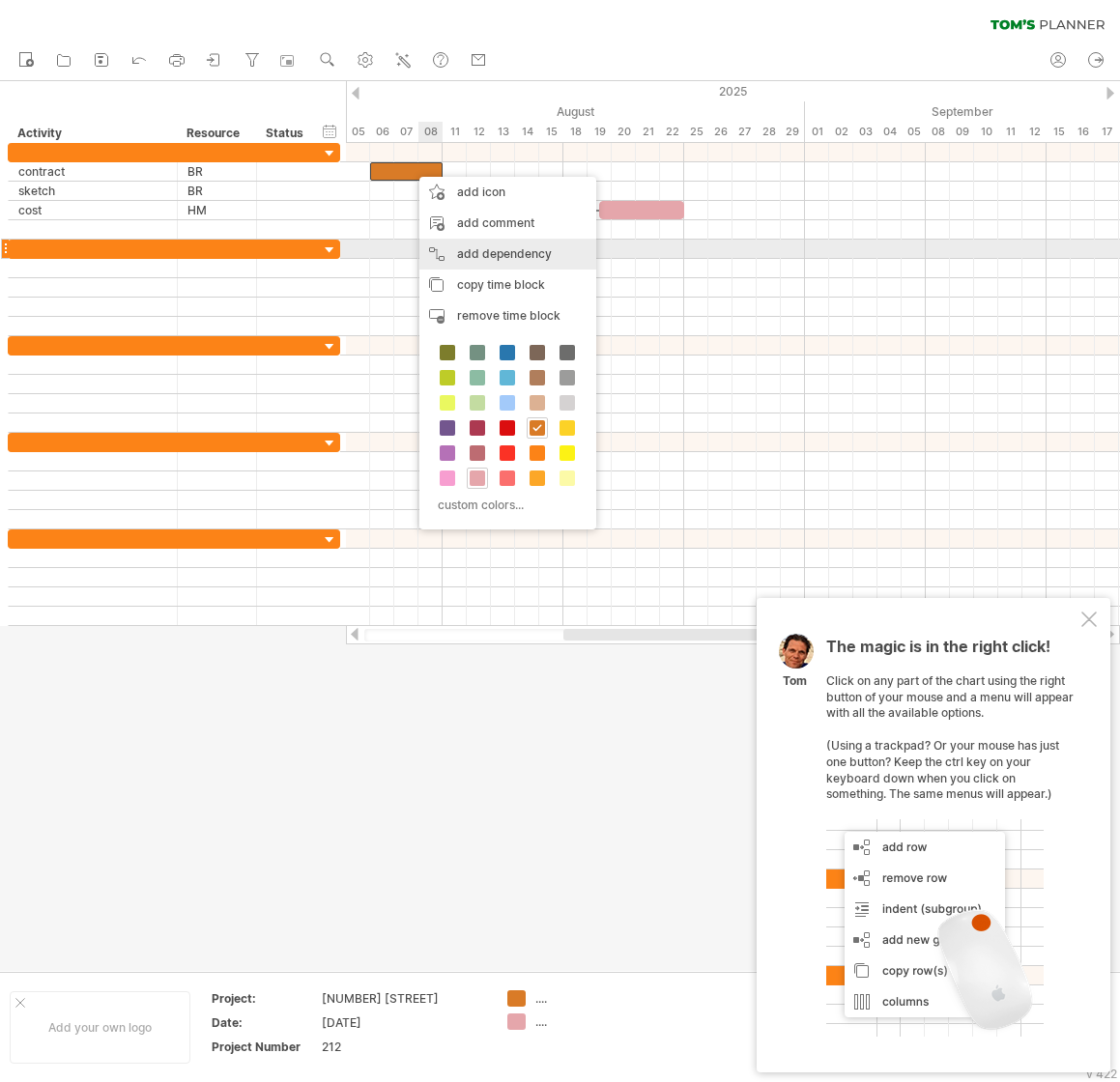 click on "add dependency You can use dependencies when you require tasks to be done in a specific order. For example if you are building a house, the task "Build Walls" needs to be completed before the task "Build roof" can start:" at bounding box center (507, 254) 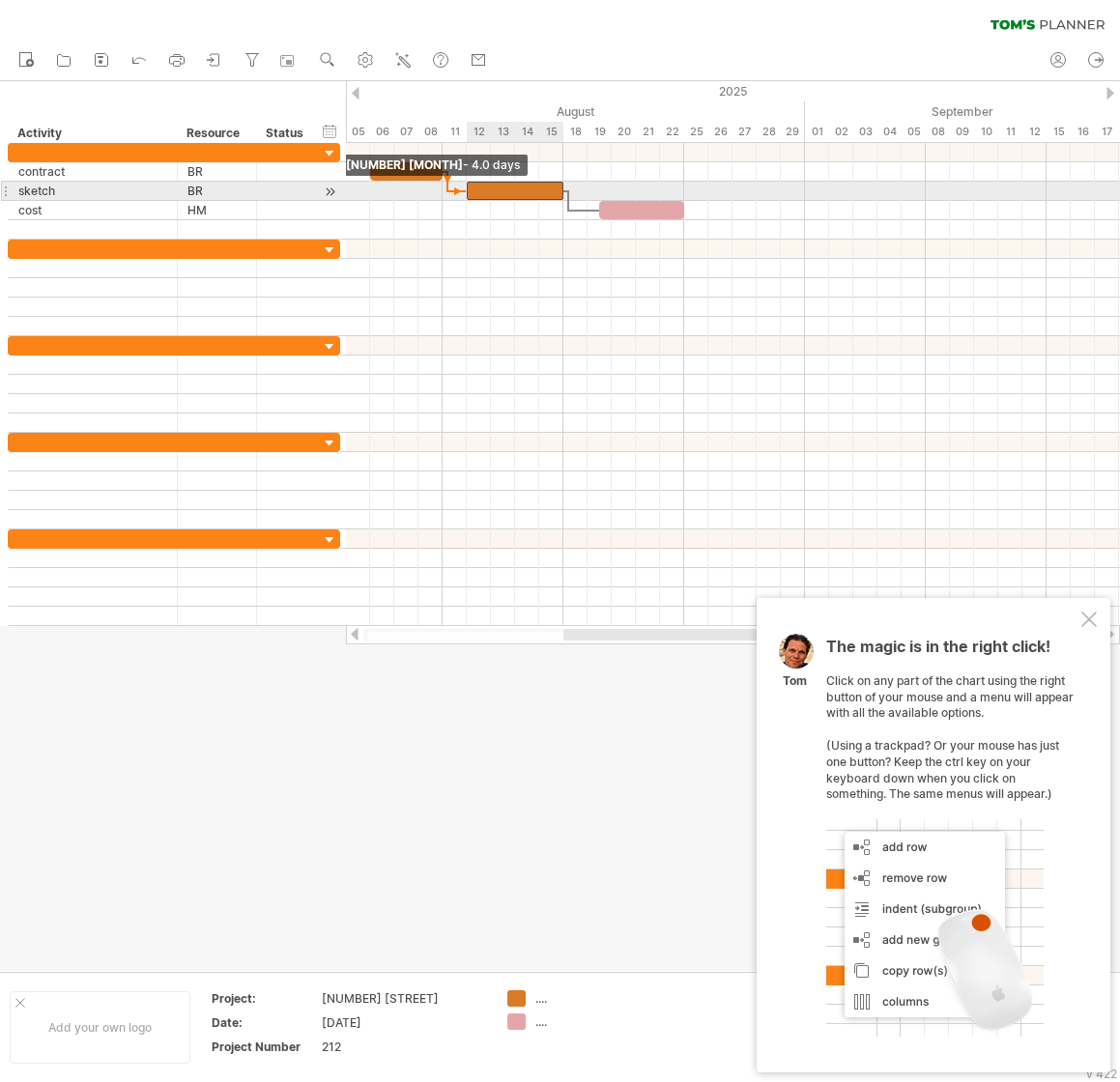 click at bounding box center (467, 190) 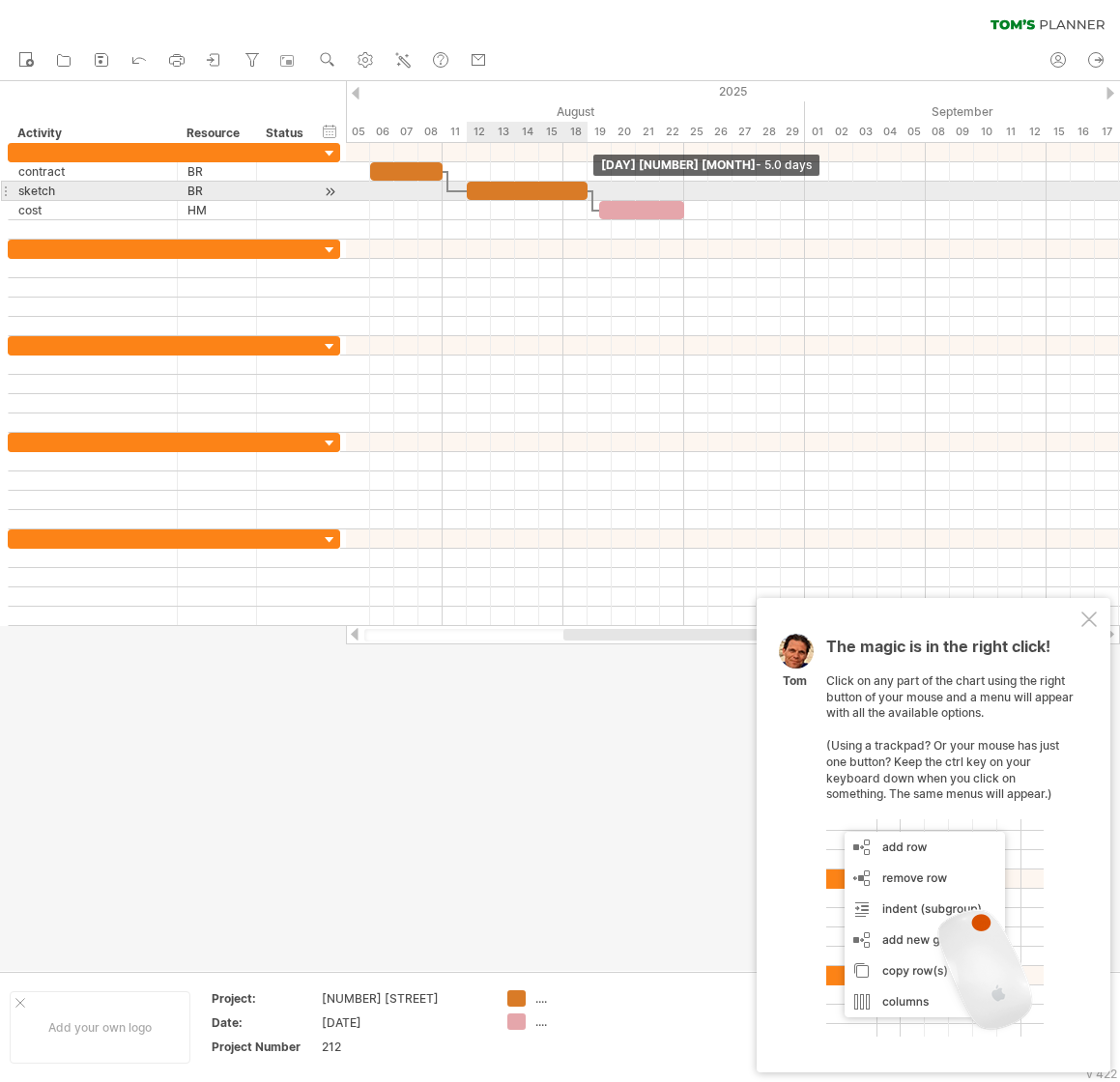 drag, startPoint x: 560, startPoint y: 187, endPoint x: 589, endPoint y: 190, distance: 29.154759 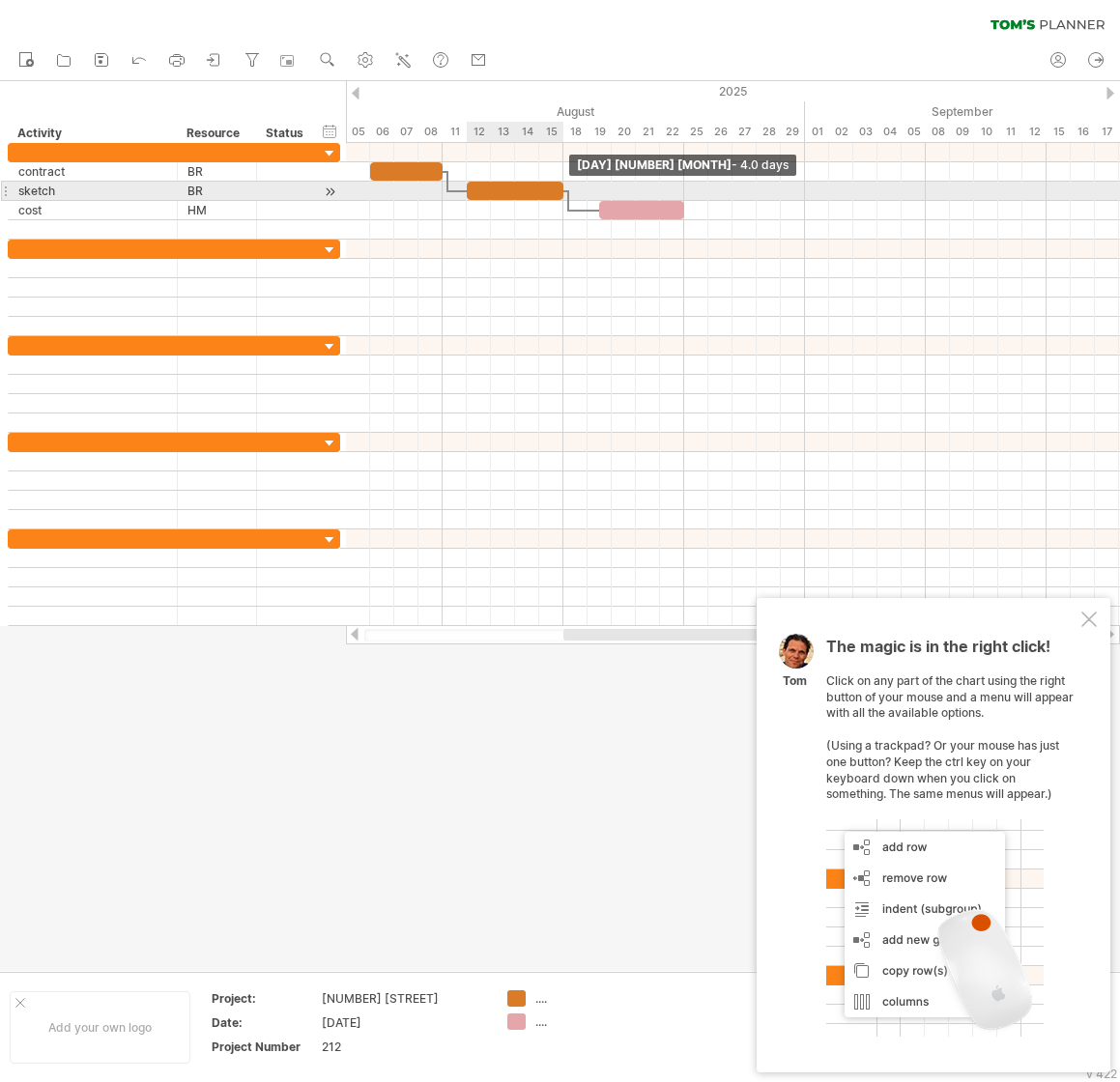 drag, startPoint x: 583, startPoint y: 187, endPoint x: 560, endPoint y: 186, distance: 23.021729 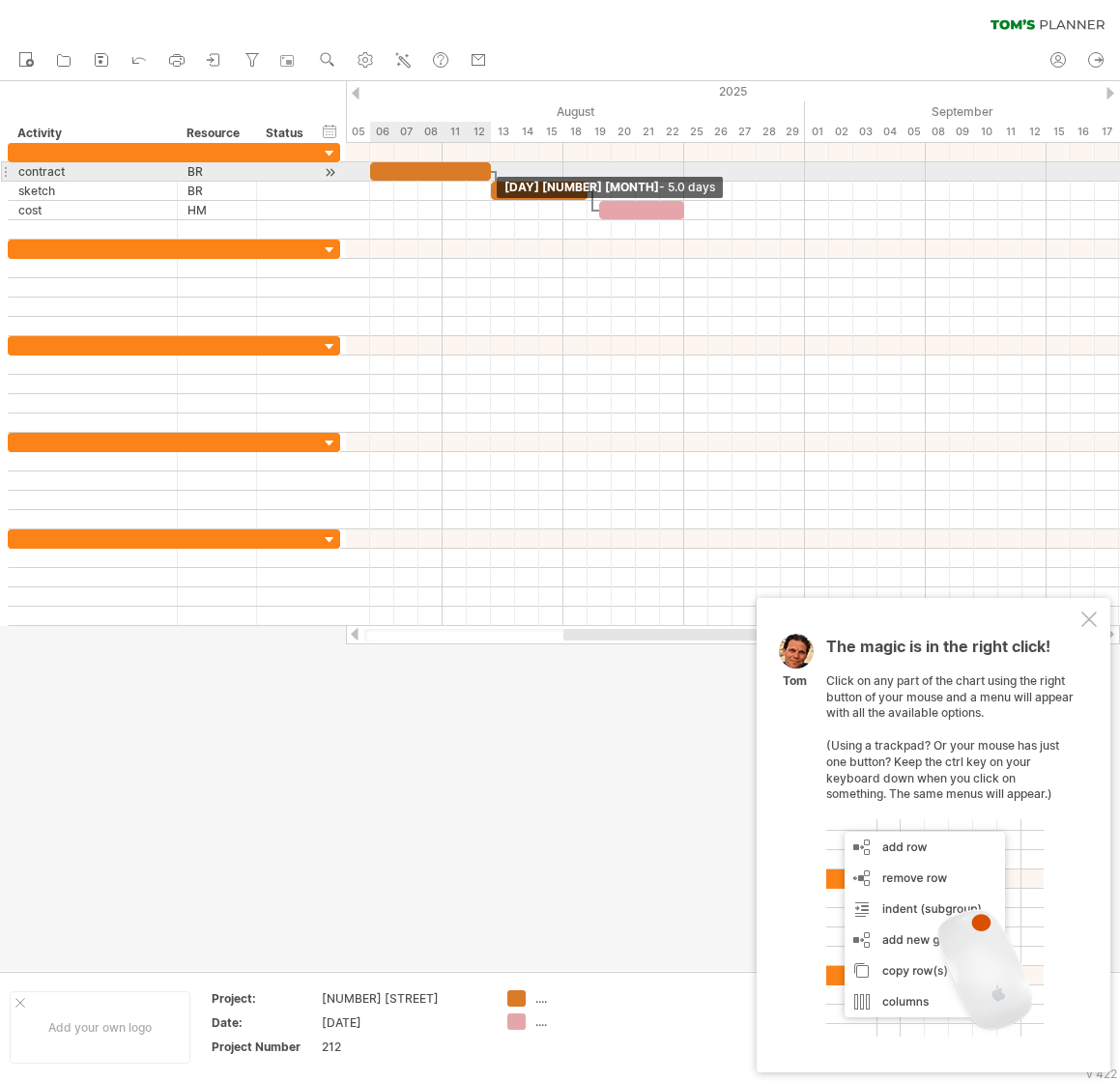 drag, startPoint x: 438, startPoint y: 163, endPoint x: 489, endPoint y: 172, distance: 51.78803 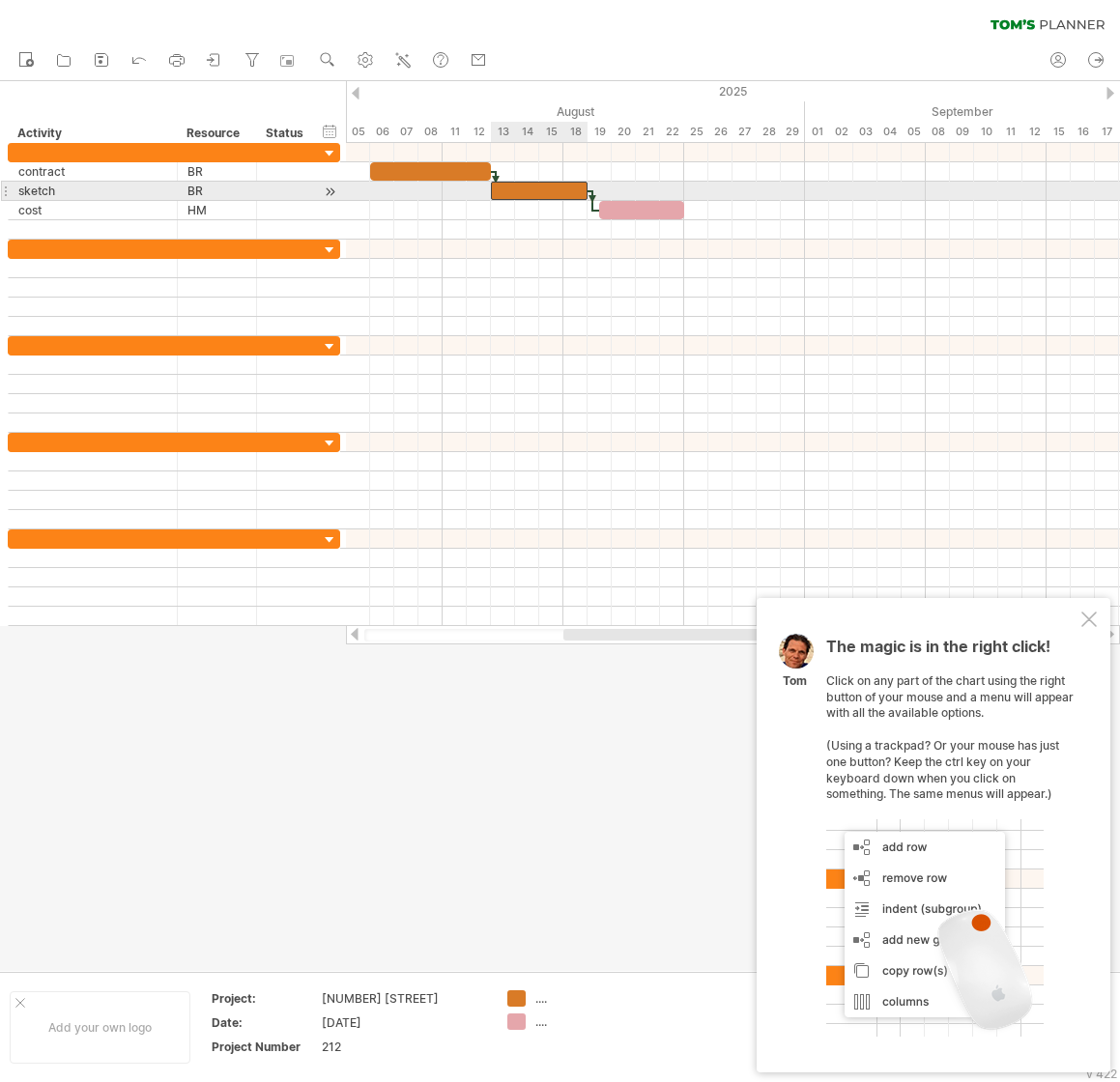 click at bounding box center (539, 190) 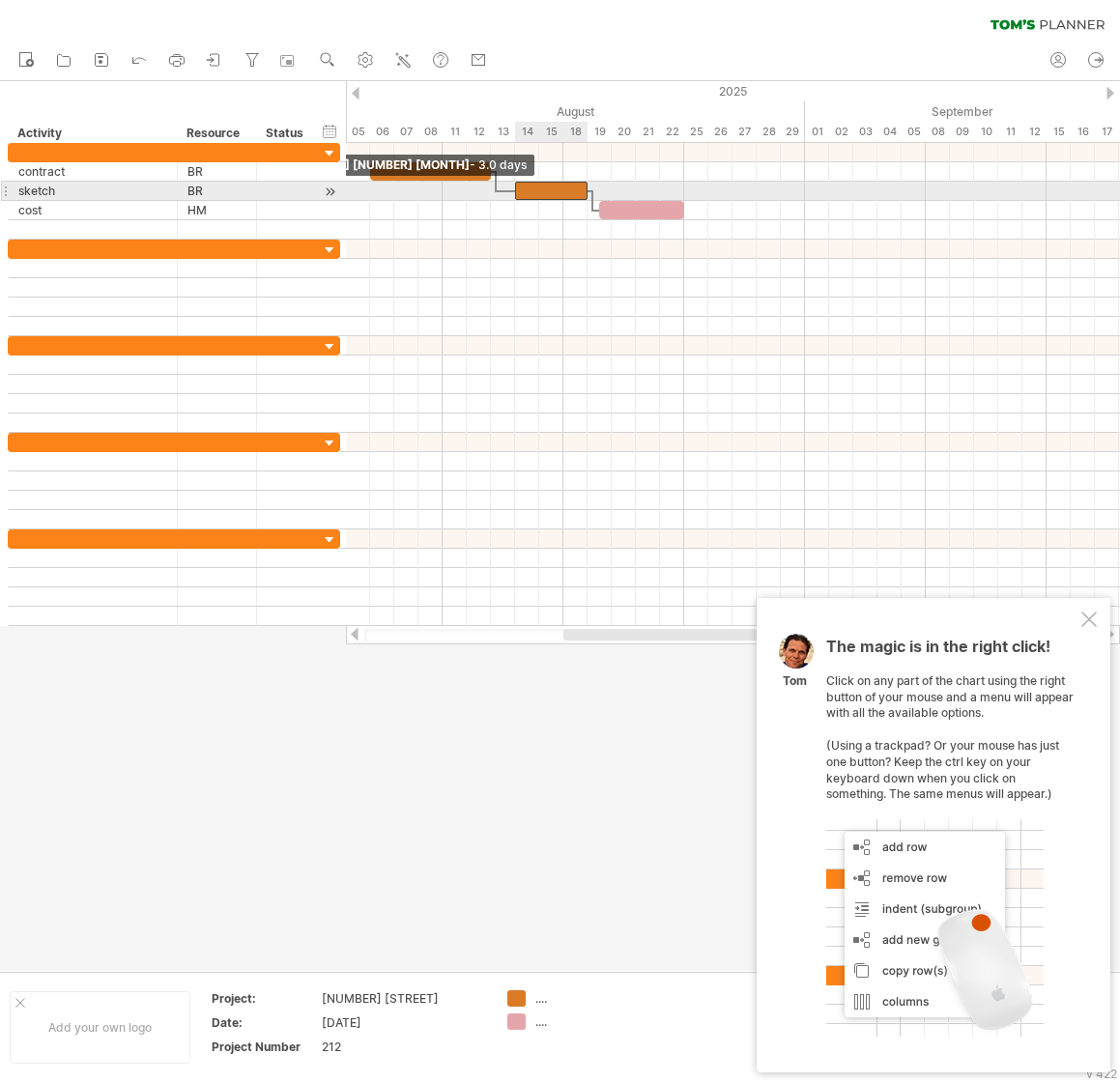 drag, startPoint x: 494, startPoint y: 185, endPoint x: 513, endPoint y: 186, distance: 19.026298 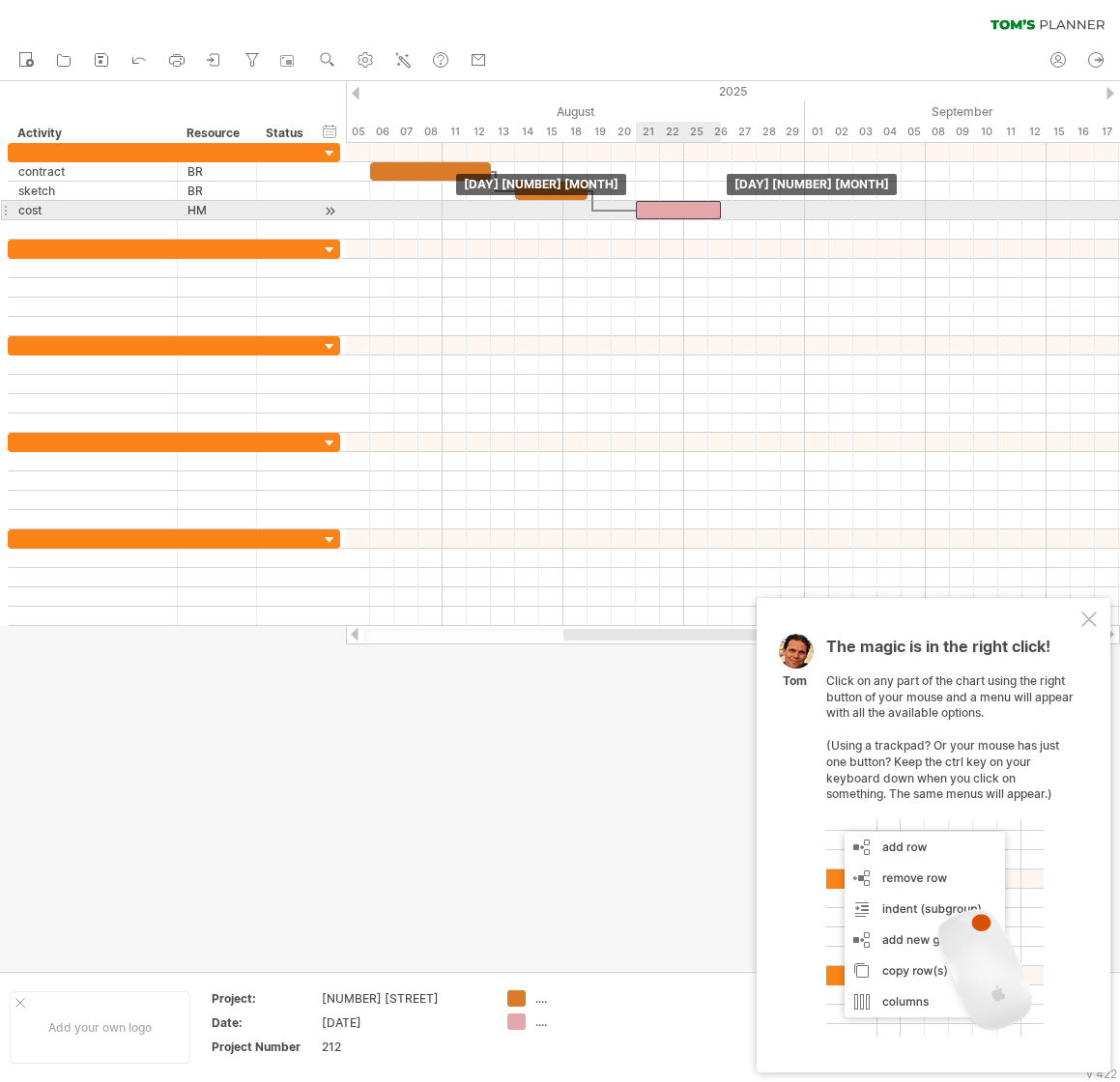 drag, startPoint x: 604, startPoint y: 212, endPoint x: 636, endPoint y: 210, distance: 32.06244 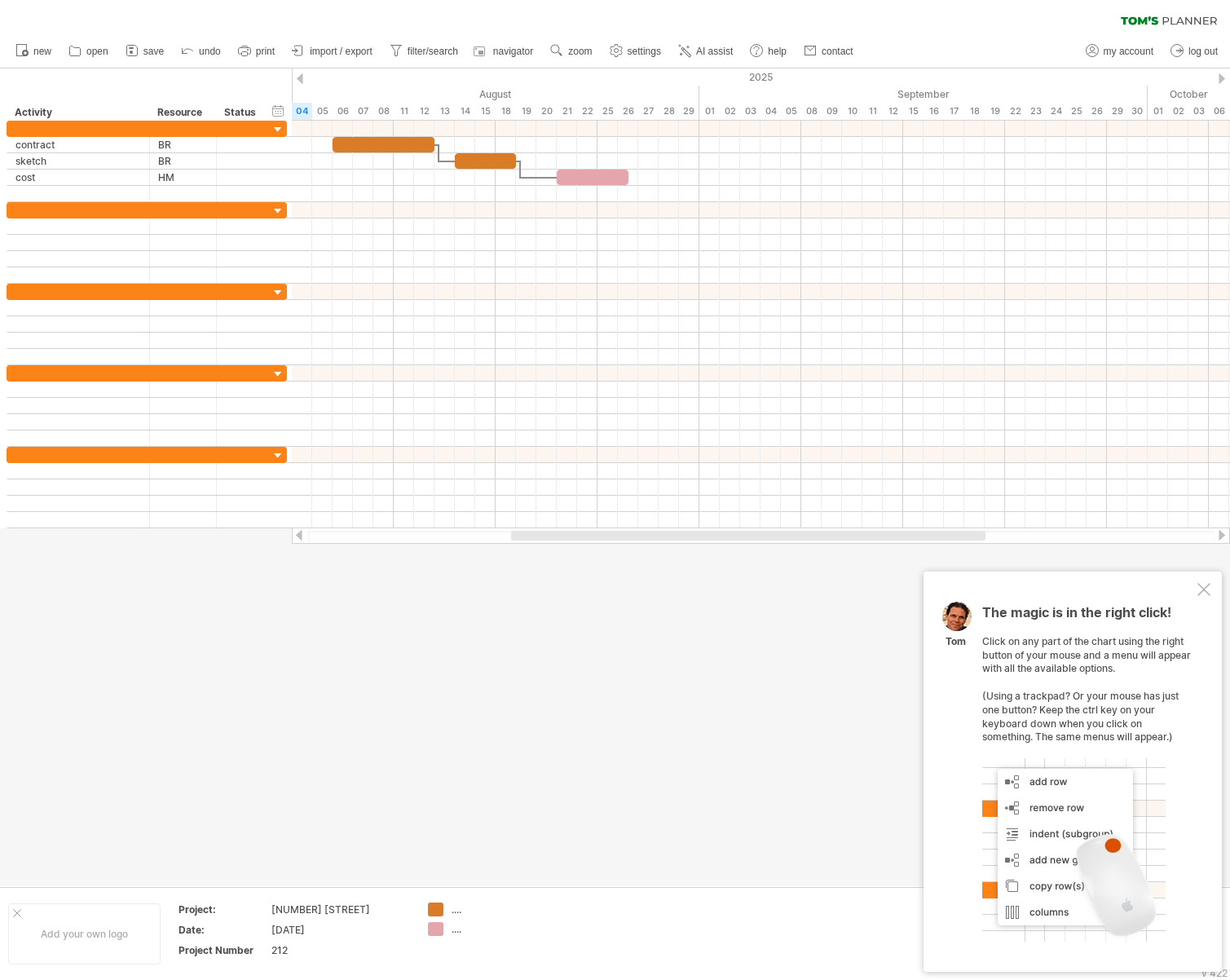 click on "...." at bounding box center (496, 909) 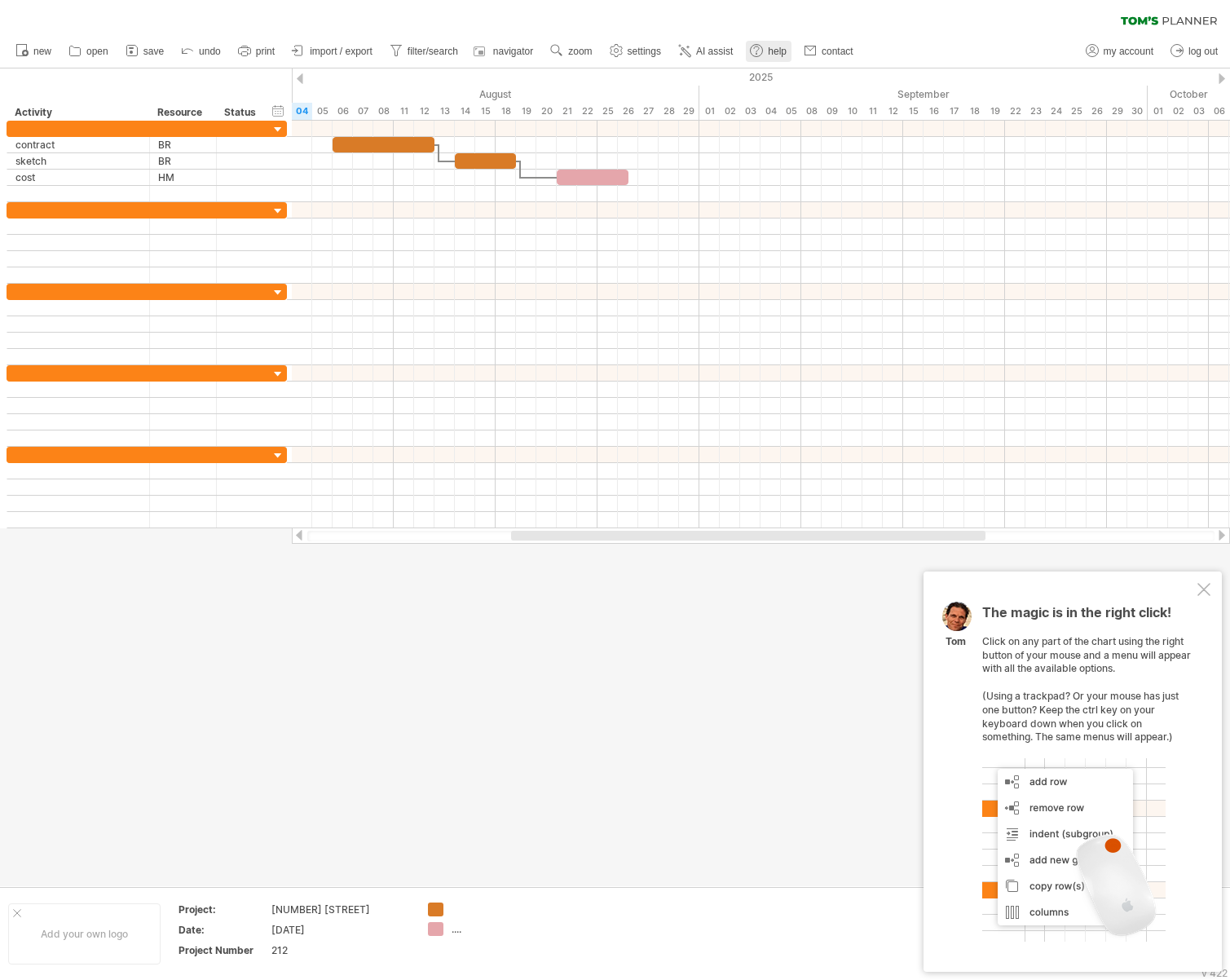 click on "help" at bounding box center (777, 51) 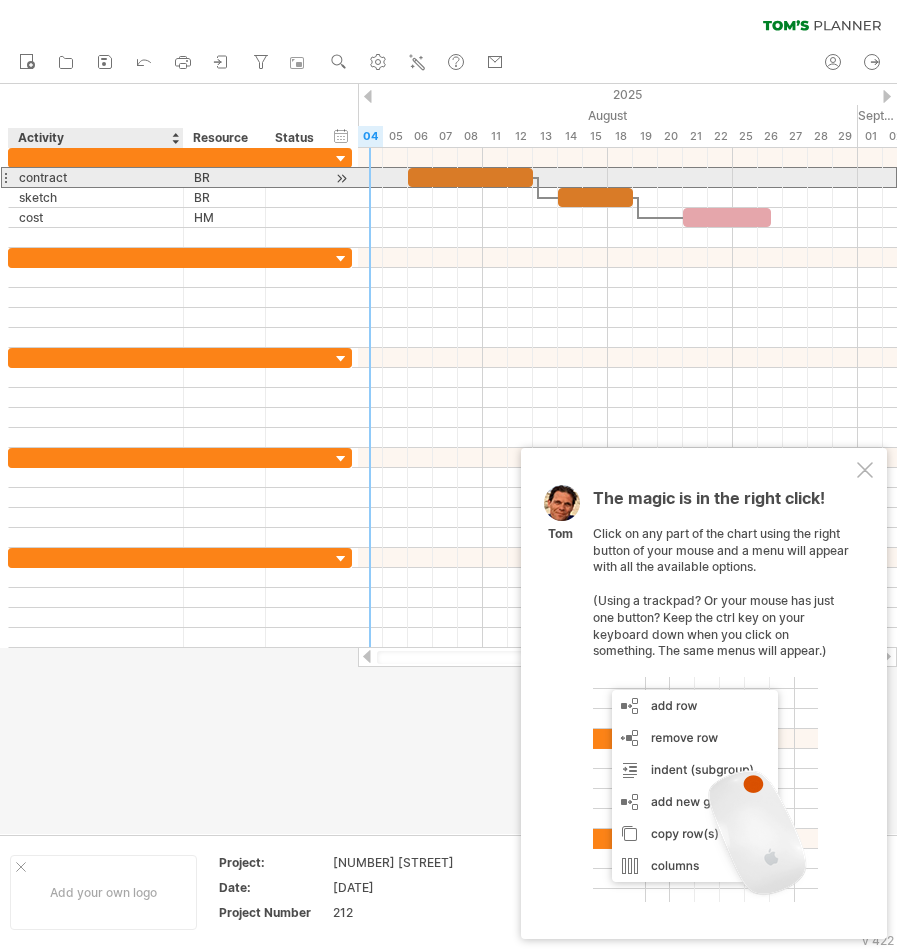 click on "contract" at bounding box center [96, 177] 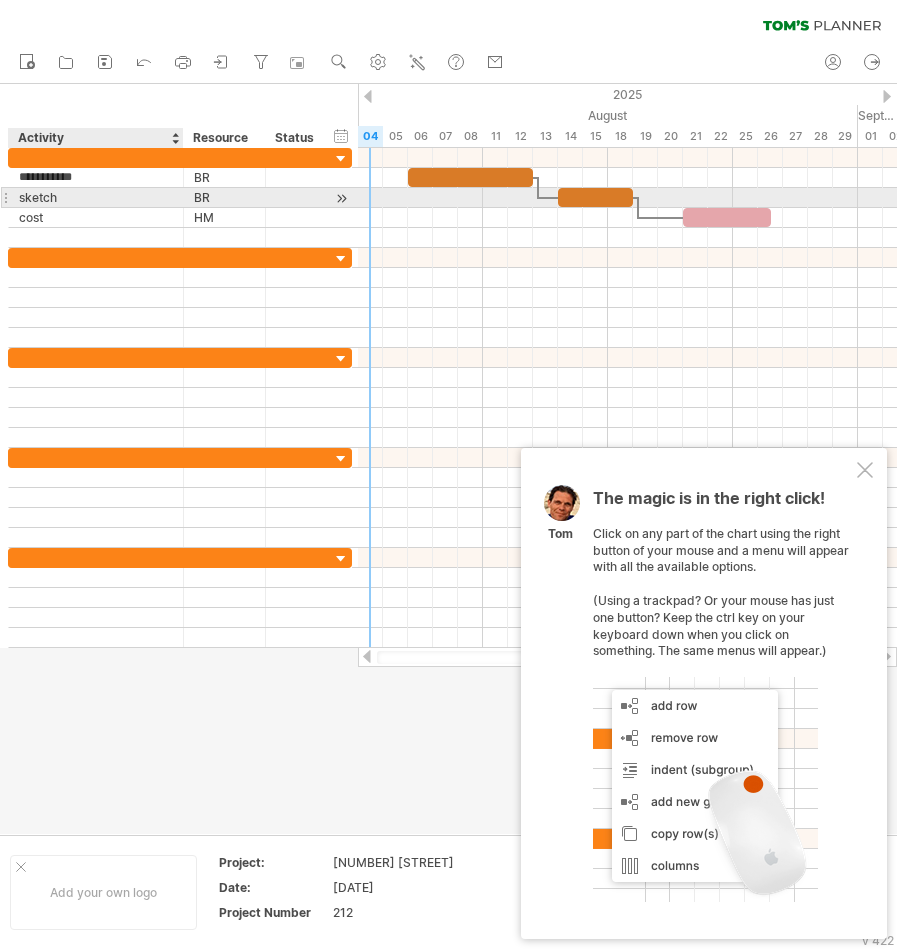 click on "sketch" at bounding box center (96, 197) 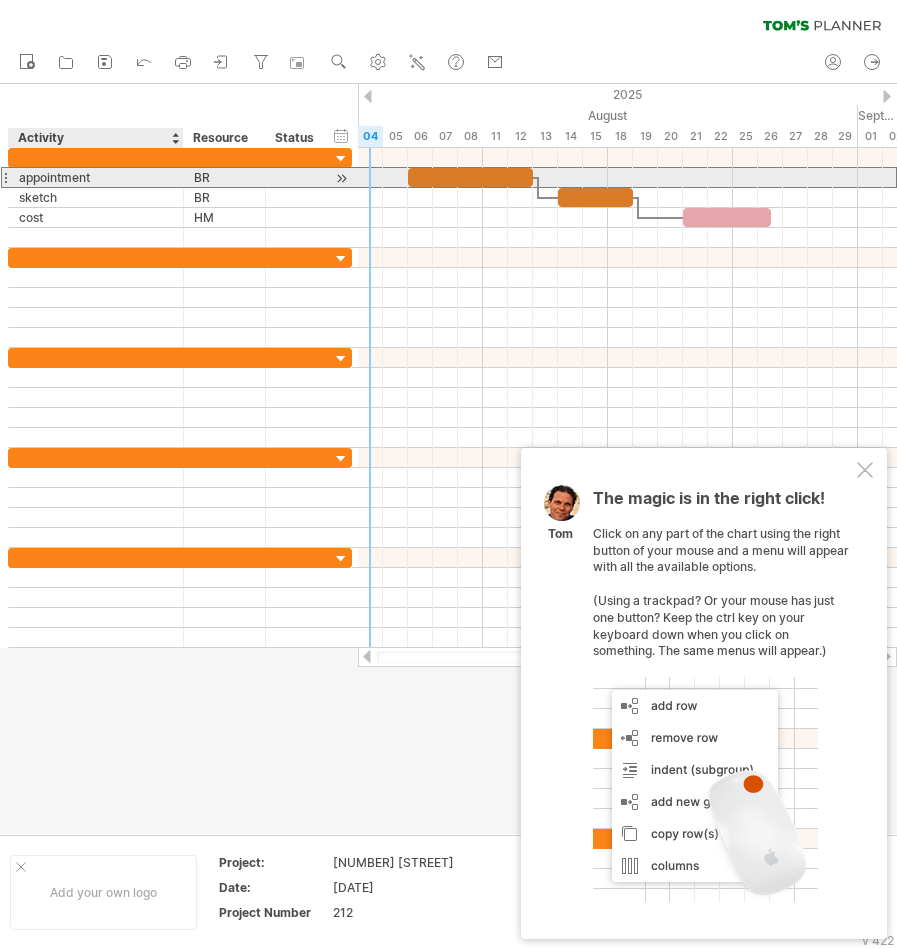 click on "appointment" at bounding box center [96, 177] 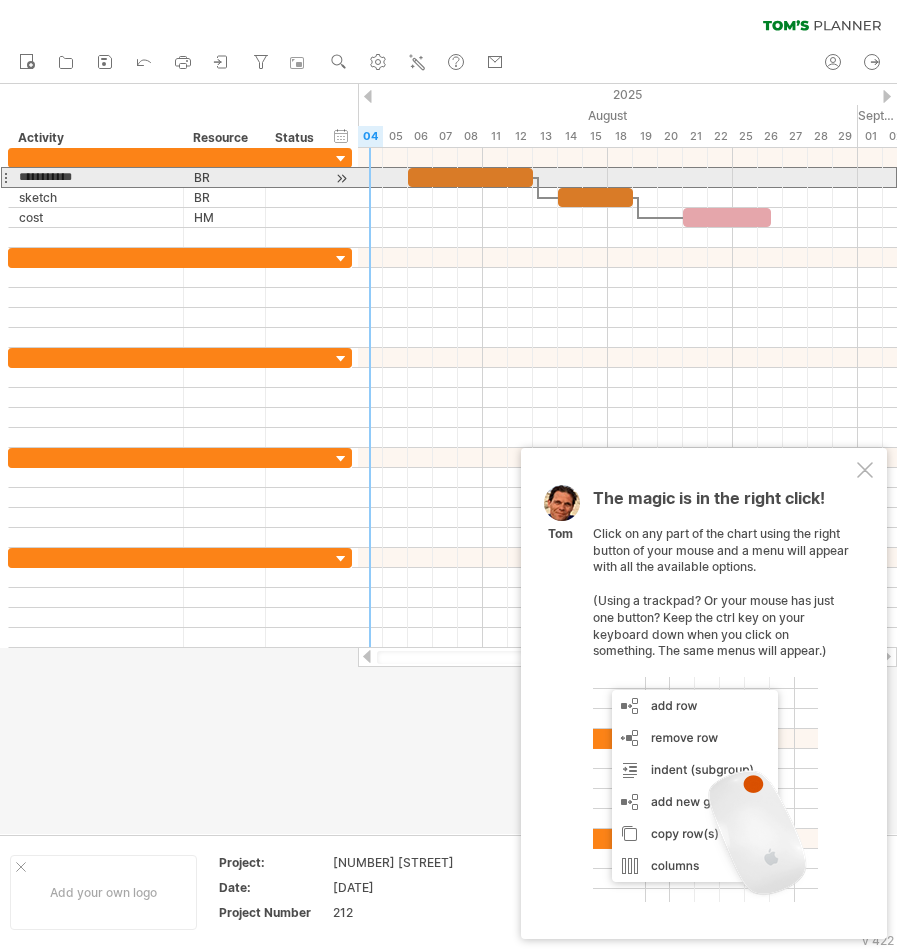 drag, startPoint x: 99, startPoint y: 174, endPoint x: 12, endPoint y: 176, distance: 87.02299 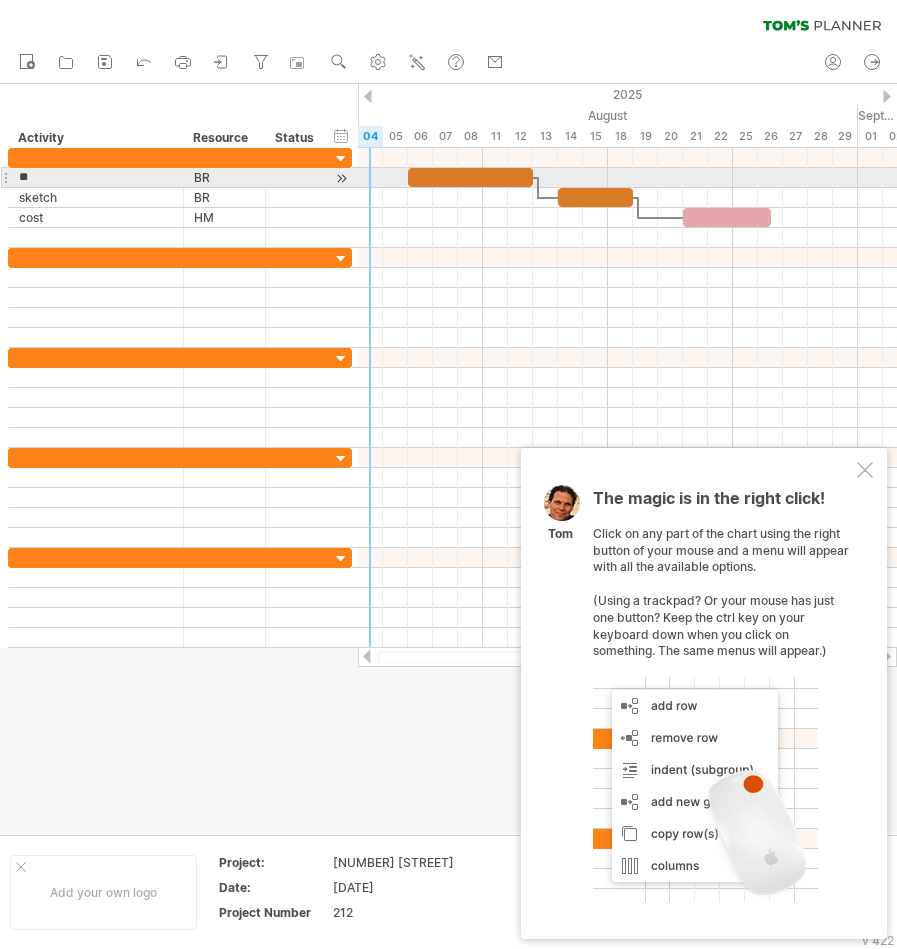 type on "*" 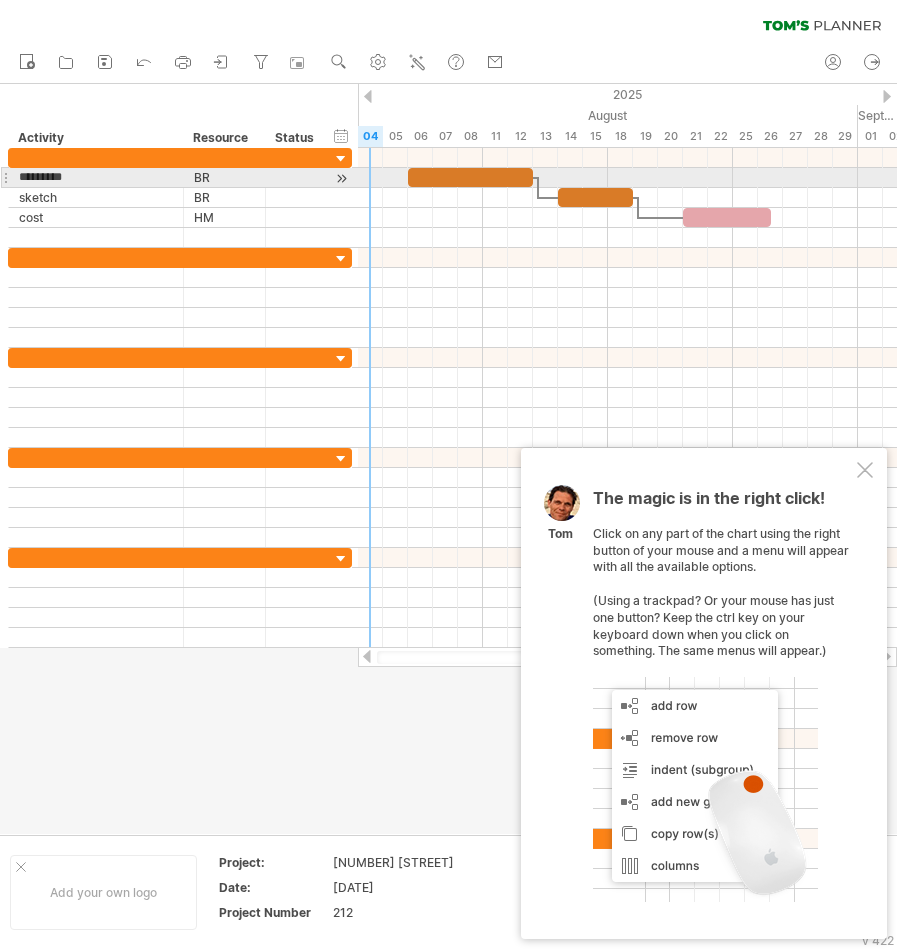 type on "**********" 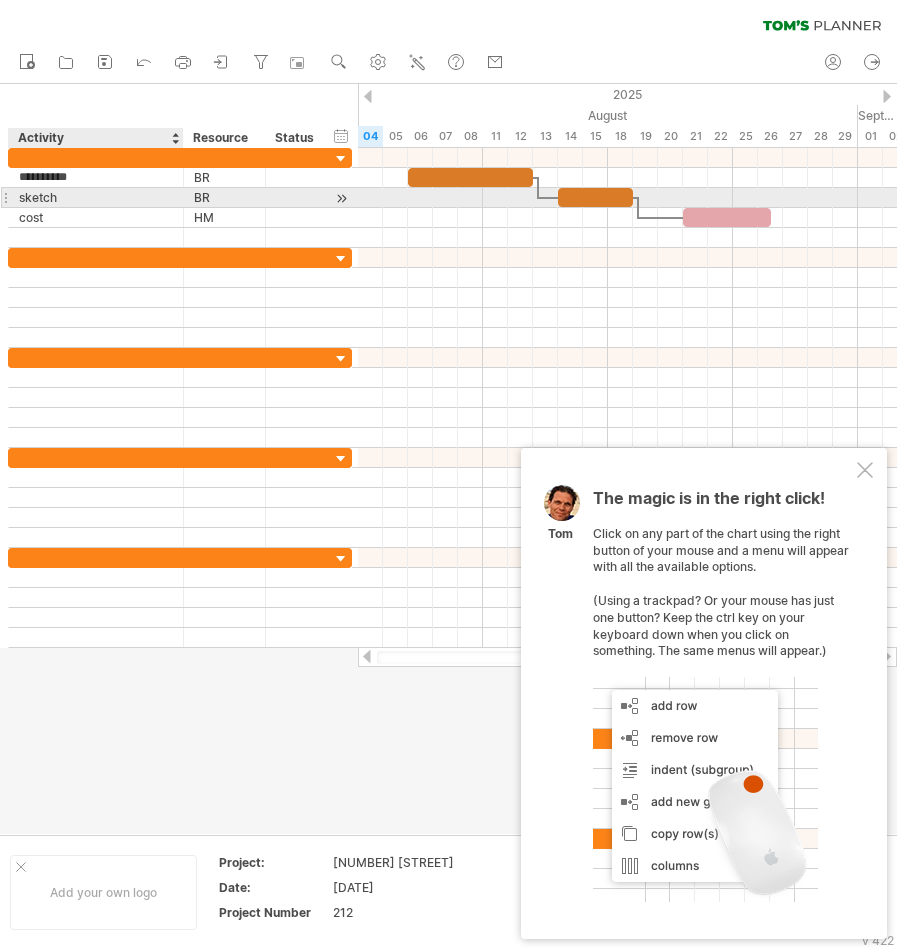 click on "sketch" at bounding box center (96, 197) 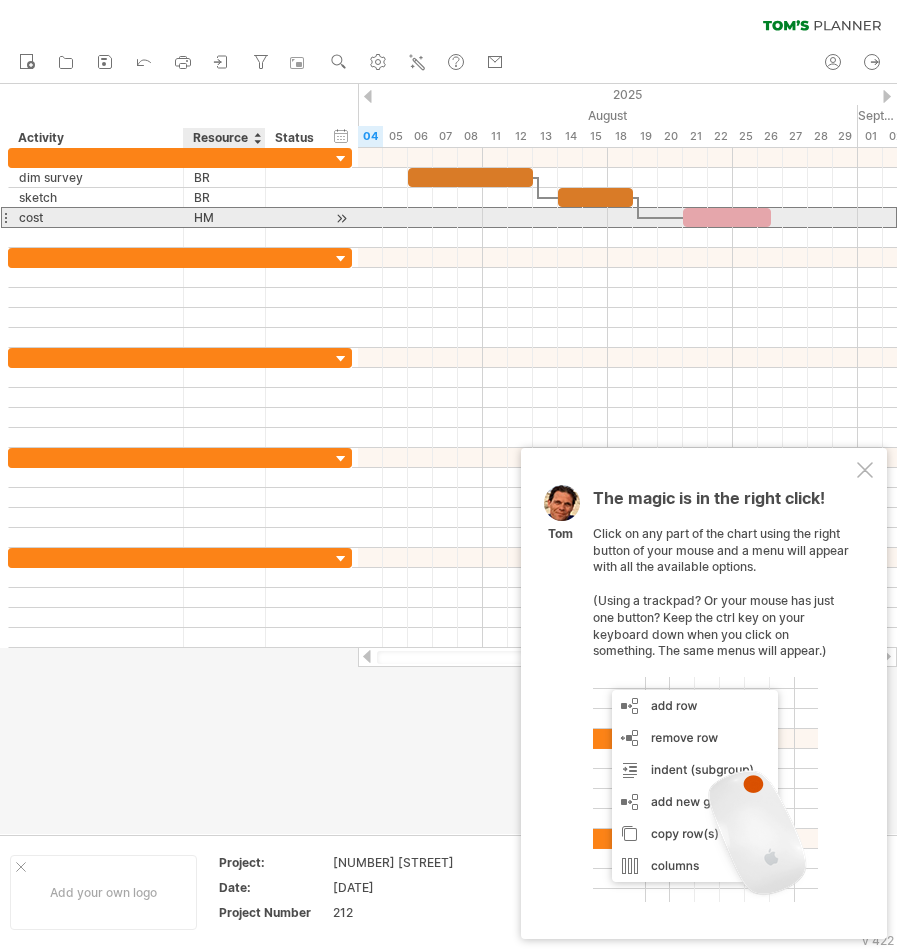 click on "HM" at bounding box center [224, 217] 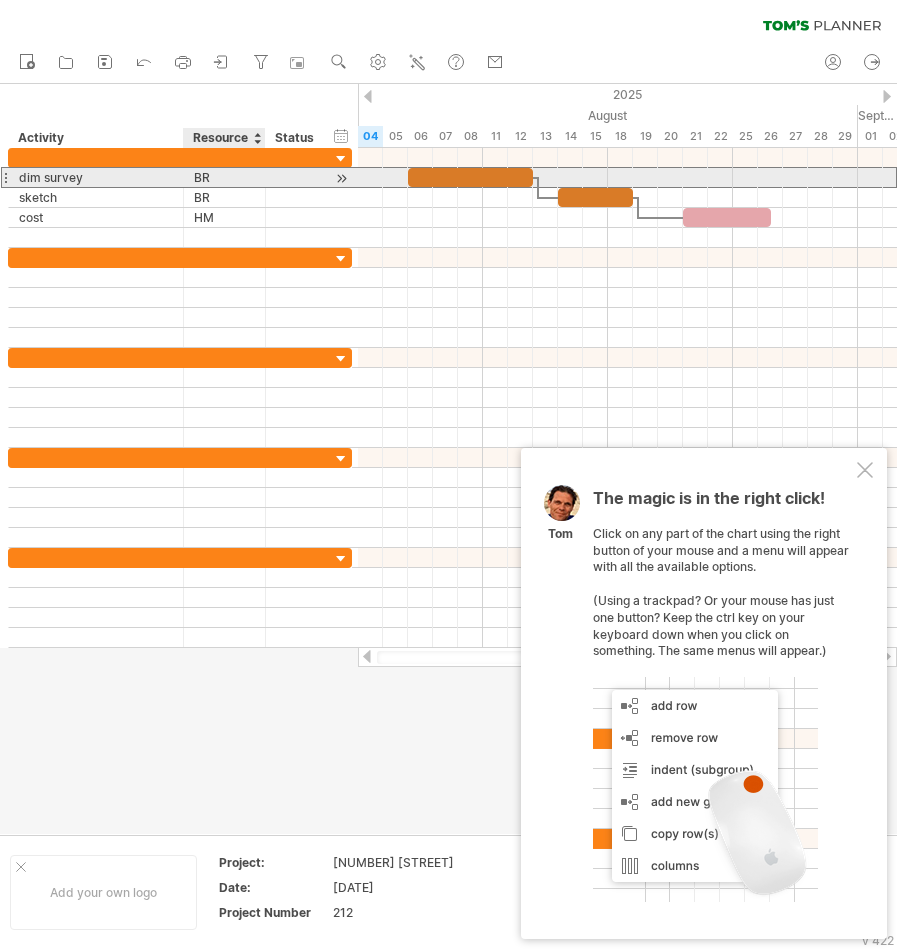 click on "BR" at bounding box center [224, 177] 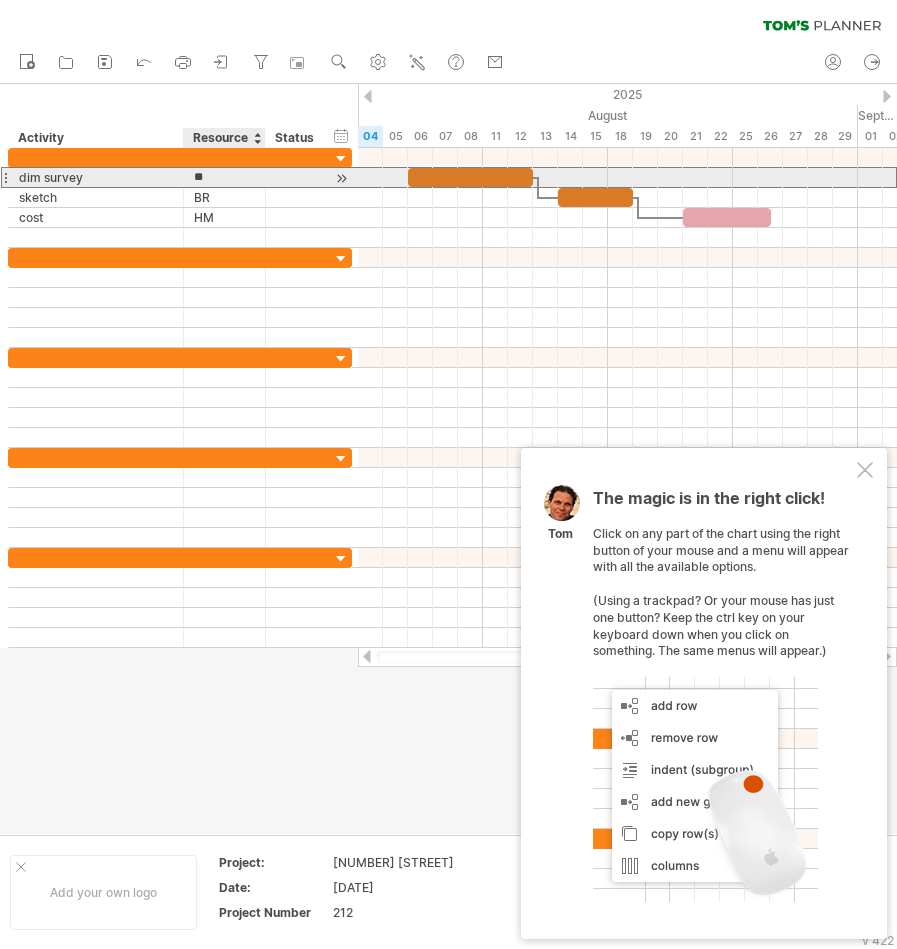 drag, startPoint x: 223, startPoint y: 176, endPoint x: 185, endPoint y: 177, distance: 38.013157 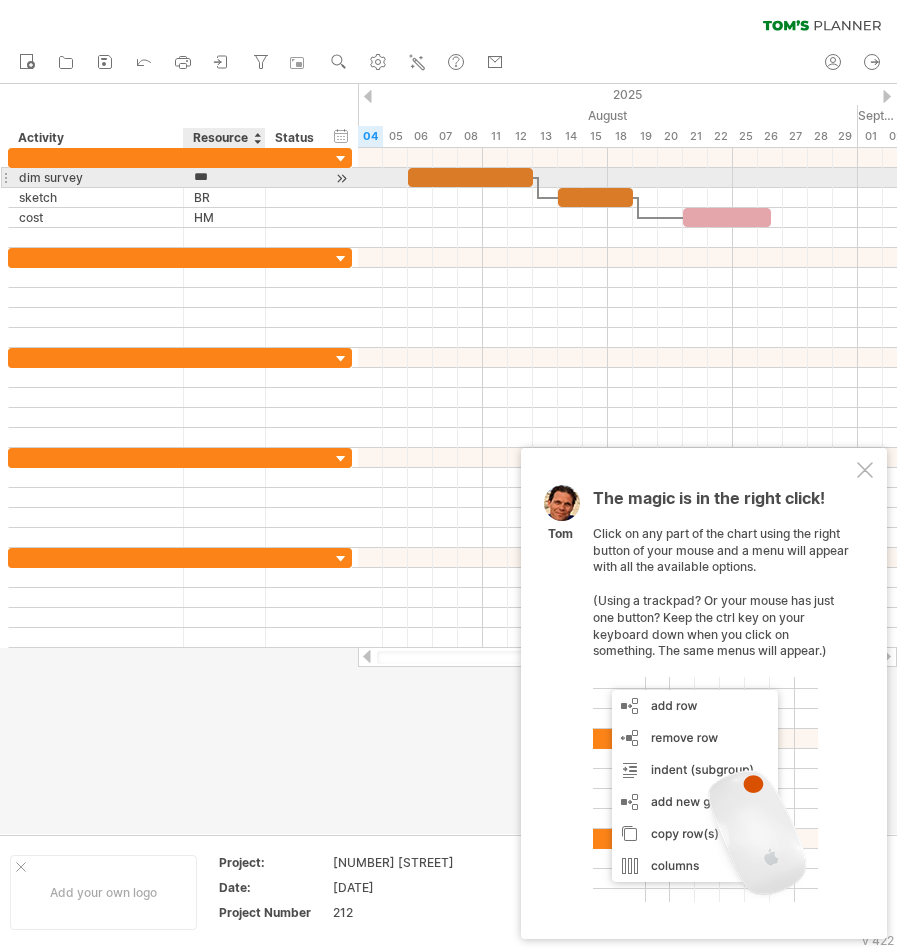 type on "****" 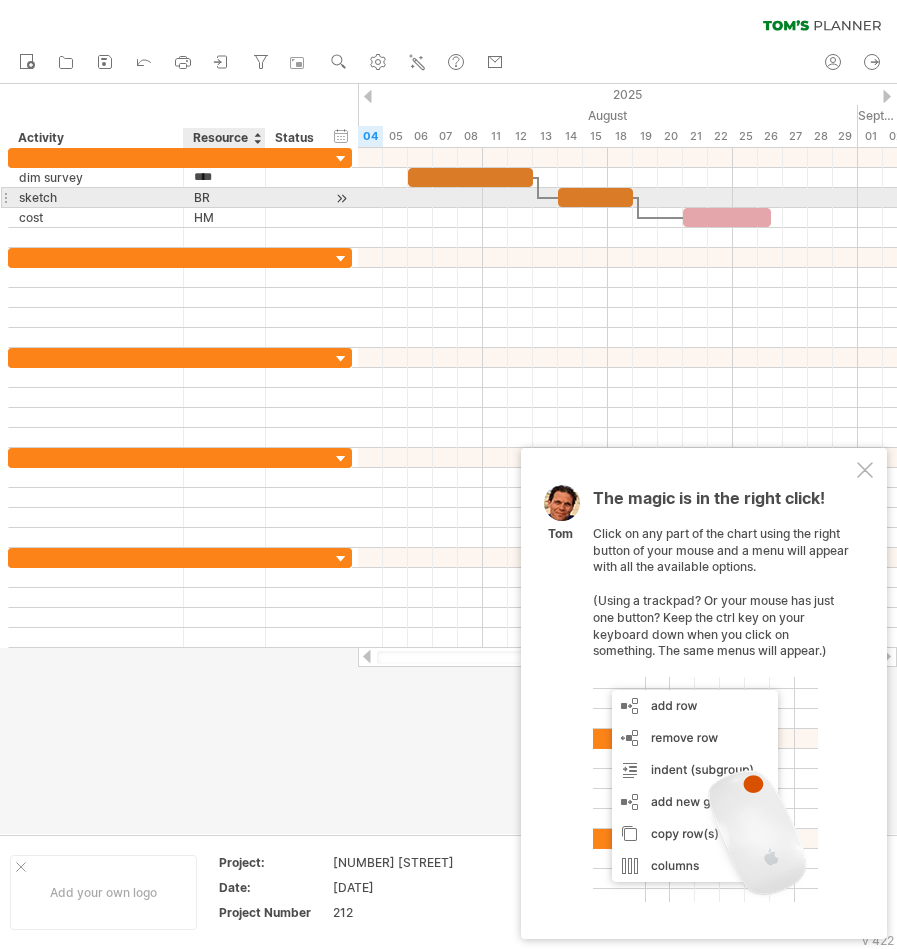 click on "BR" at bounding box center (224, 197) 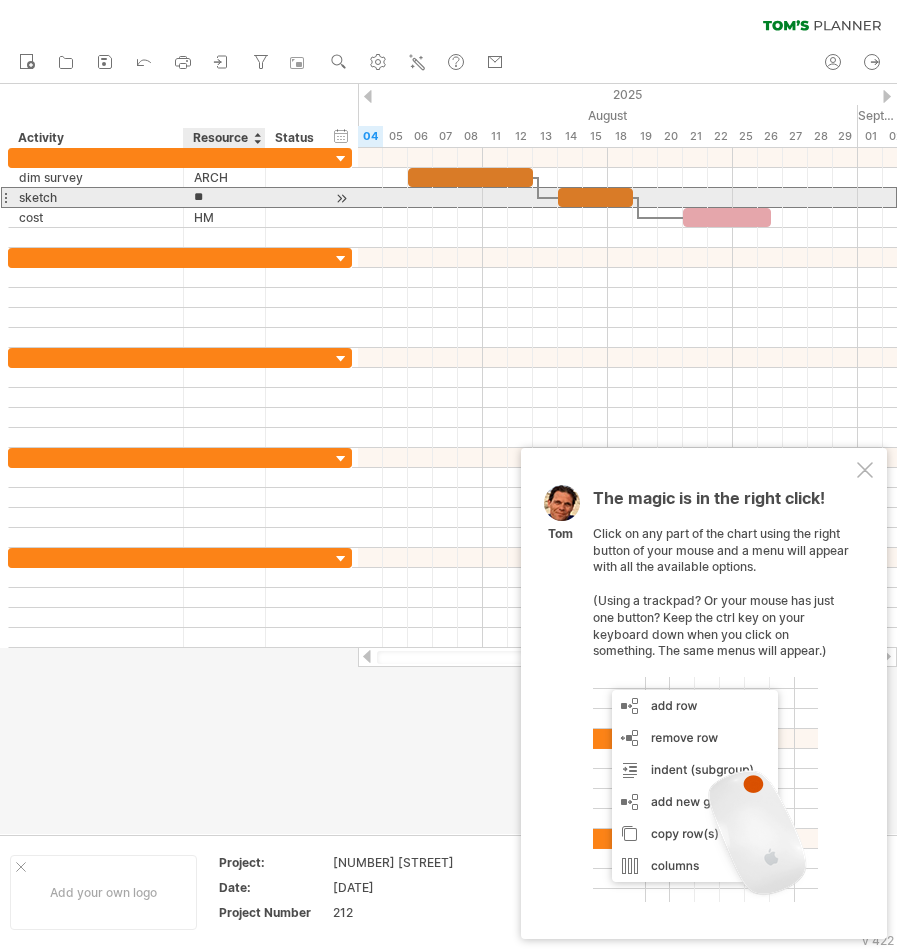 type on "*" 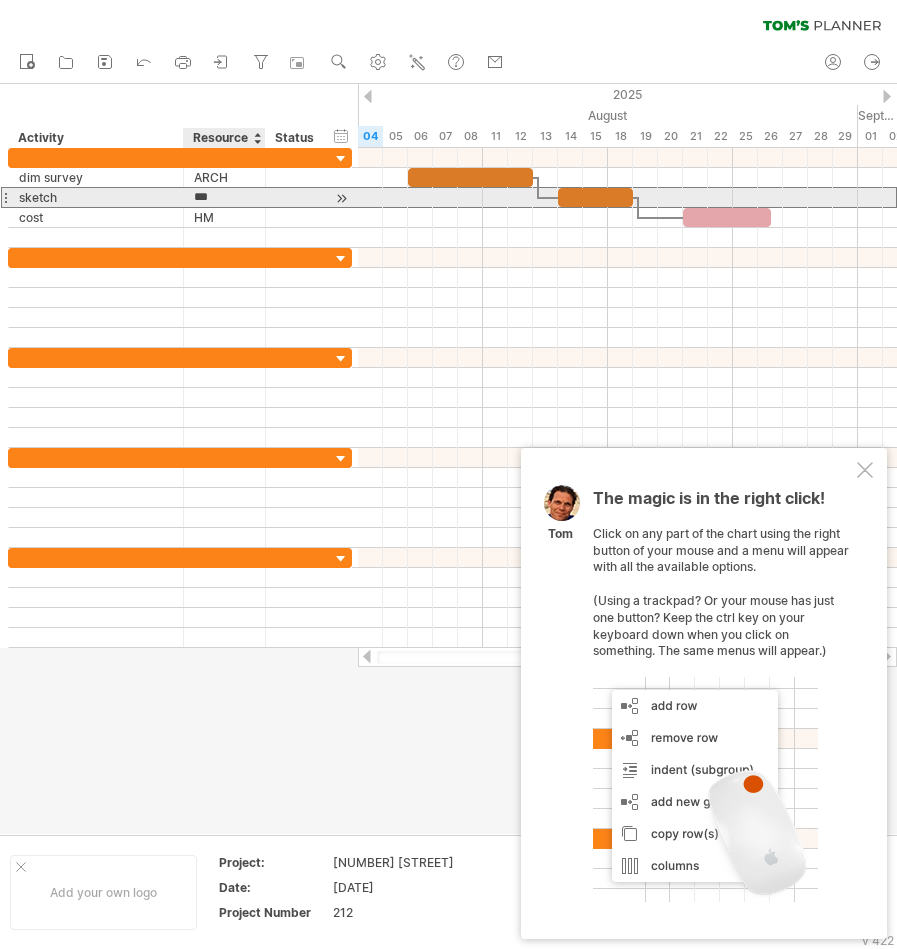 type on "****" 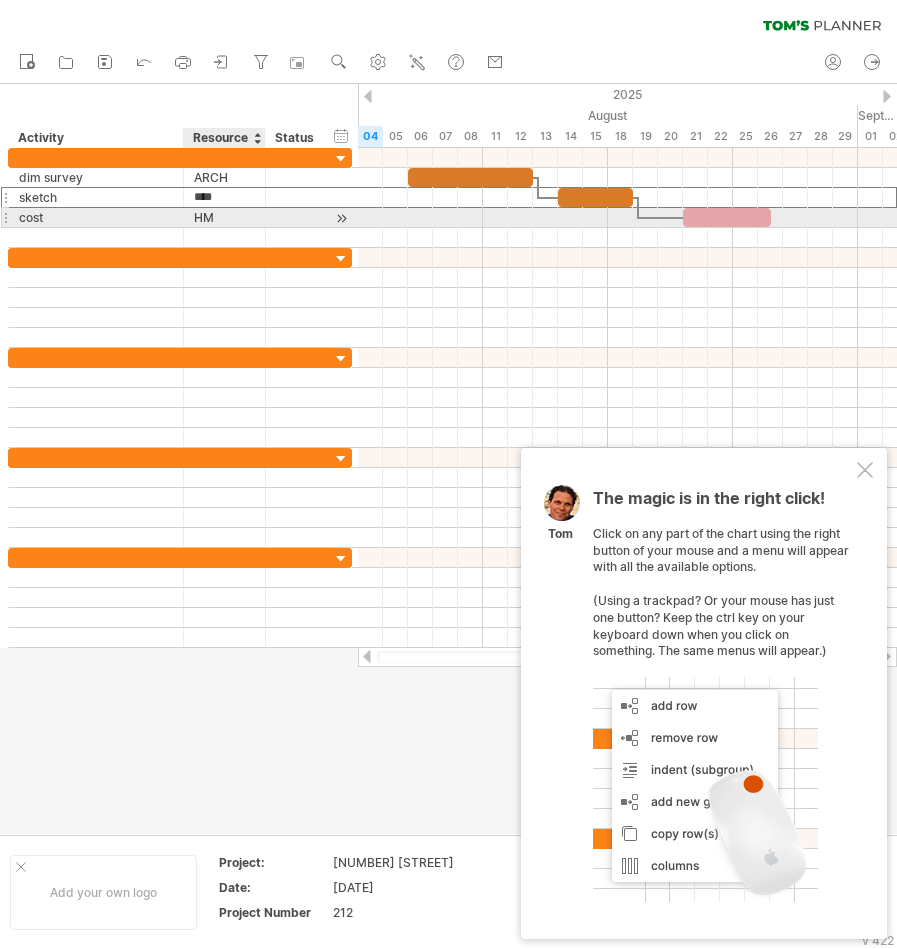 click on "HM" at bounding box center (224, 217) 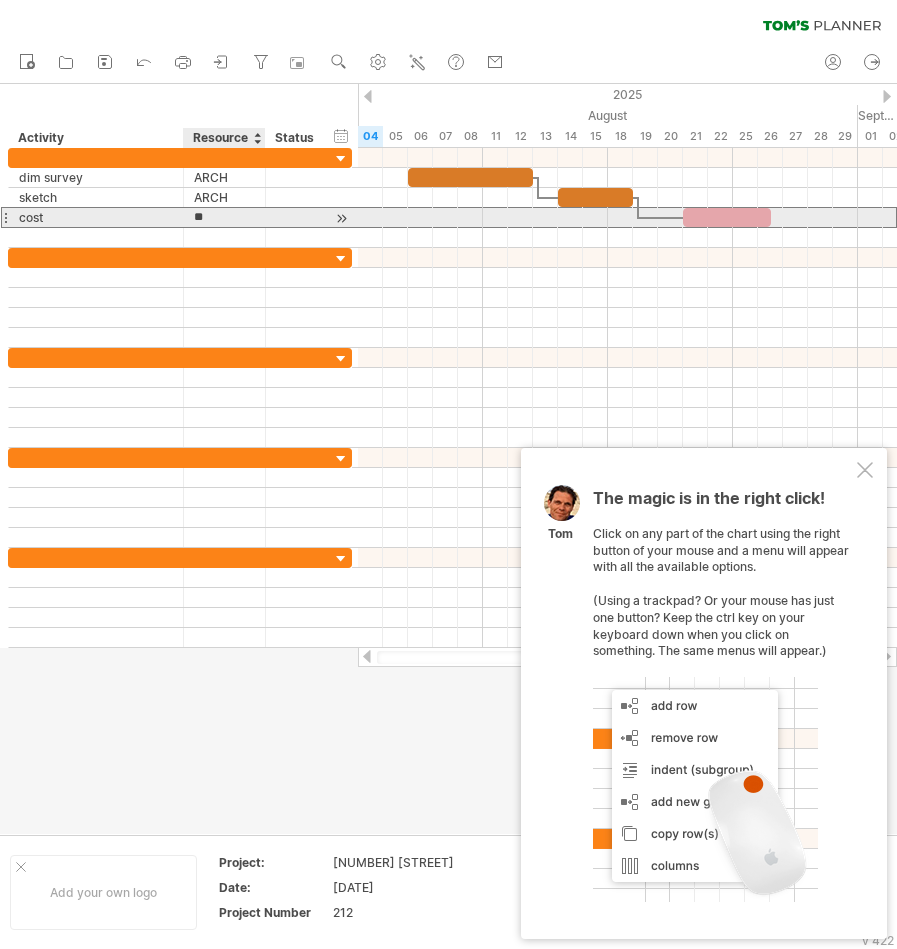 type on "*" 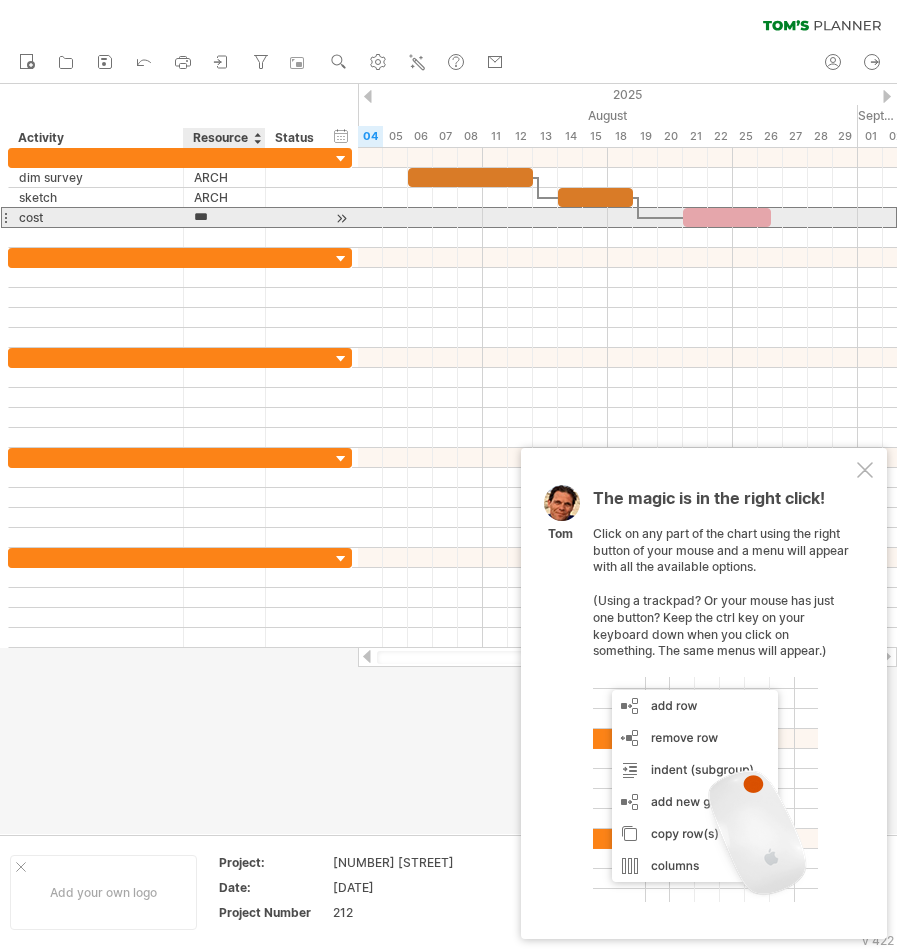 type on "****" 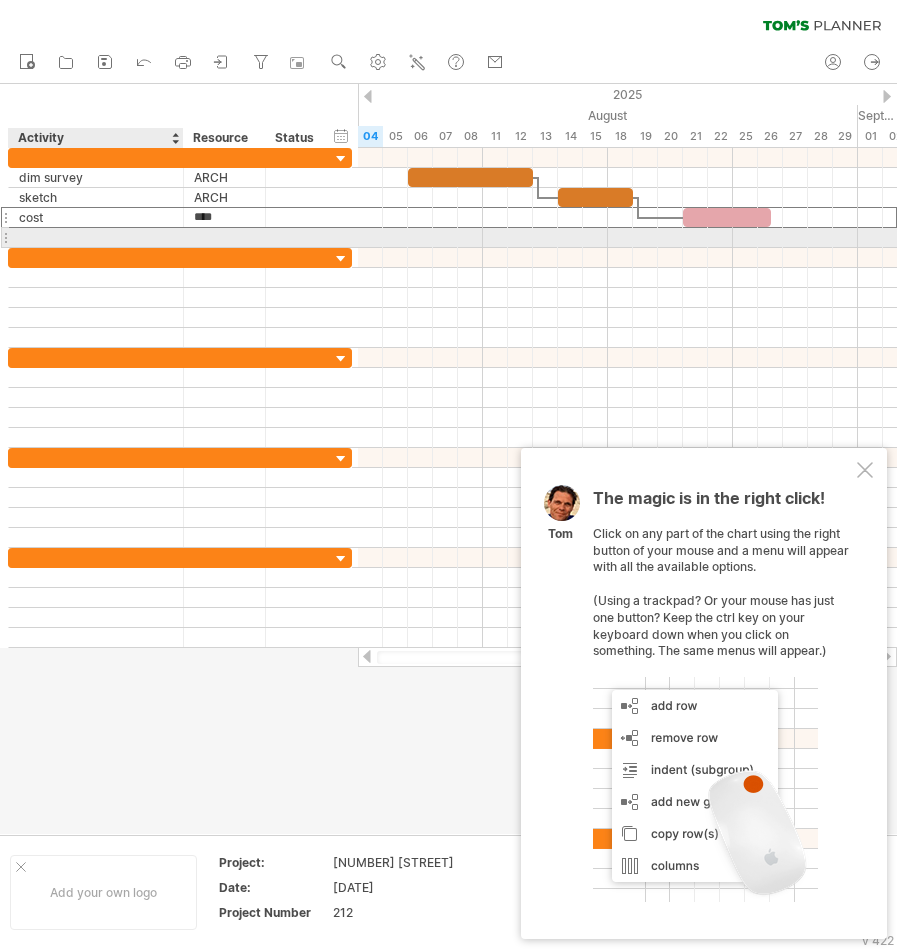 click at bounding box center (96, 237) 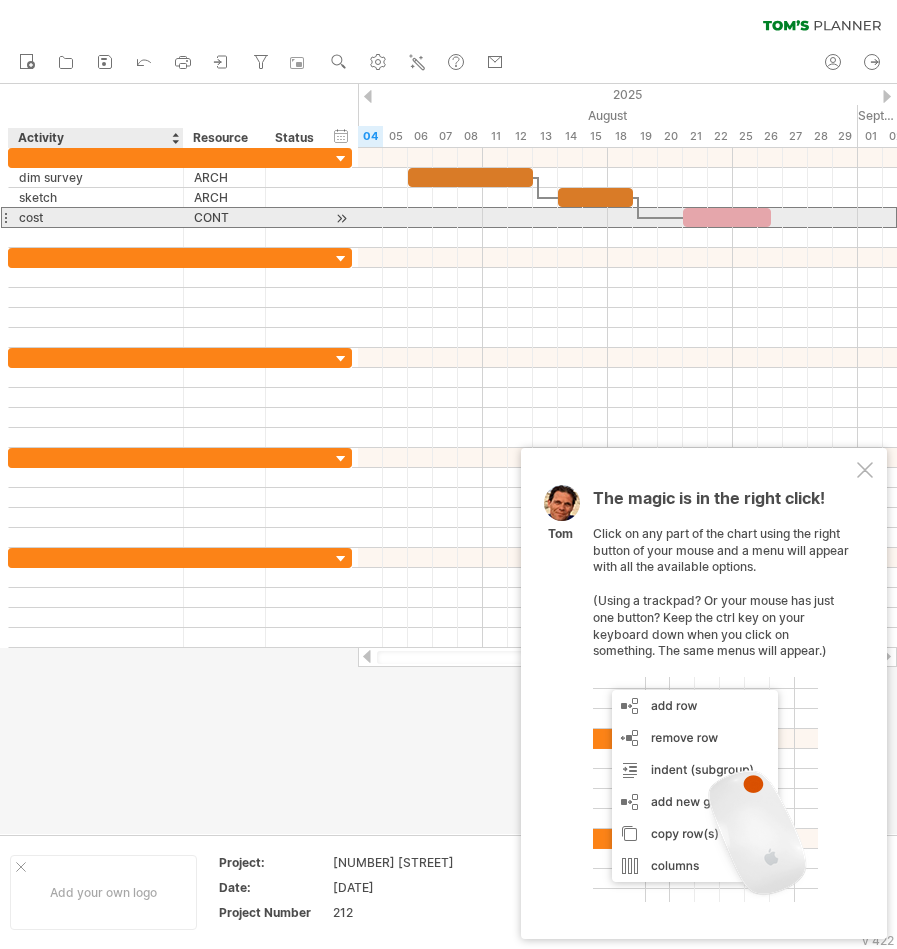 click on "cost" at bounding box center [96, 217] 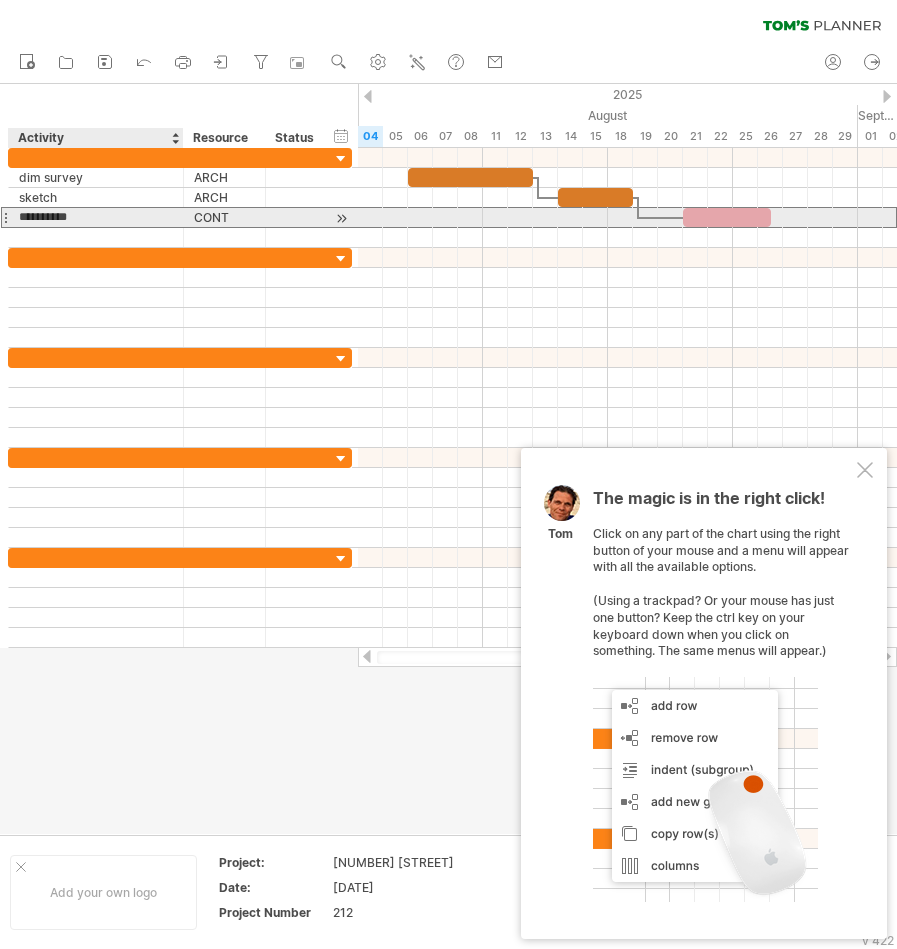 type on "**********" 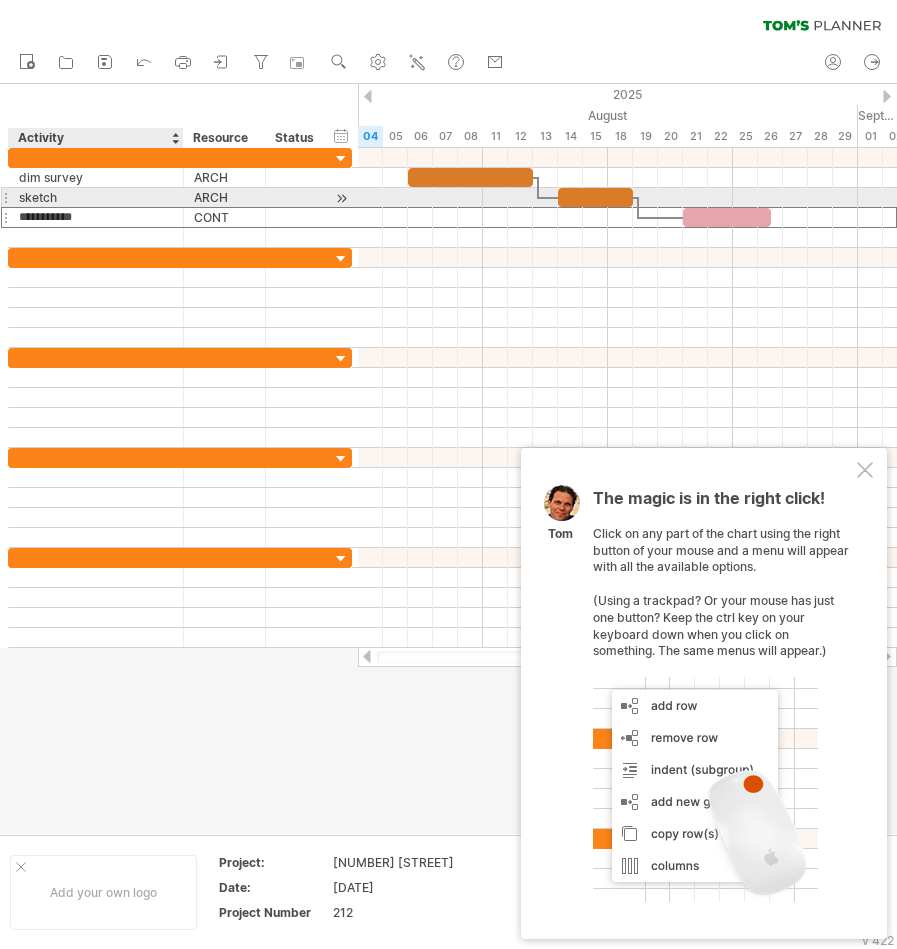 click on "sketch" at bounding box center (96, 197) 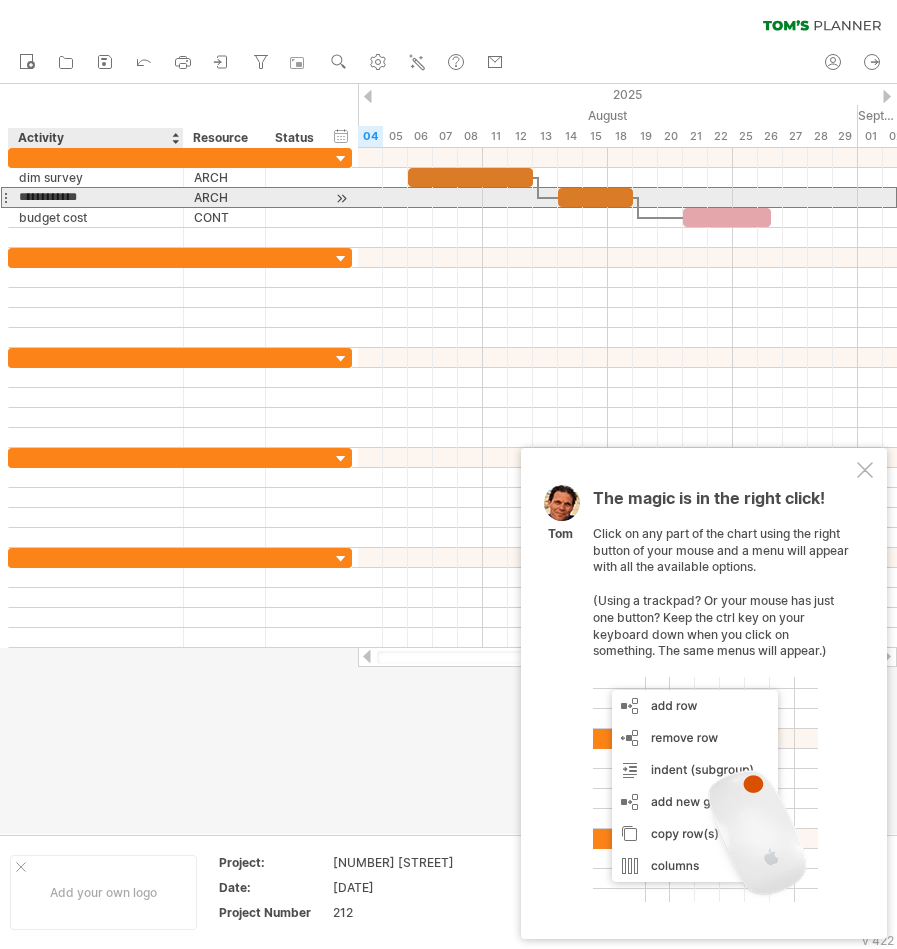 type on "**********" 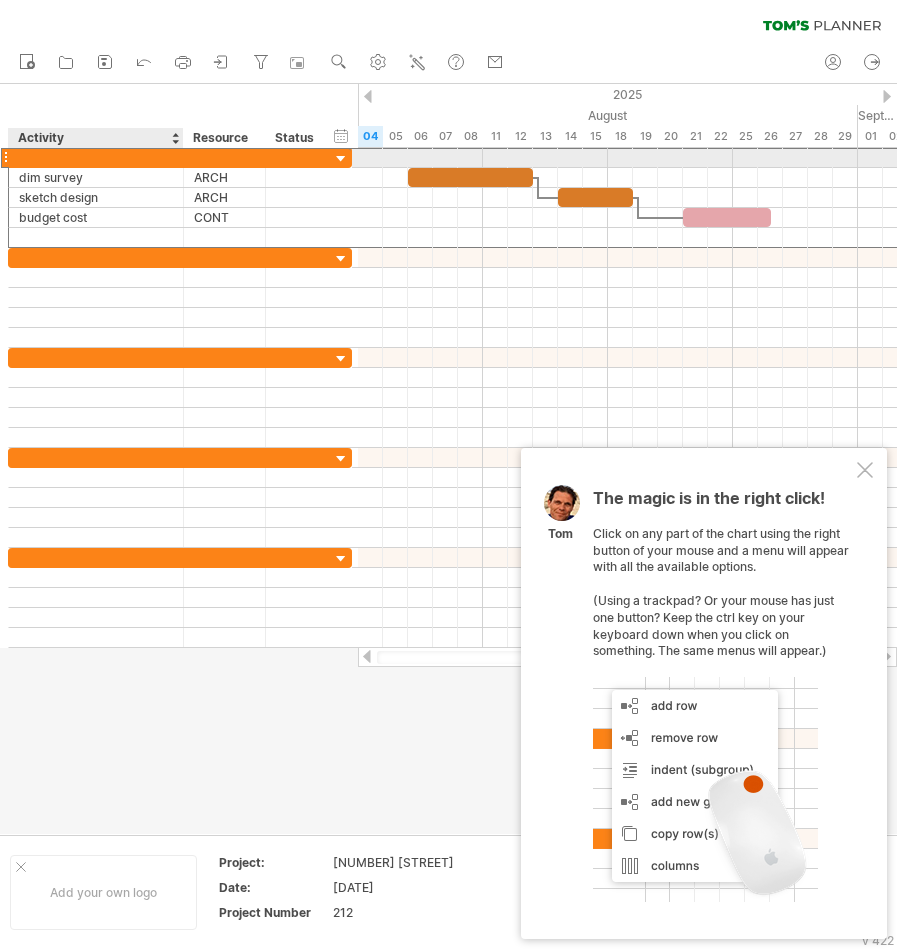 click at bounding box center (96, 157) 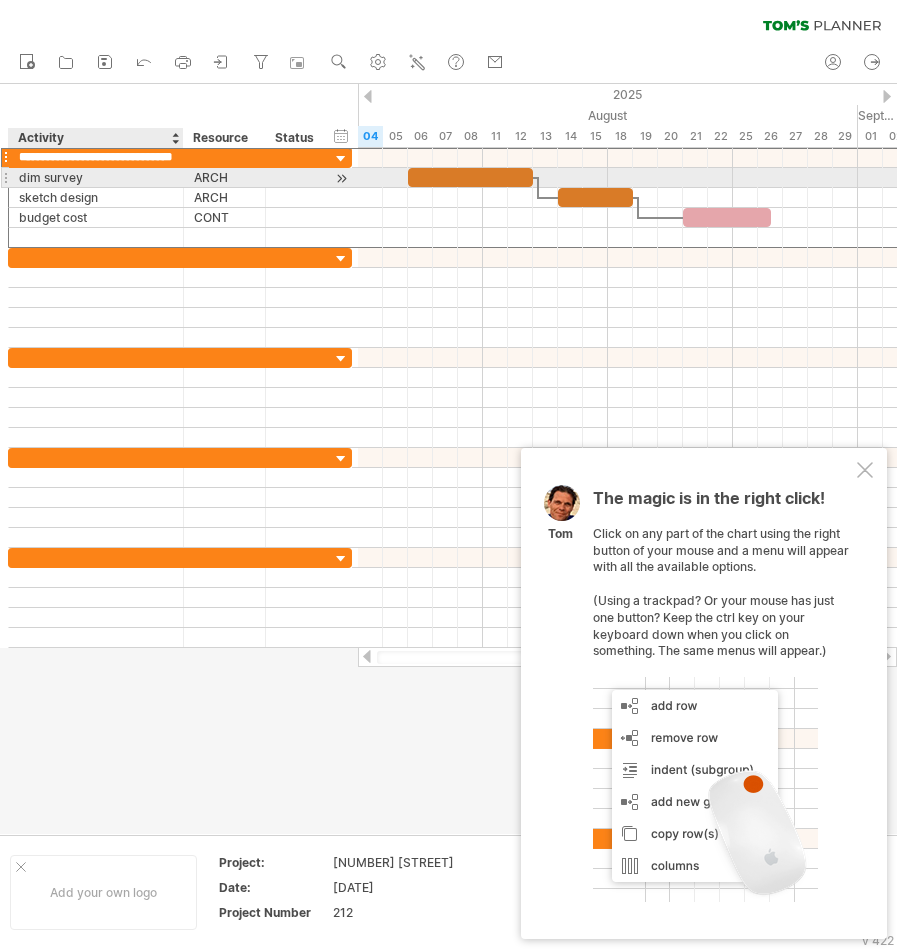 type on "**********" 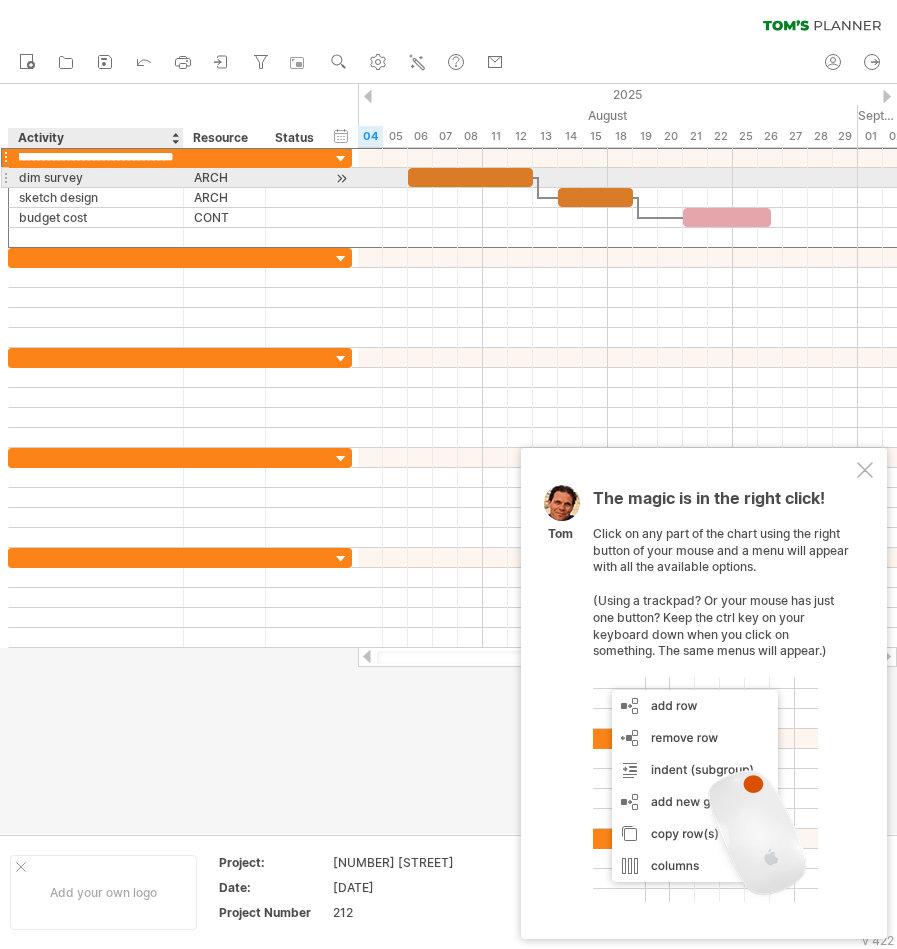 scroll, scrollTop: 0, scrollLeft: 36, axis: horizontal 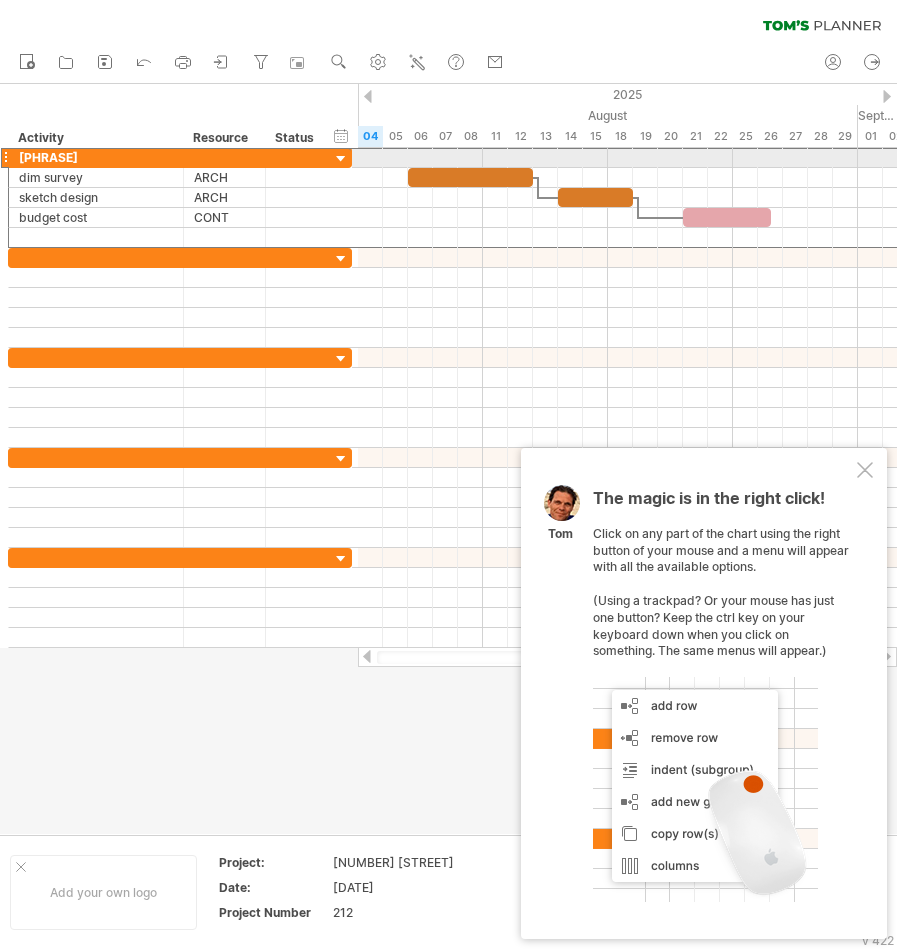 click at bounding box center (5, 157) 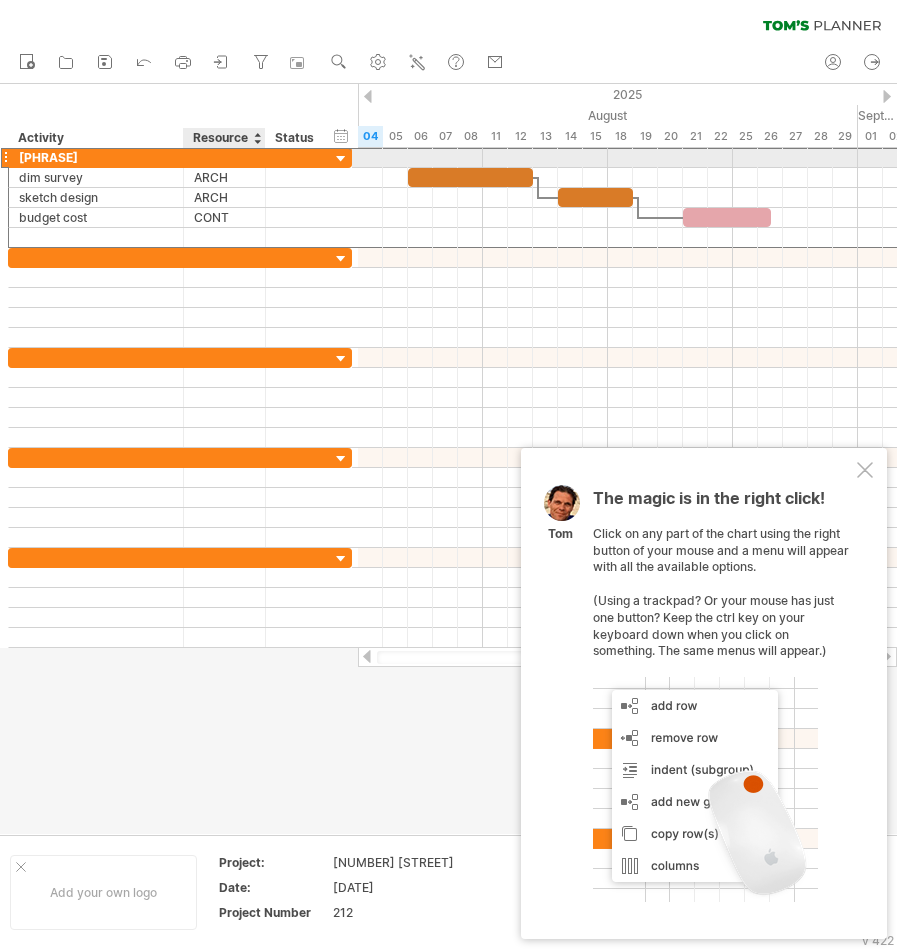 drag, startPoint x: 187, startPoint y: 157, endPoint x: 178, endPoint y: 163, distance: 10.816654 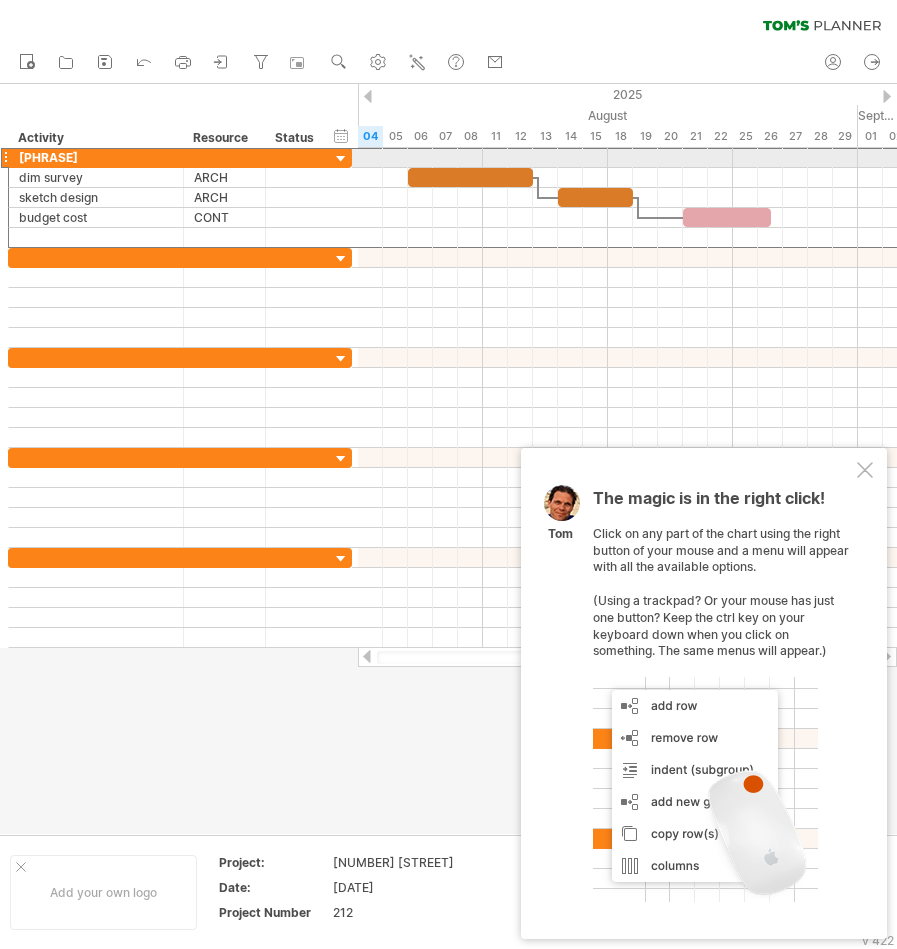 click at bounding box center [5, 157] 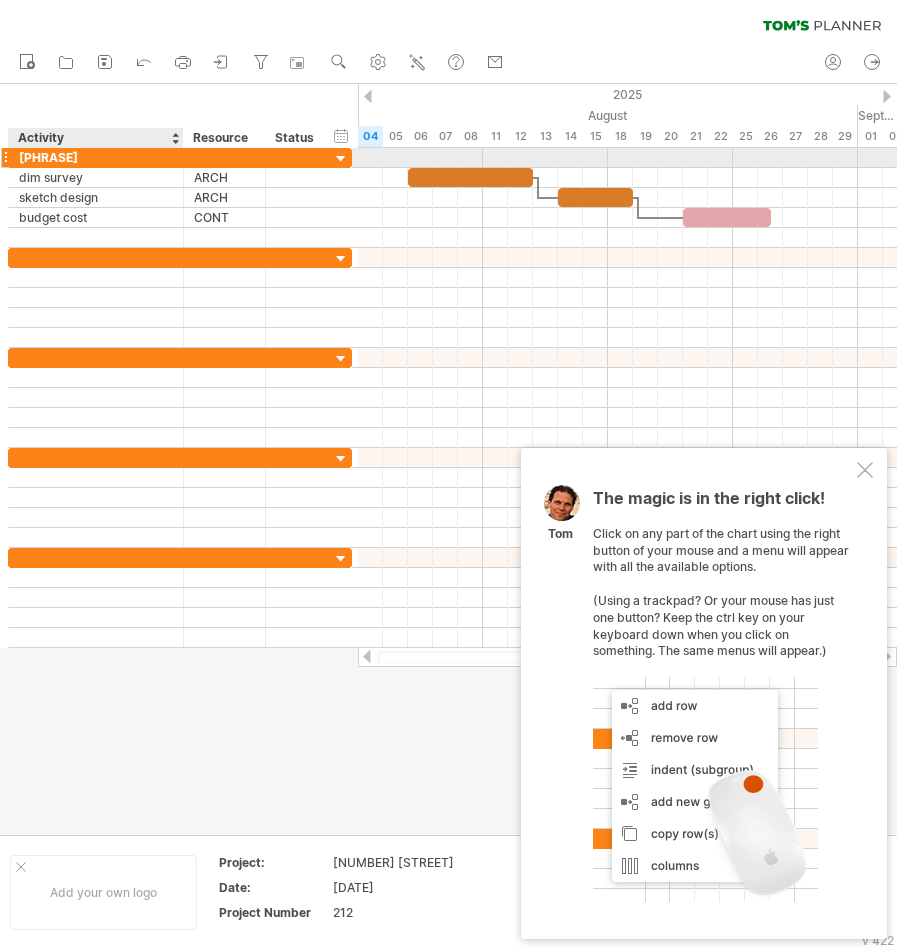 click at bounding box center [181, 158] 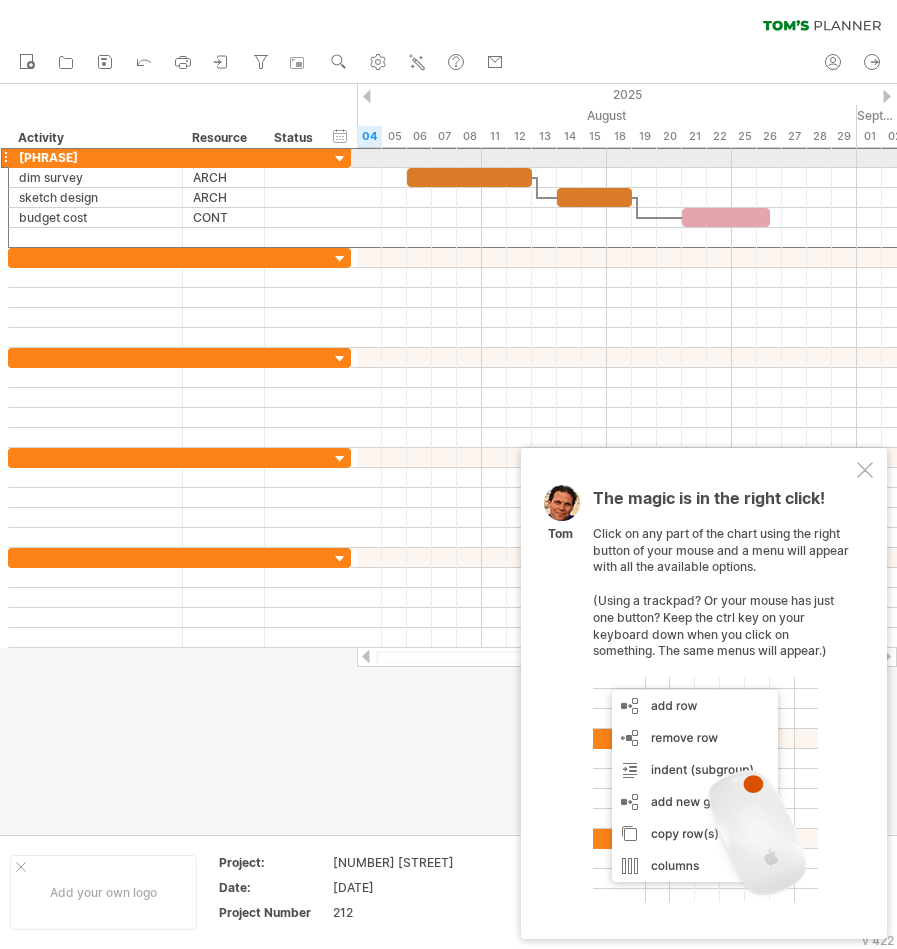 click on "**********" at bounding box center (96, 157) 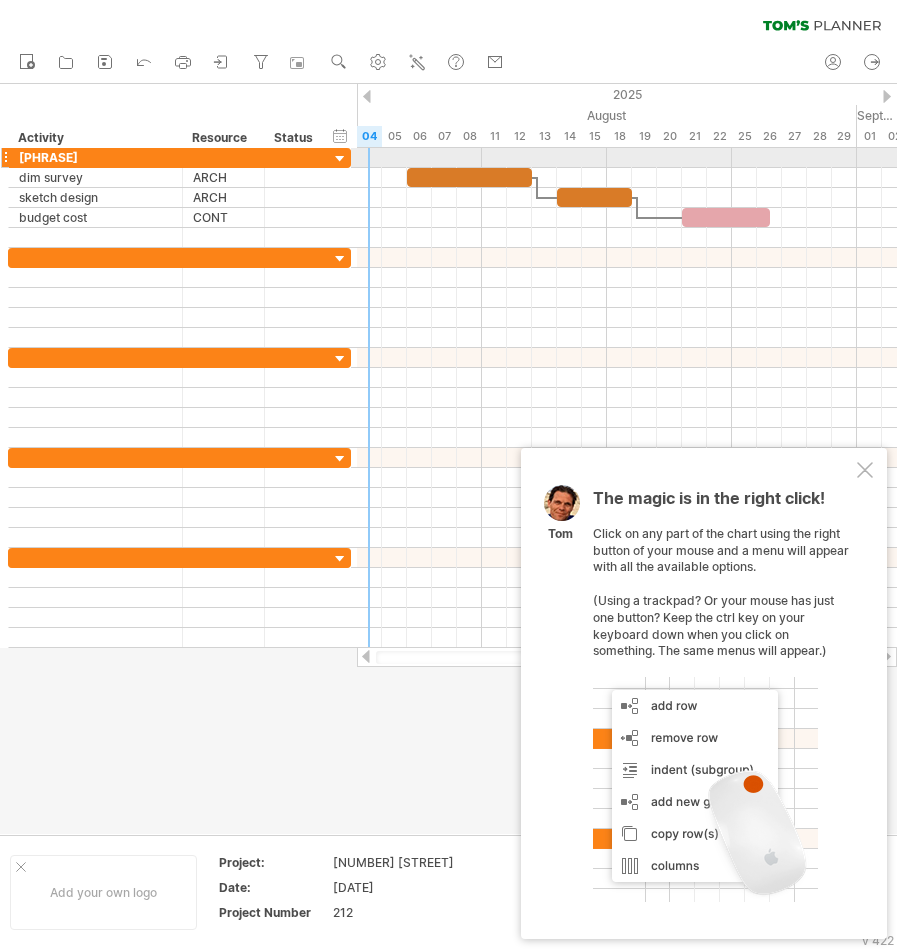click at bounding box center [340, 159] 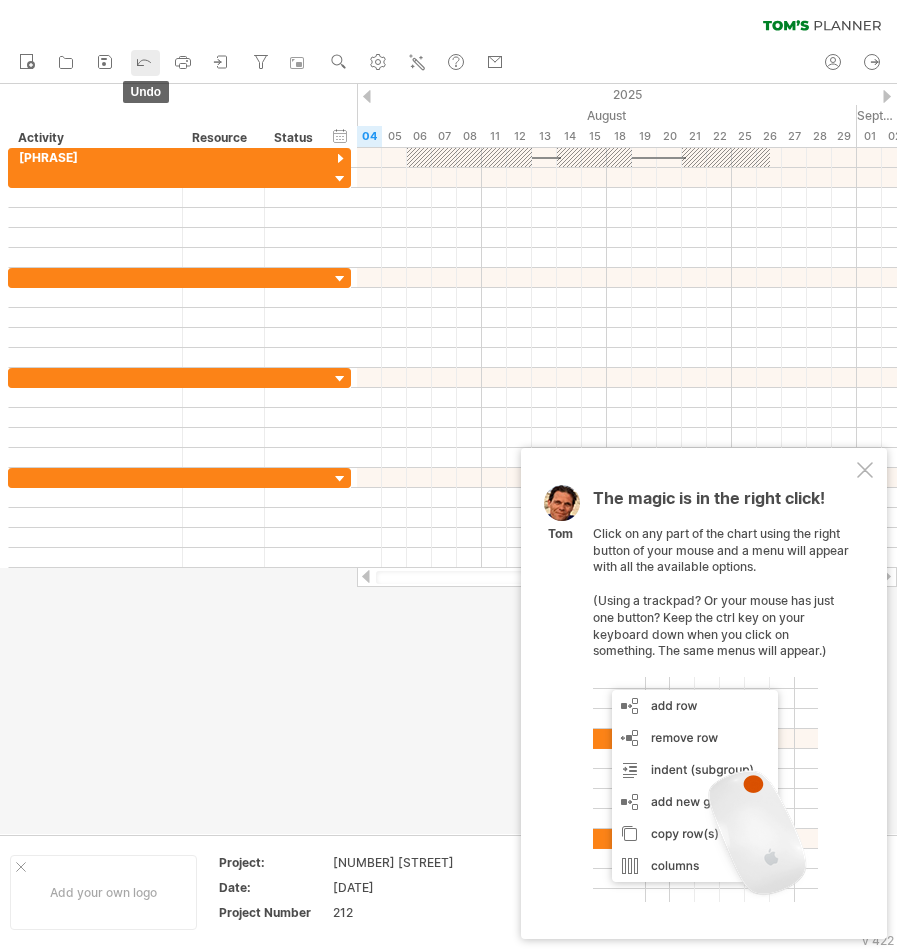 click 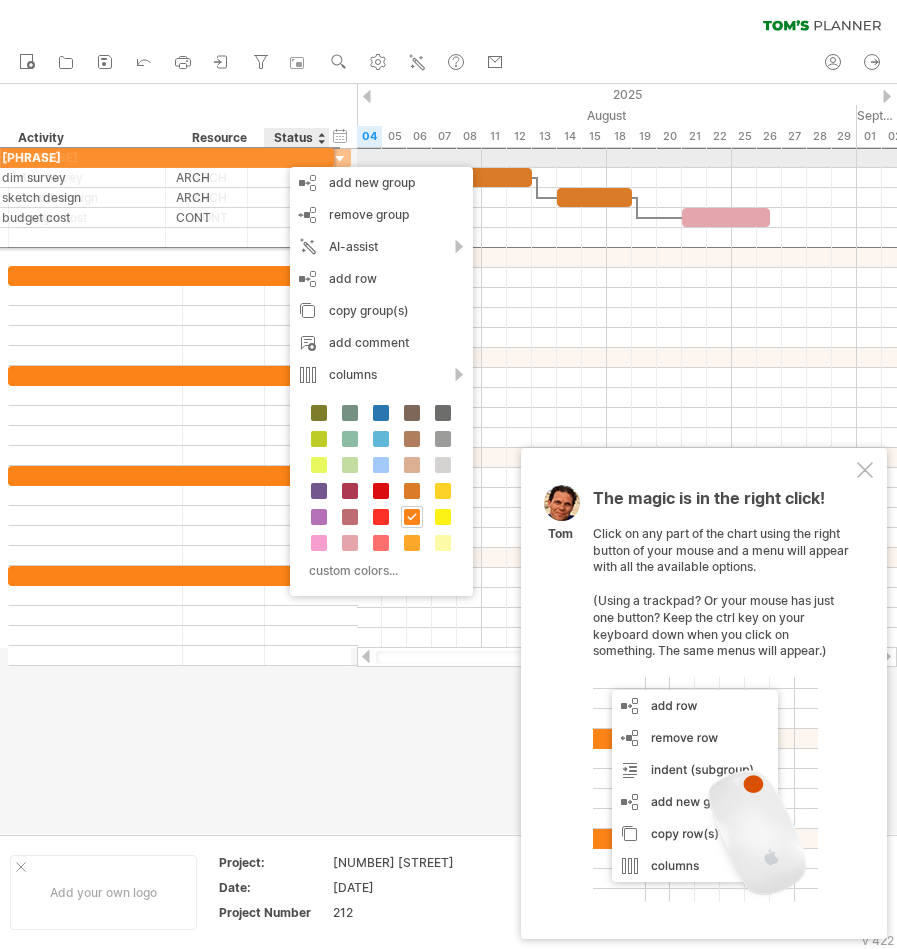 drag, startPoint x: 280, startPoint y: 157, endPoint x: 260, endPoint y: 154, distance: 20.22375 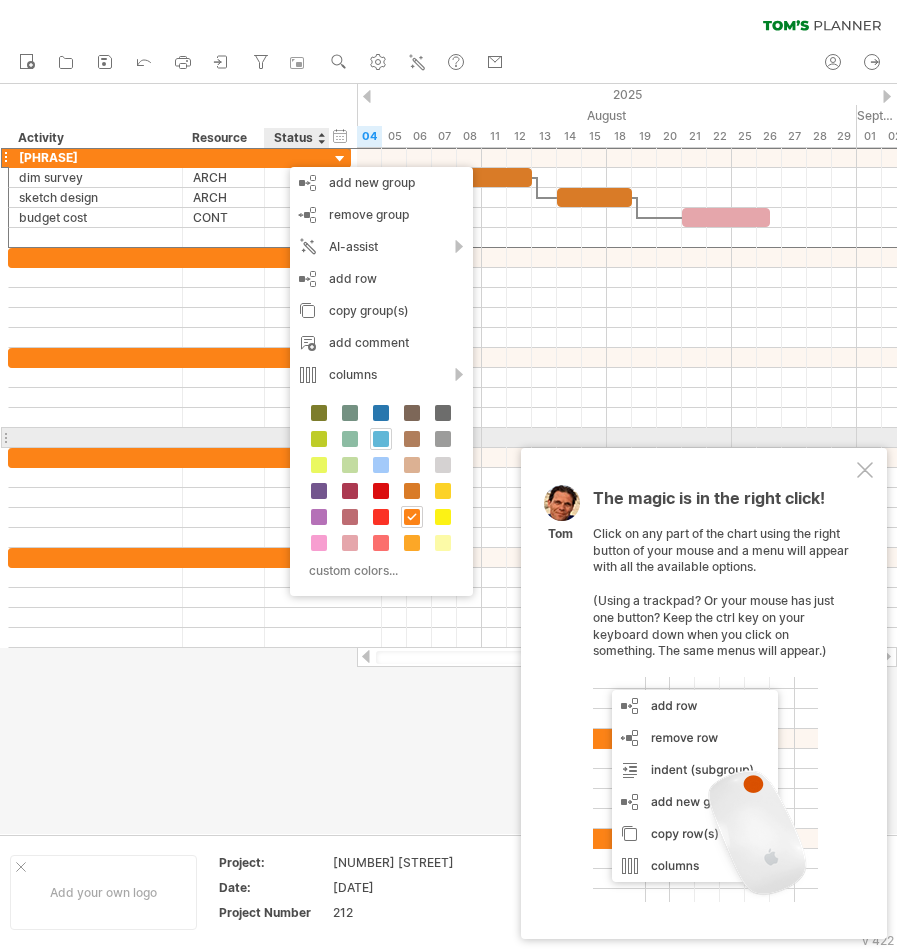click at bounding box center (381, 439) 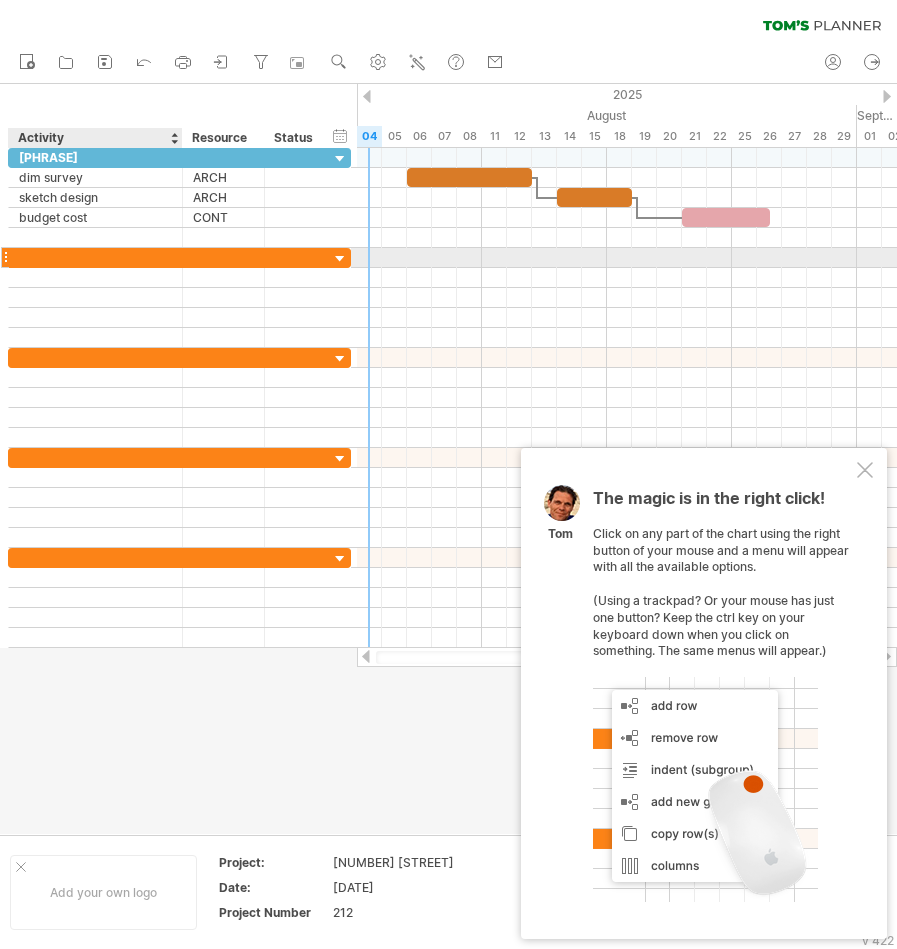 click at bounding box center (95, 257) 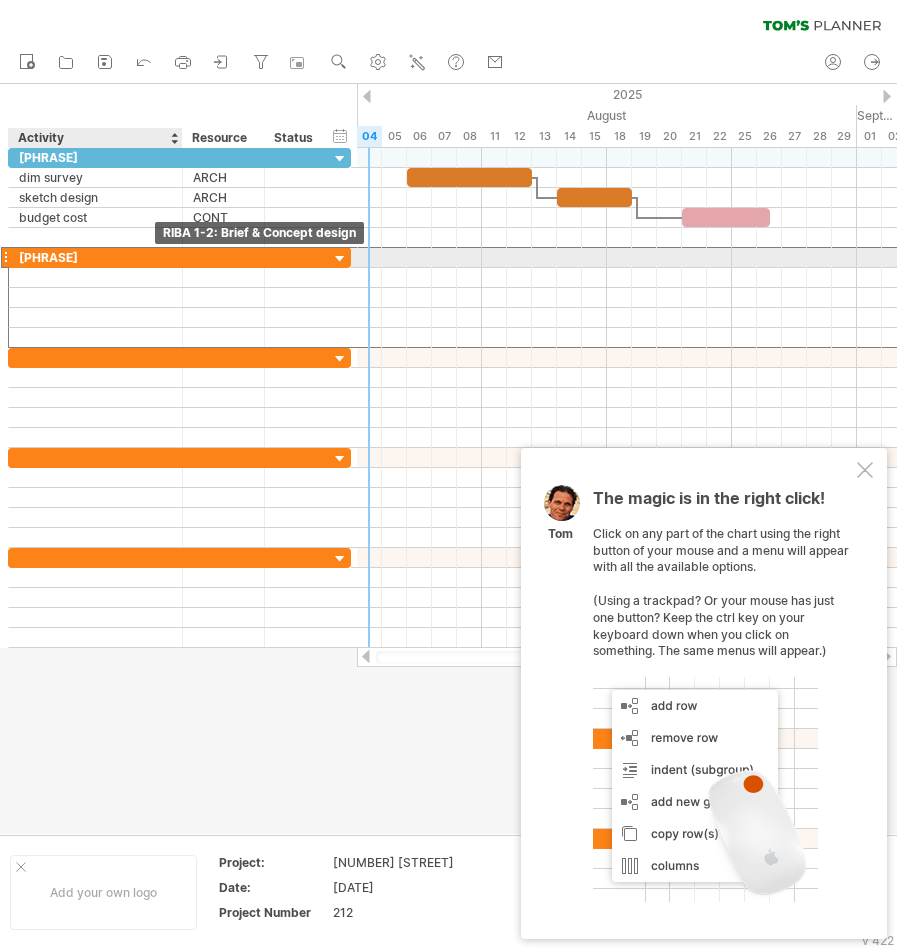click on "[PHRASE]" at bounding box center [95, 257] 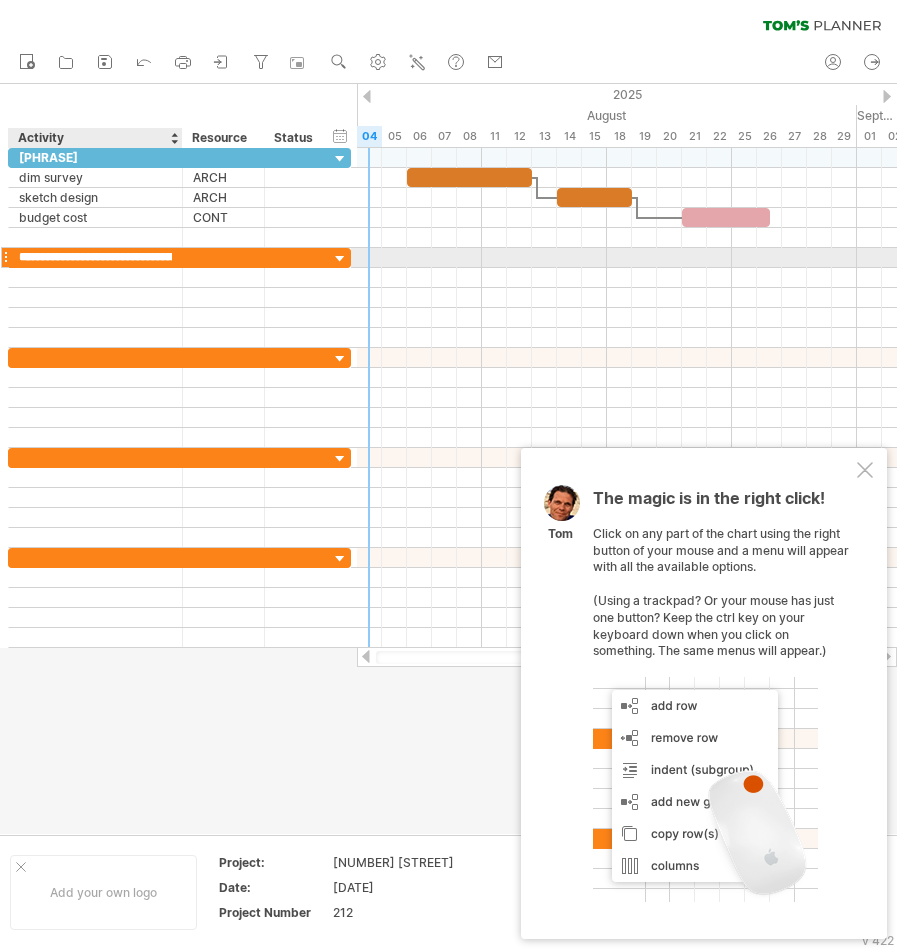 scroll, scrollTop: 0, scrollLeft: 8, axis: horizontal 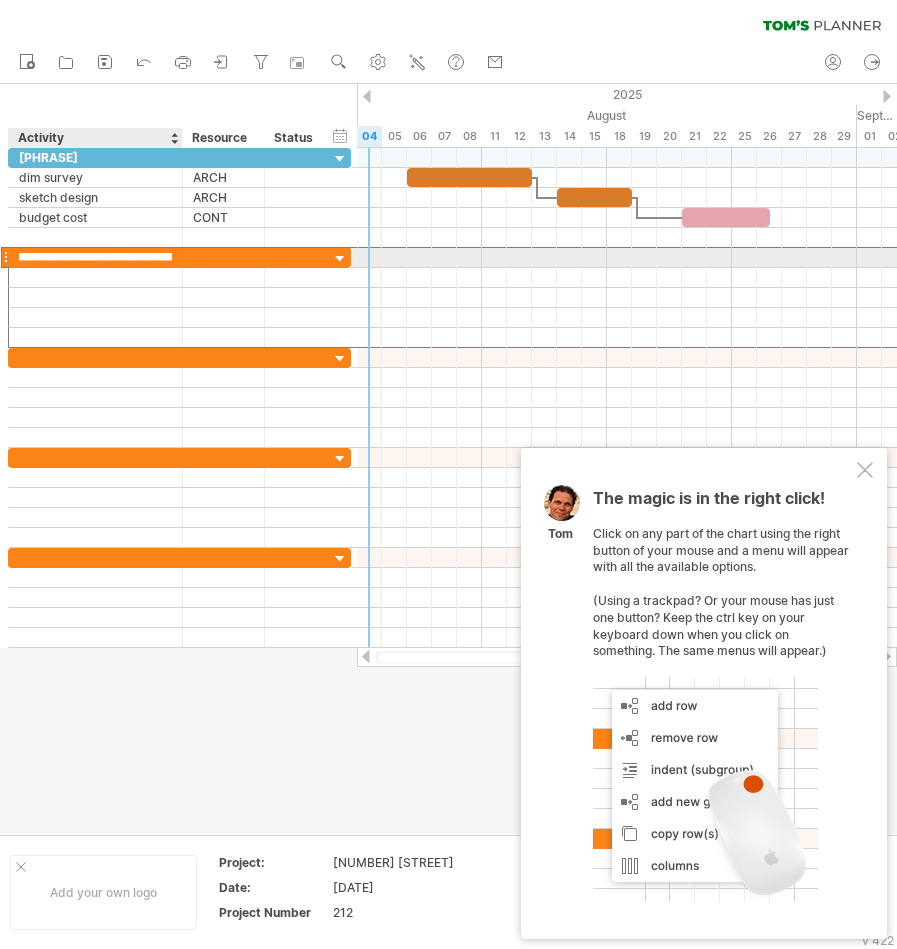 click on "**********" at bounding box center (95, 257) 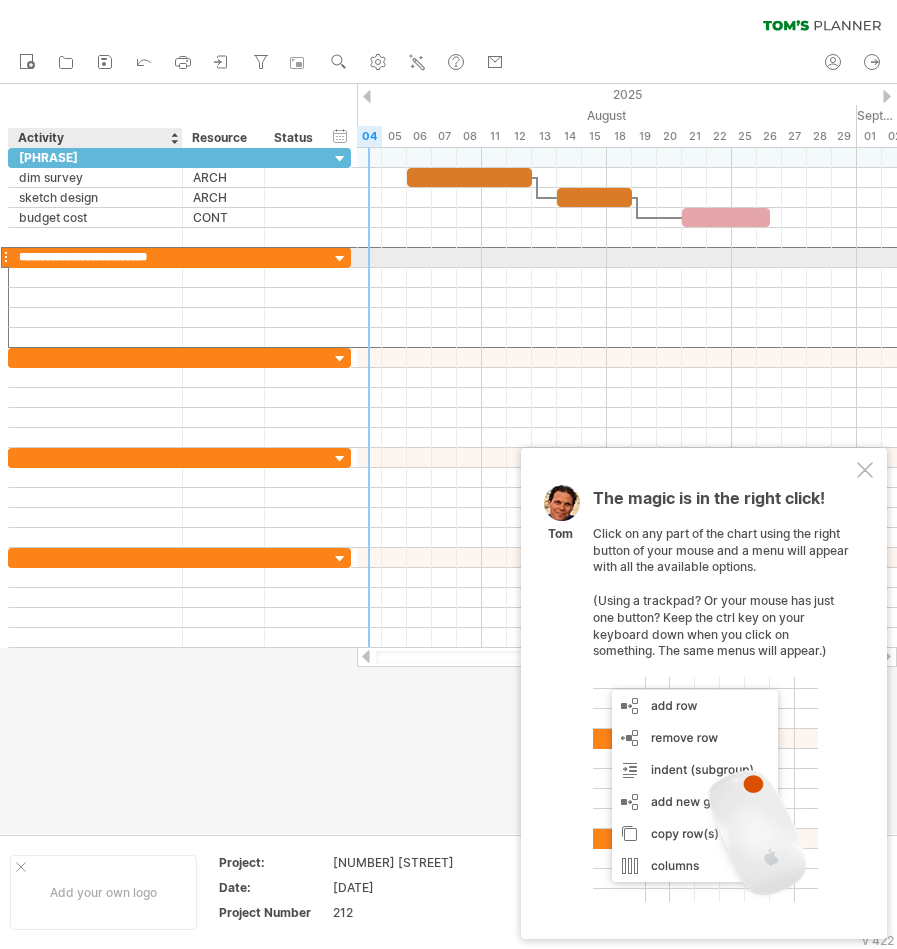 click on "**********" at bounding box center (95, 257) 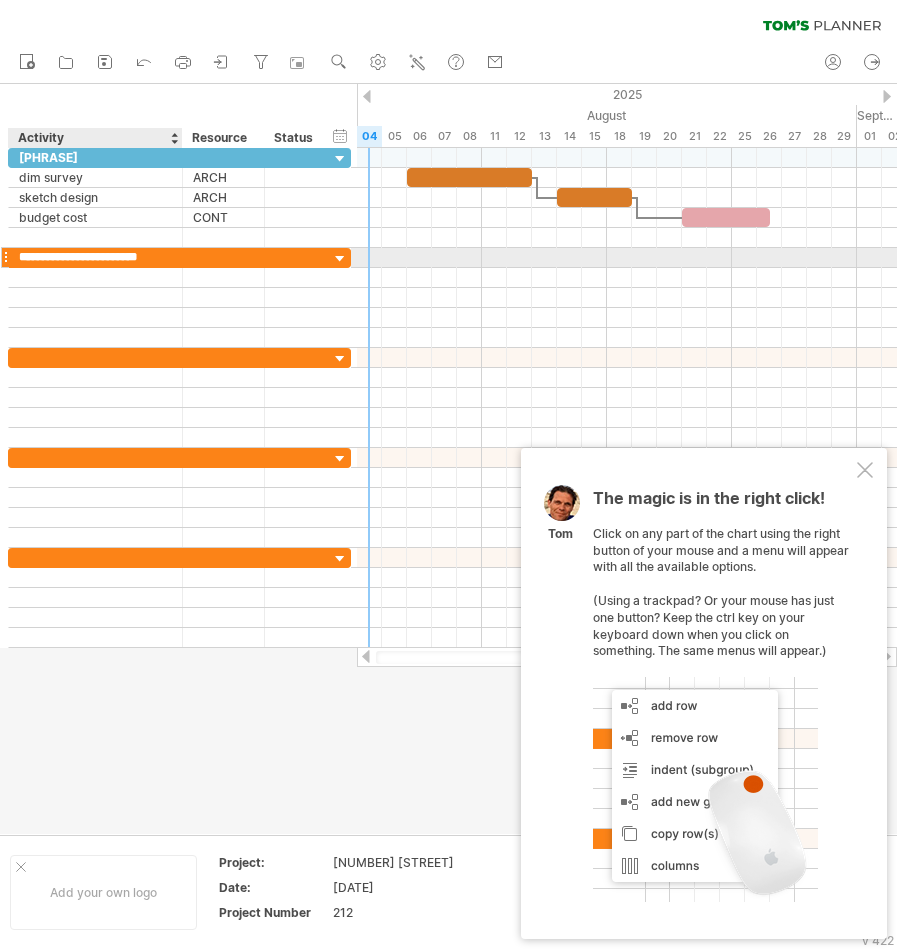 scroll, scrollTop: 0, scrollLeft: 0, axis: both 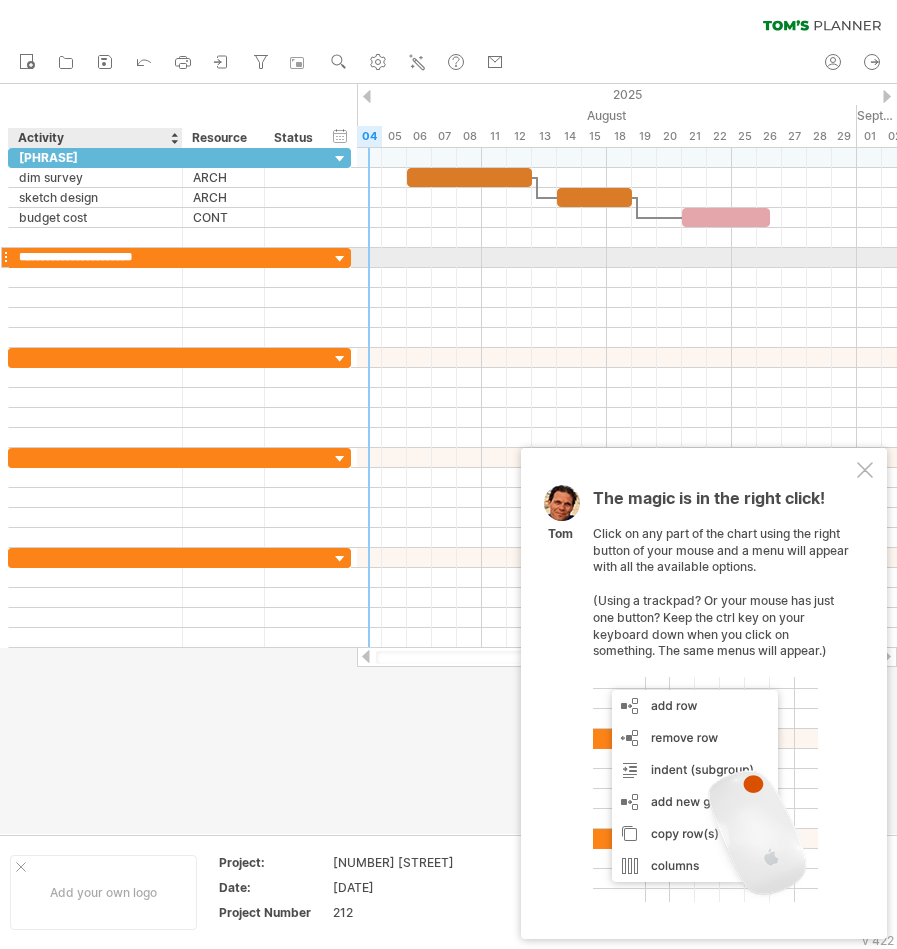type on "**********" 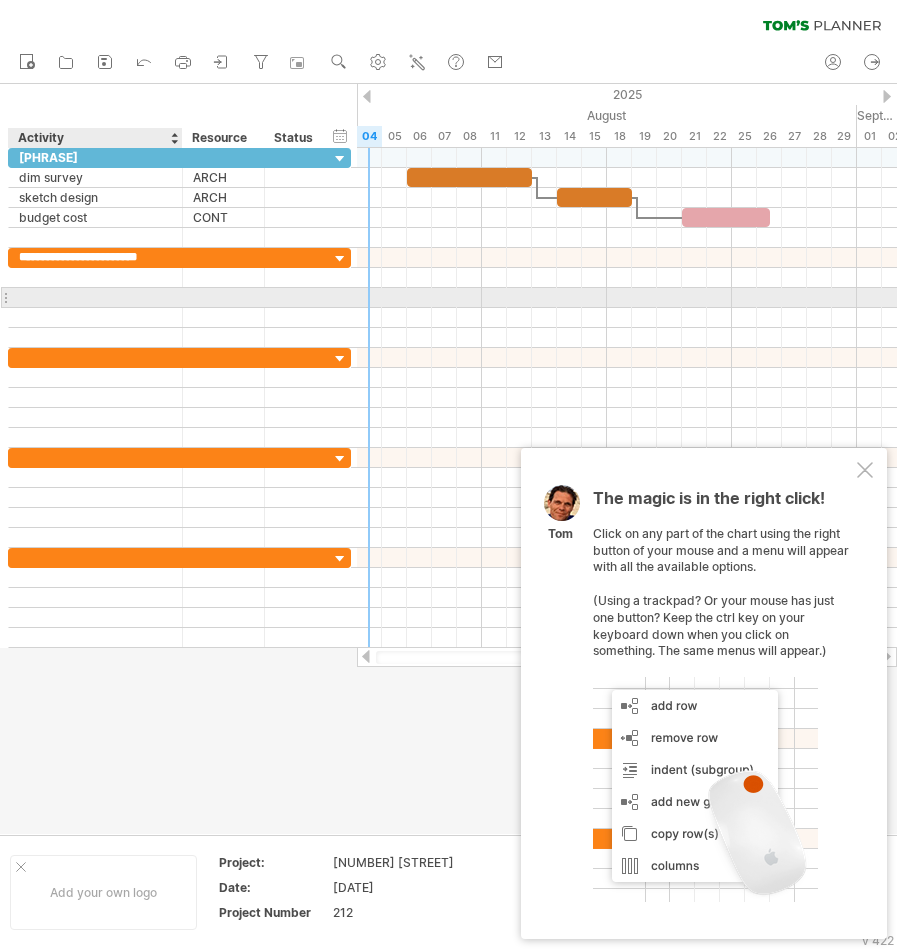 click at bounding box center (179, 298) 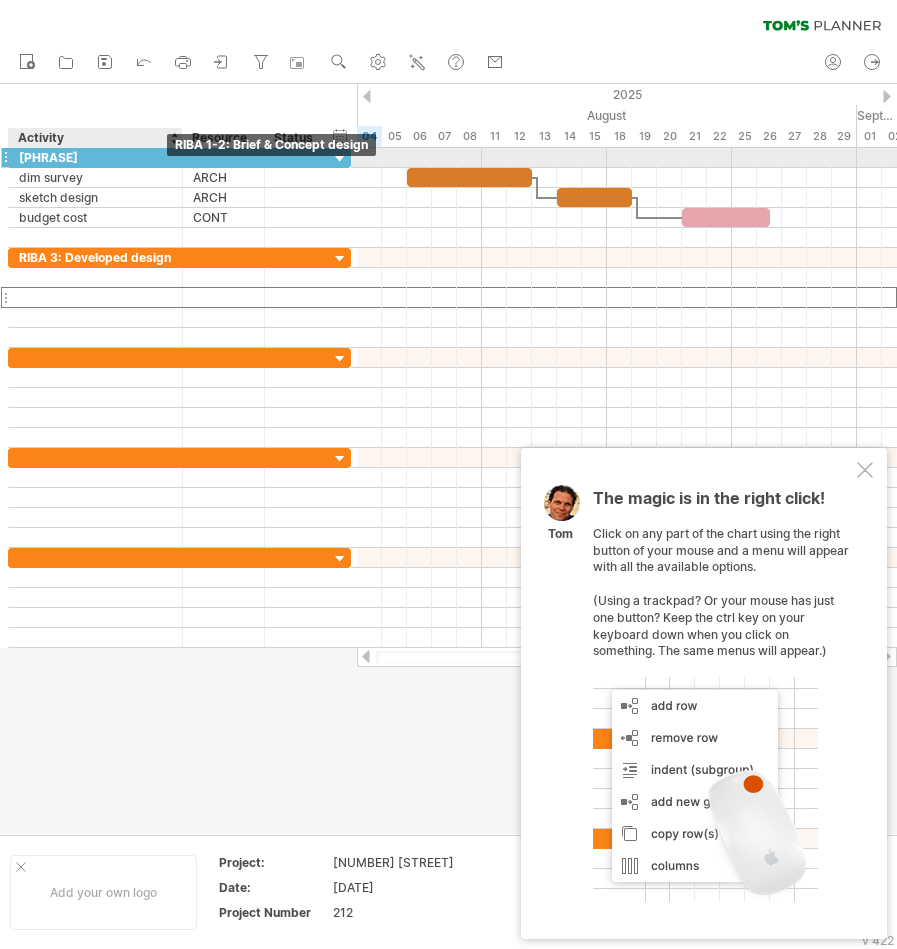 click on "[PHRASE]" at bounding box center (95, 157) 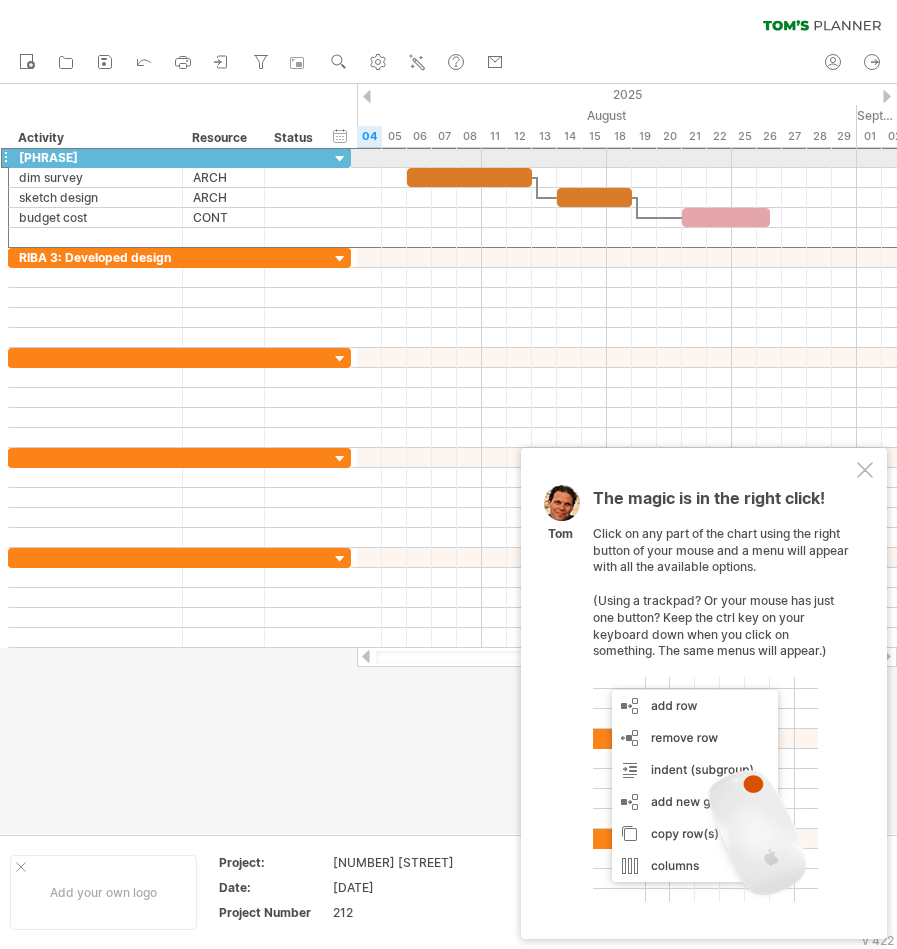 click on "**********" at bounding box center (96, 157) 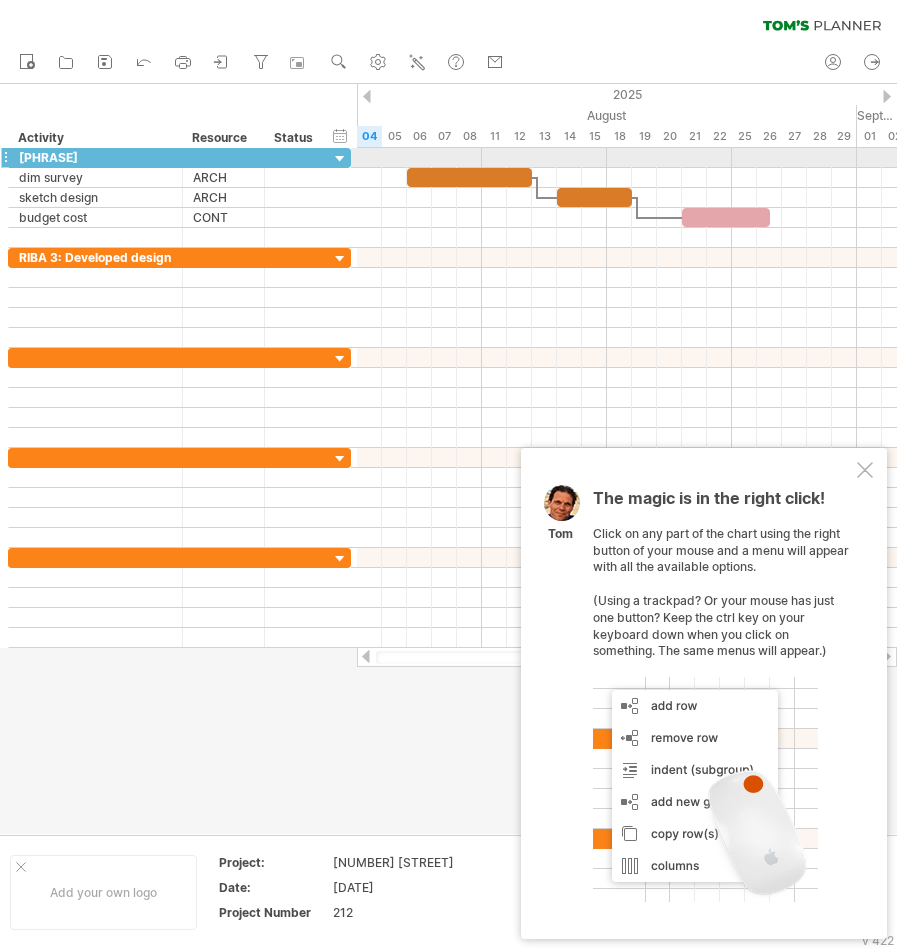 click at bounding box center [5, 157] 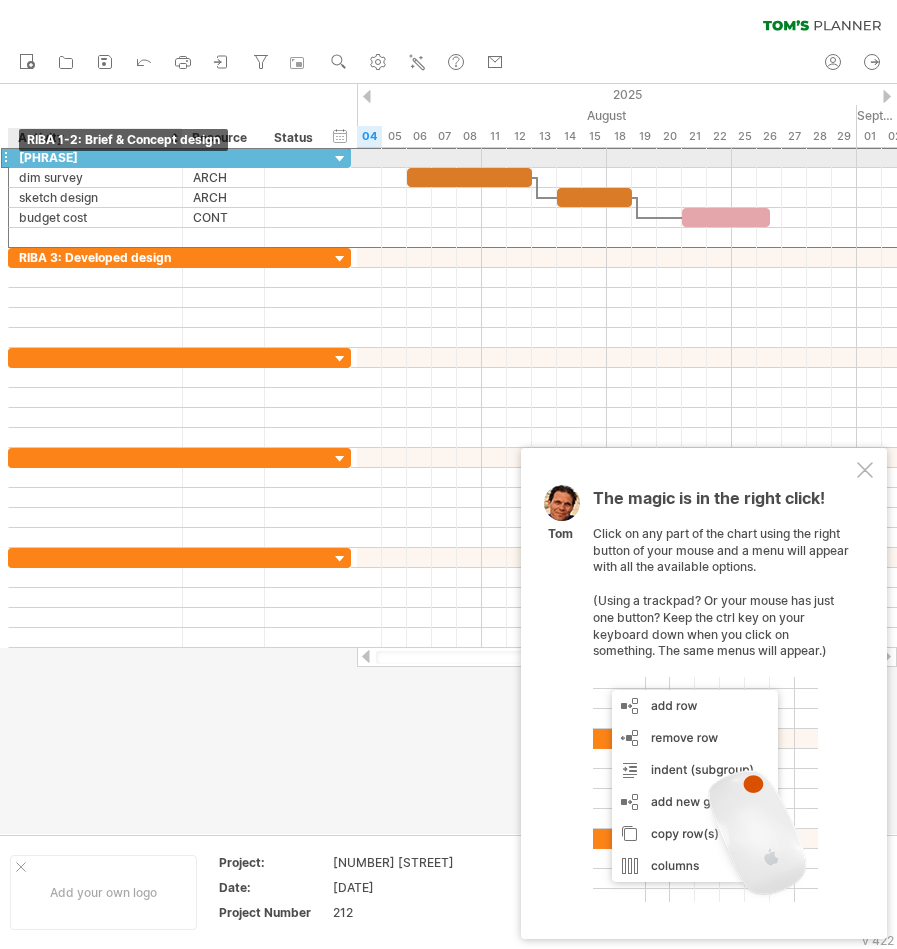 click on "**********" at bounding box center (96, 157) 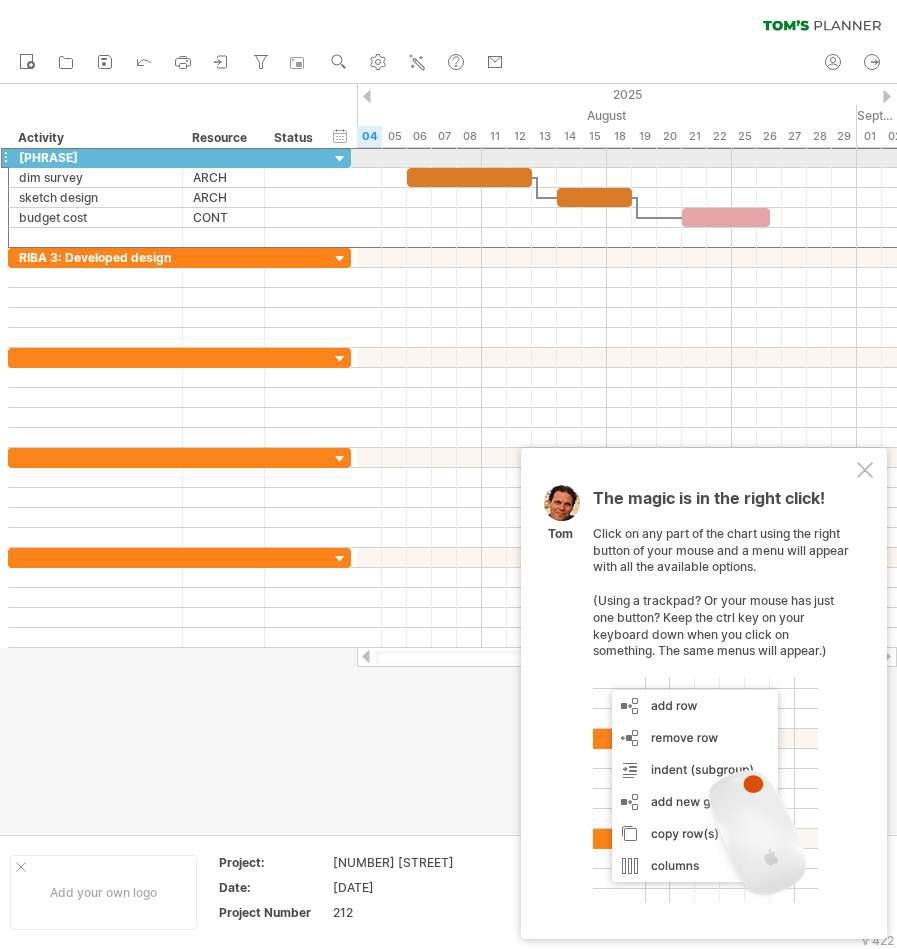 click at bounding box center (5, 157) 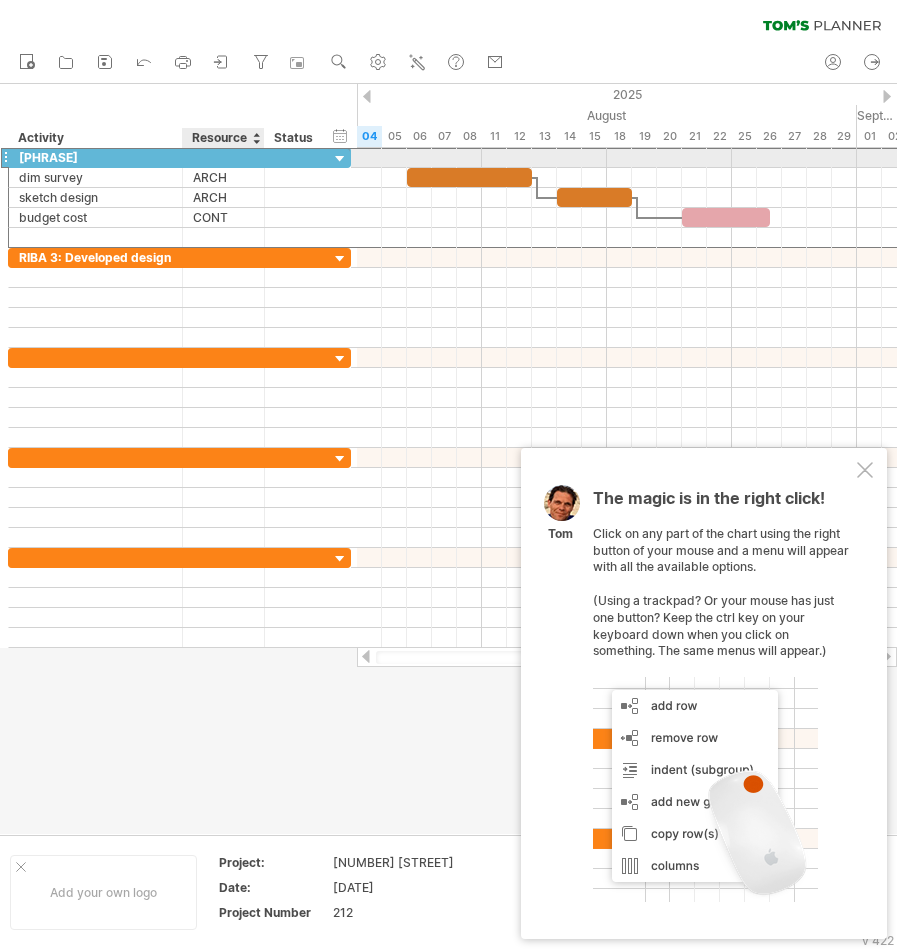click at bounding box center [223, 157] 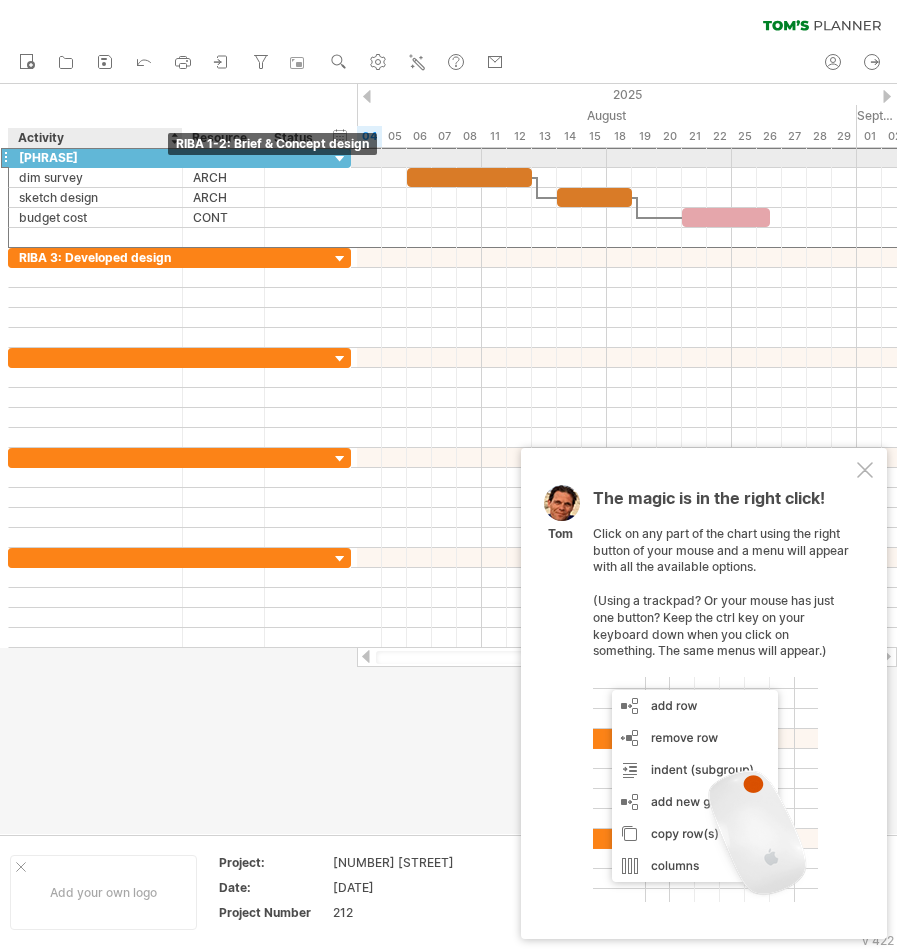 click on "[PHRASE]" at bounding box center [95, 157] 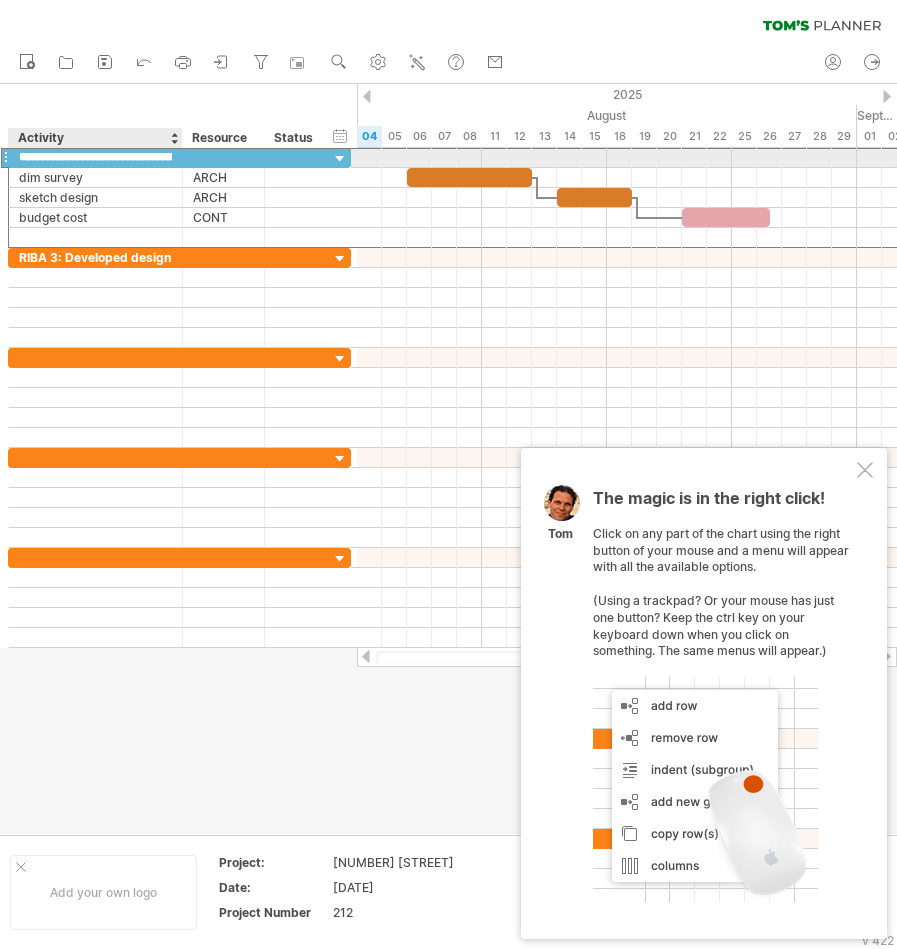 click on "**********" at bounding box center [95, 157] 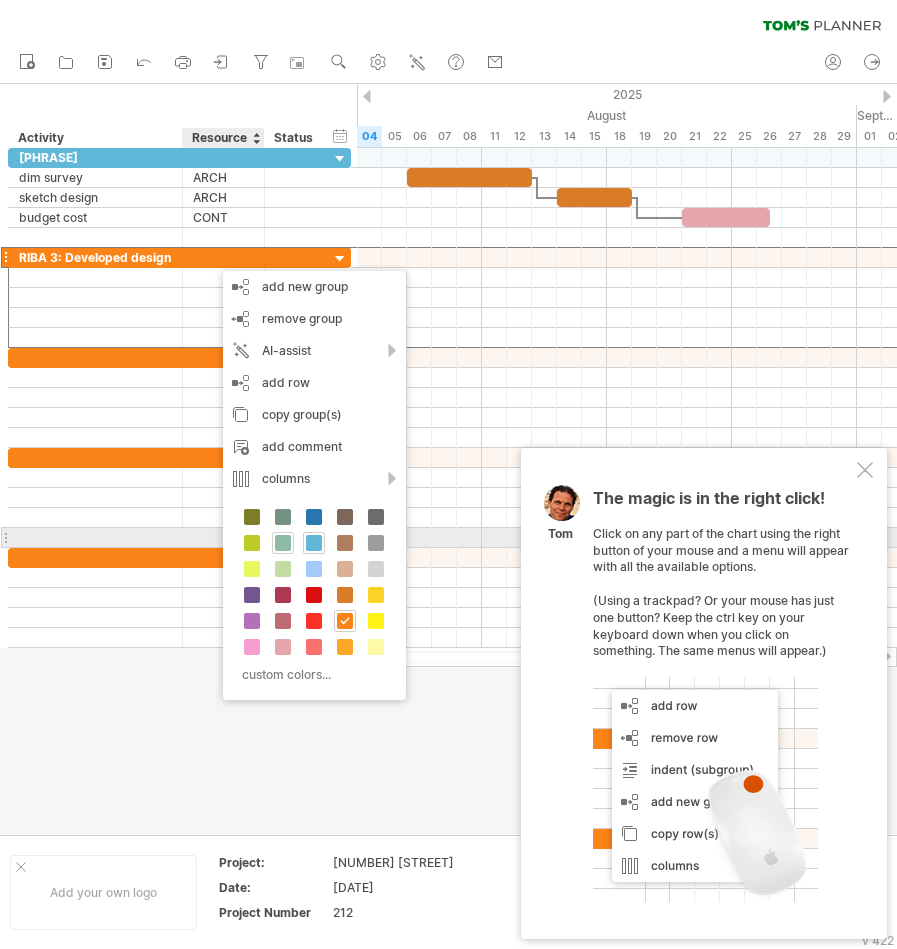 click at bounding box center (283, 543) 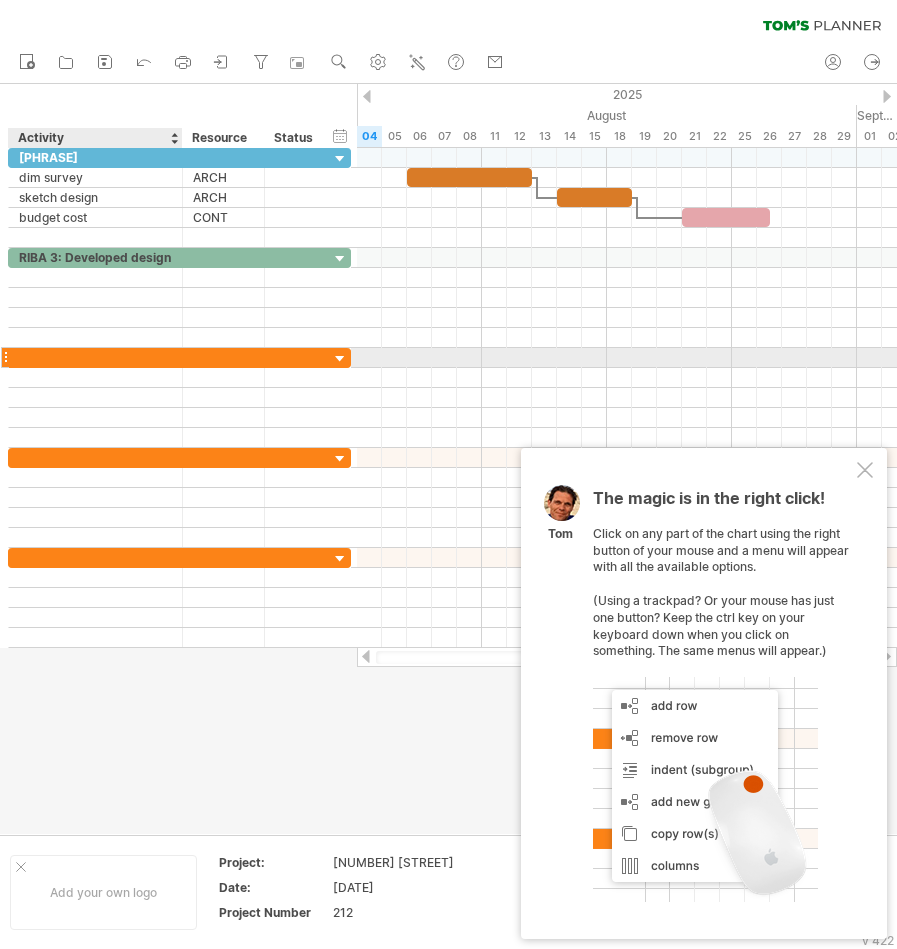 click at bounding box center [95, 357] 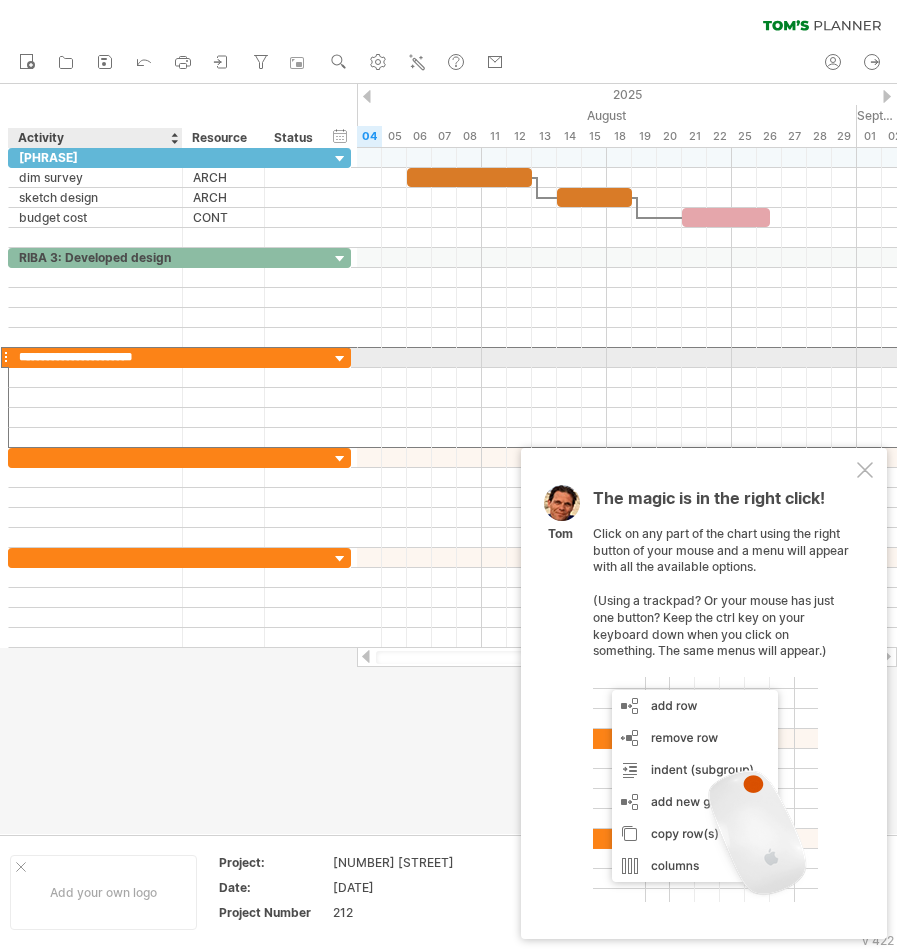 type on "**********" 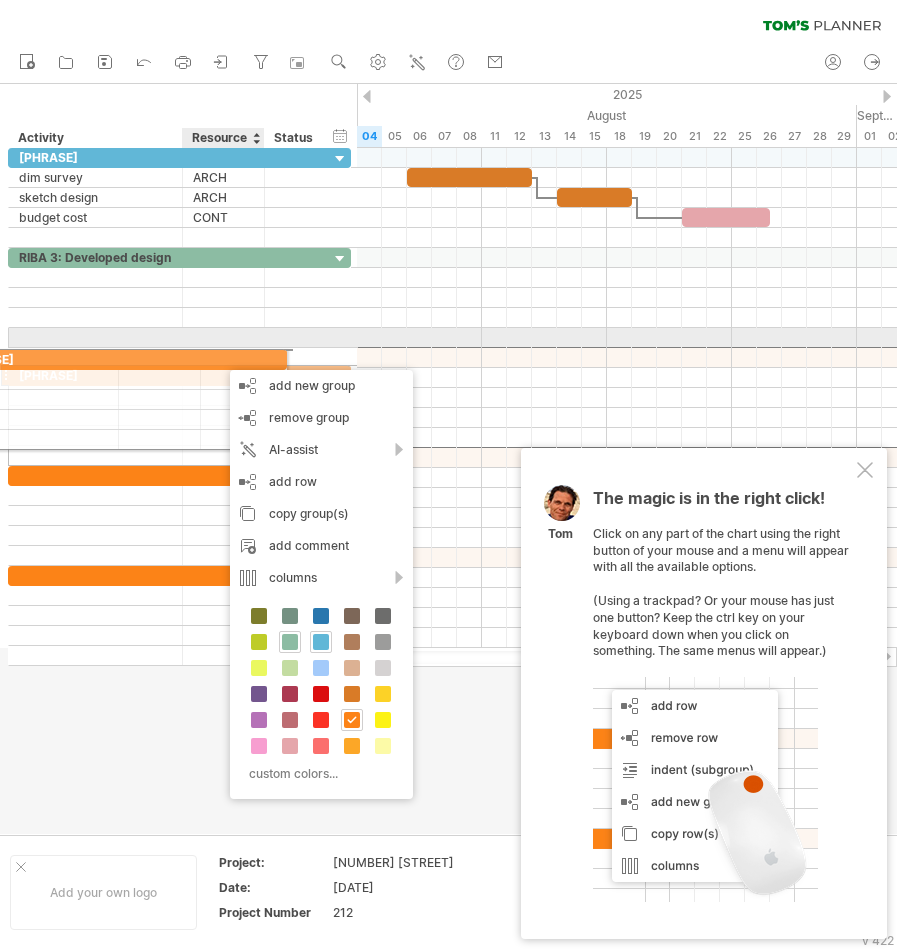drag, startPoint x: 220, startPoint y: 360, endPoint x: 166, endPoint y: 354, distance: 54.33231 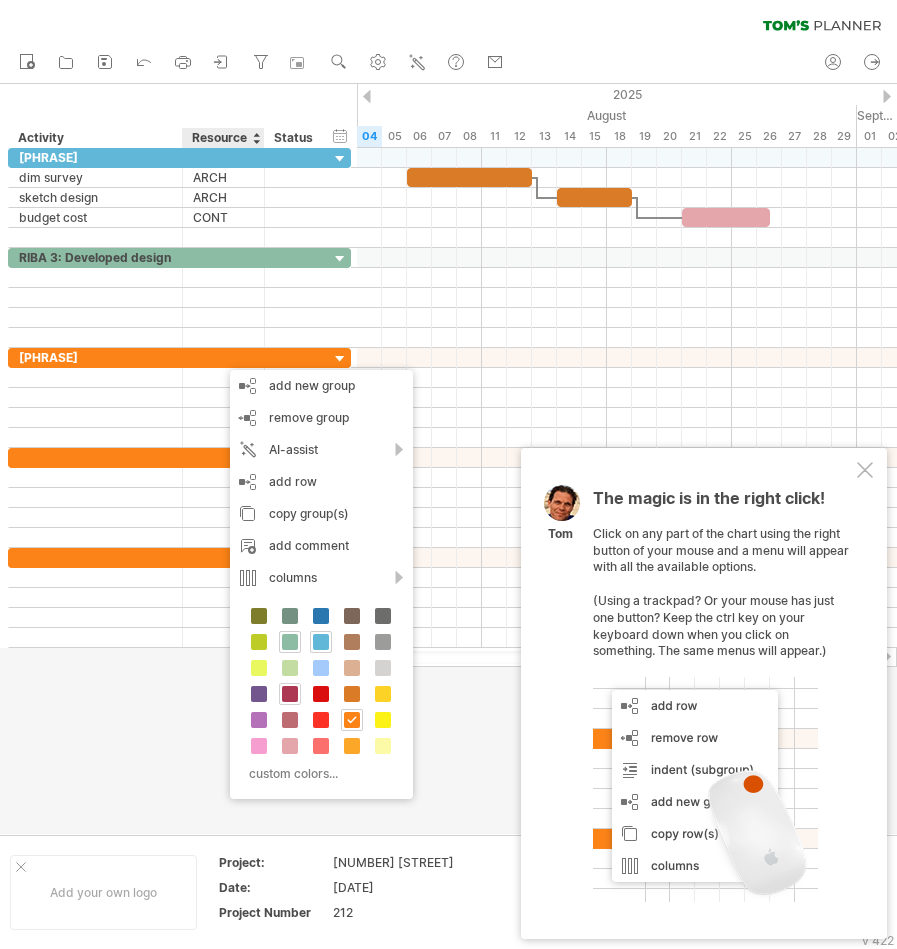 click at bounding box center (290, 694) 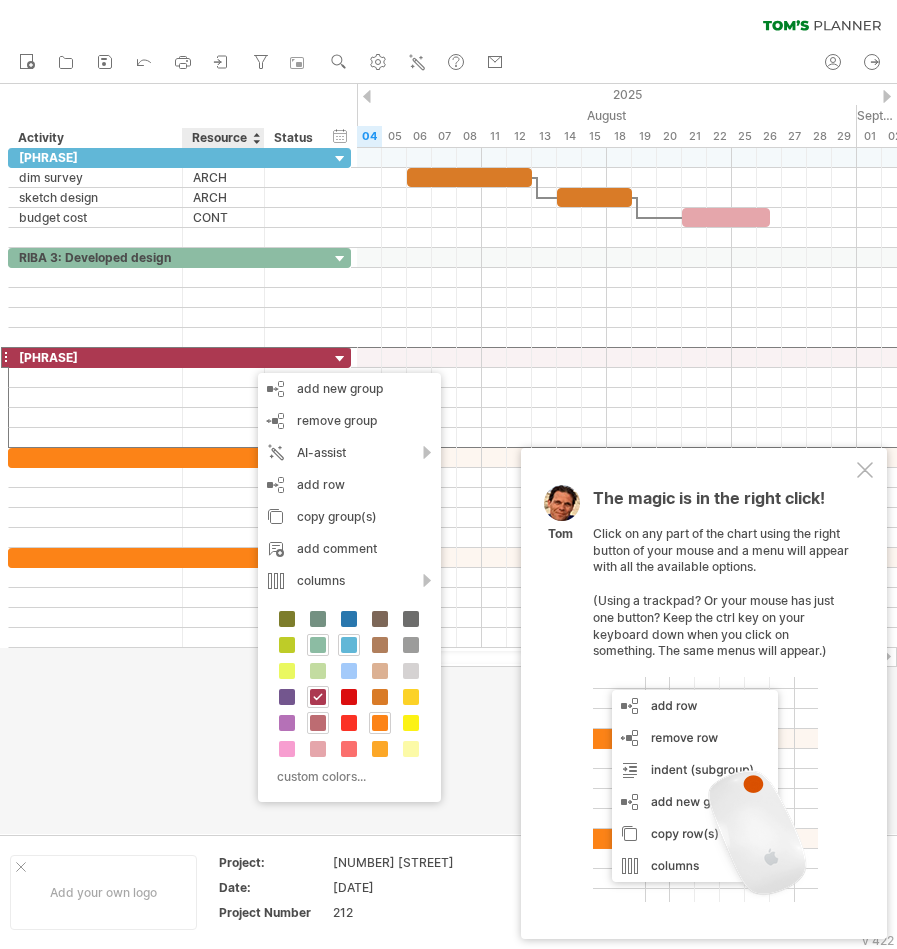 click at bounding box center [318, 723] 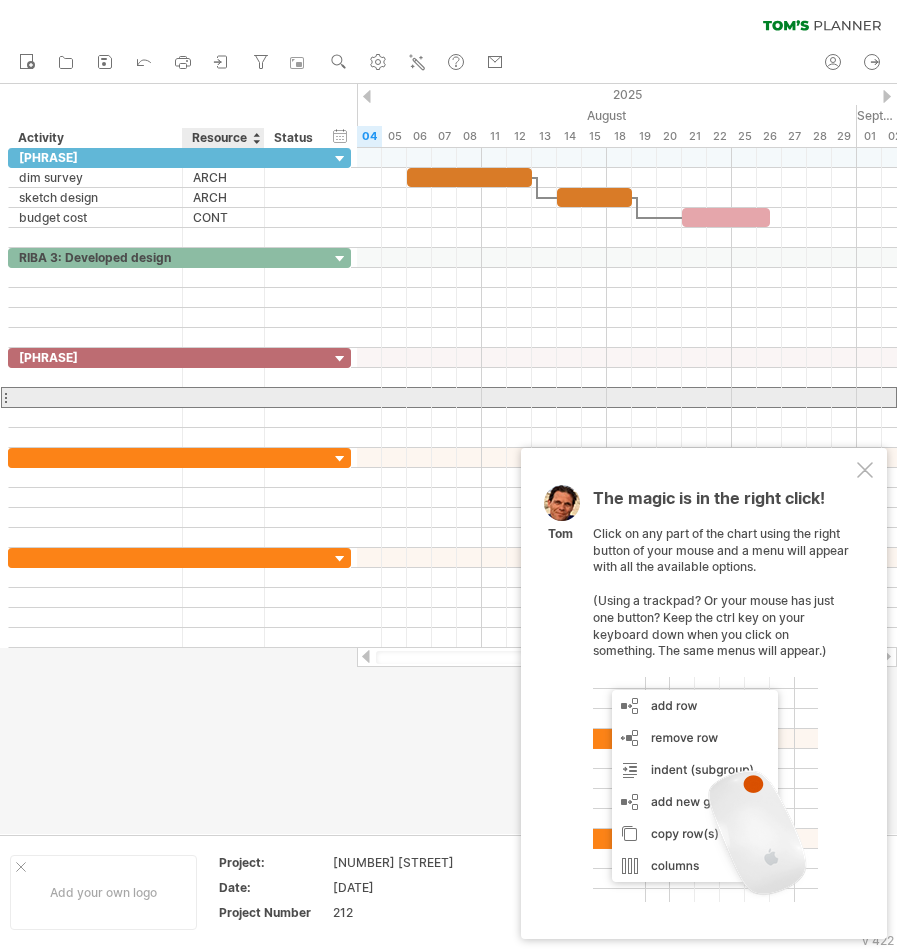 click at bounding box center [224, 397] 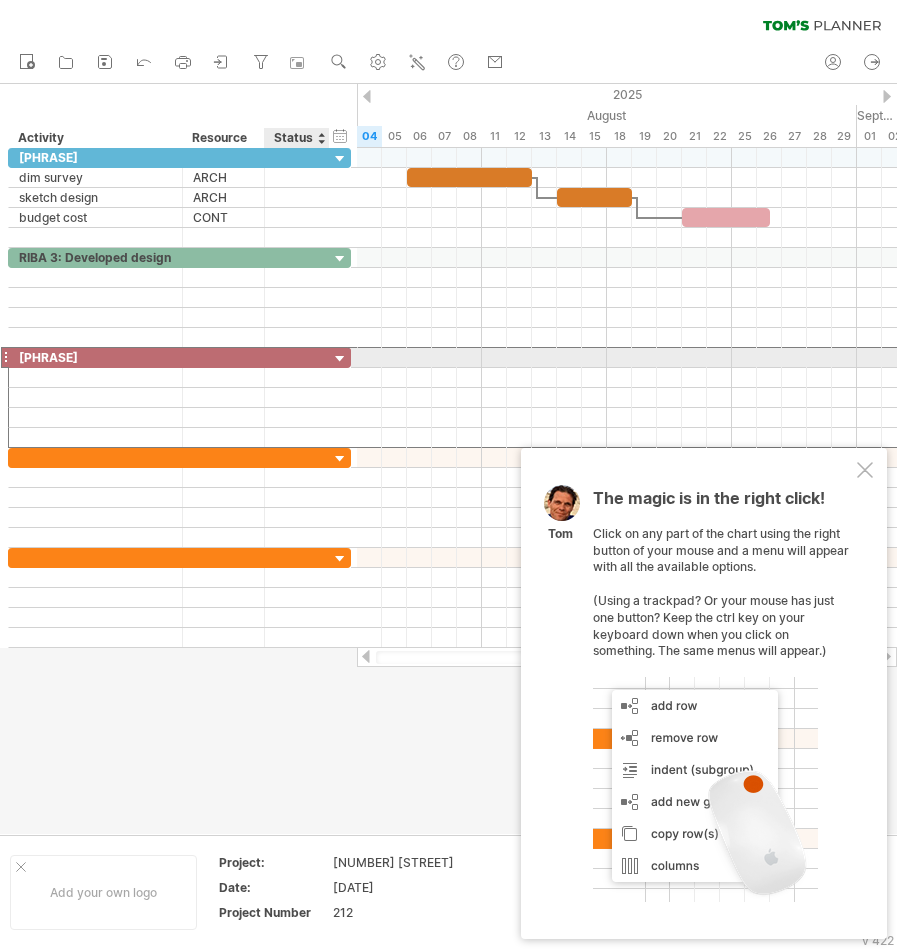 click at bounding box center (297, 357) 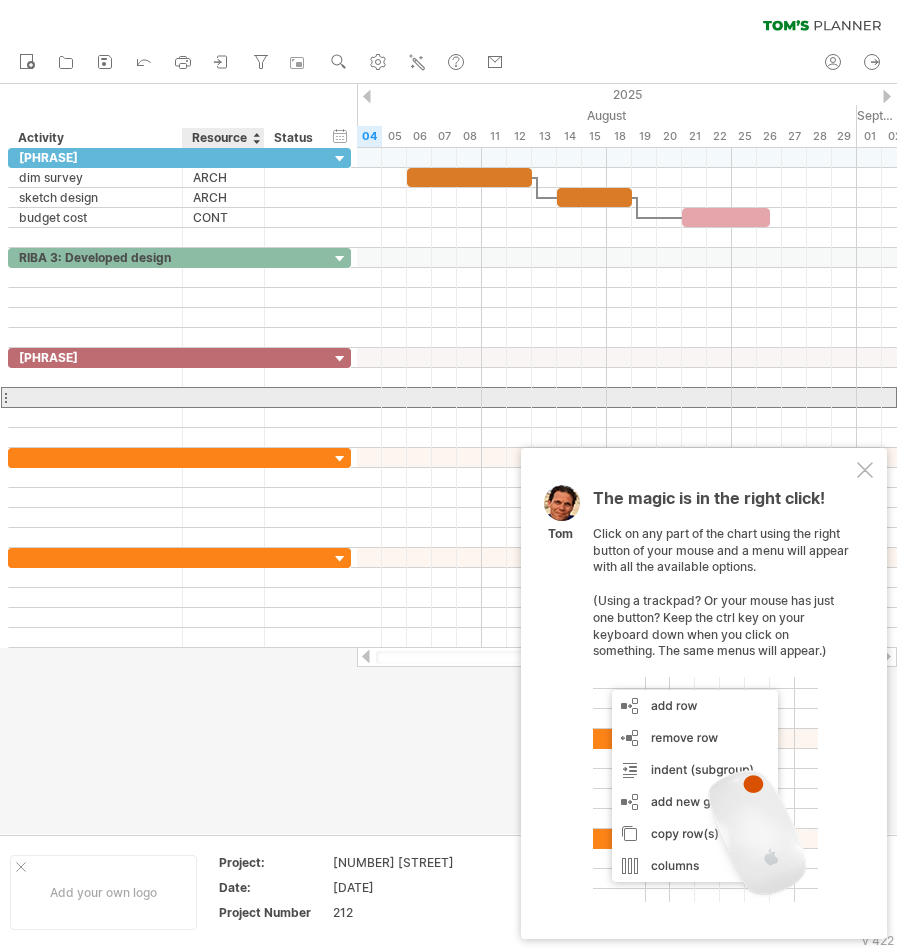 click at bounding box center (223, 397) 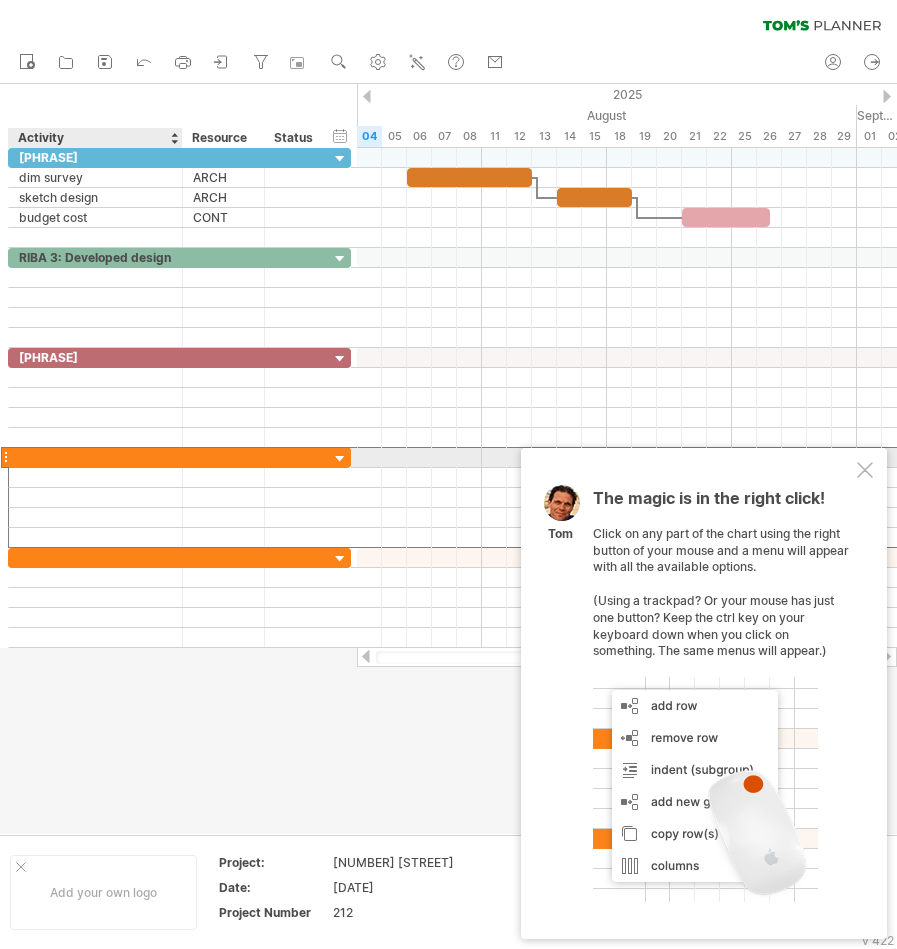 click at bounding box center [95, 457] 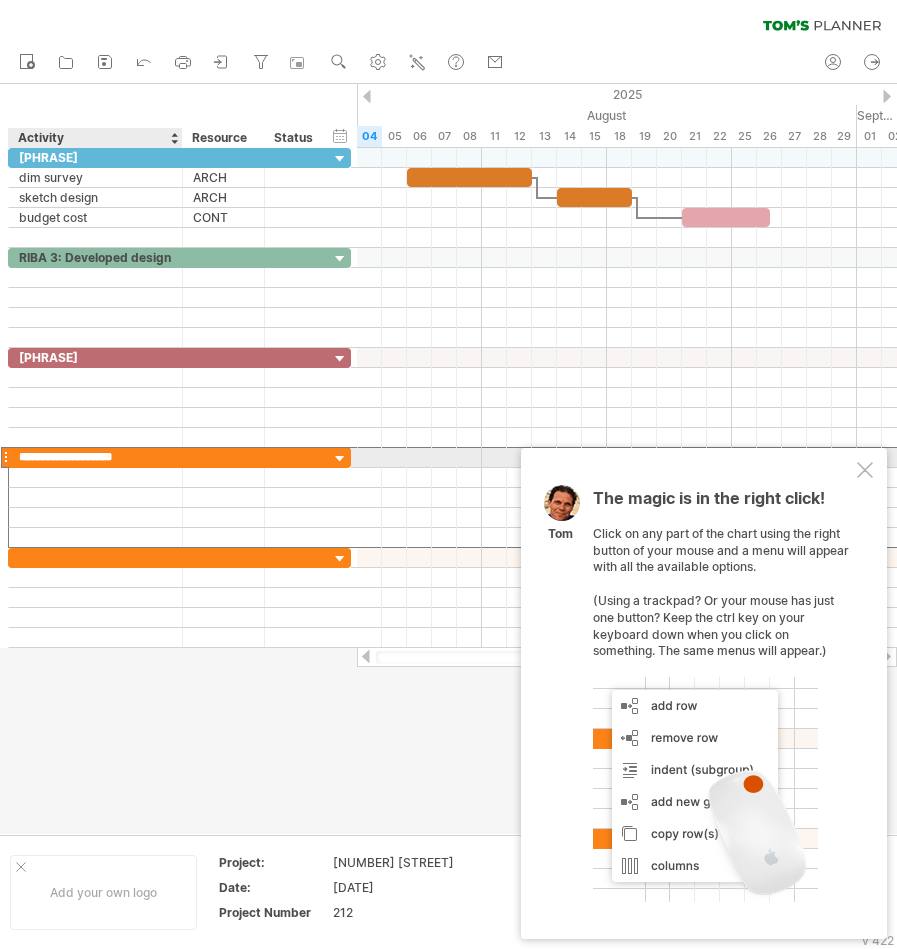 type on "**********" 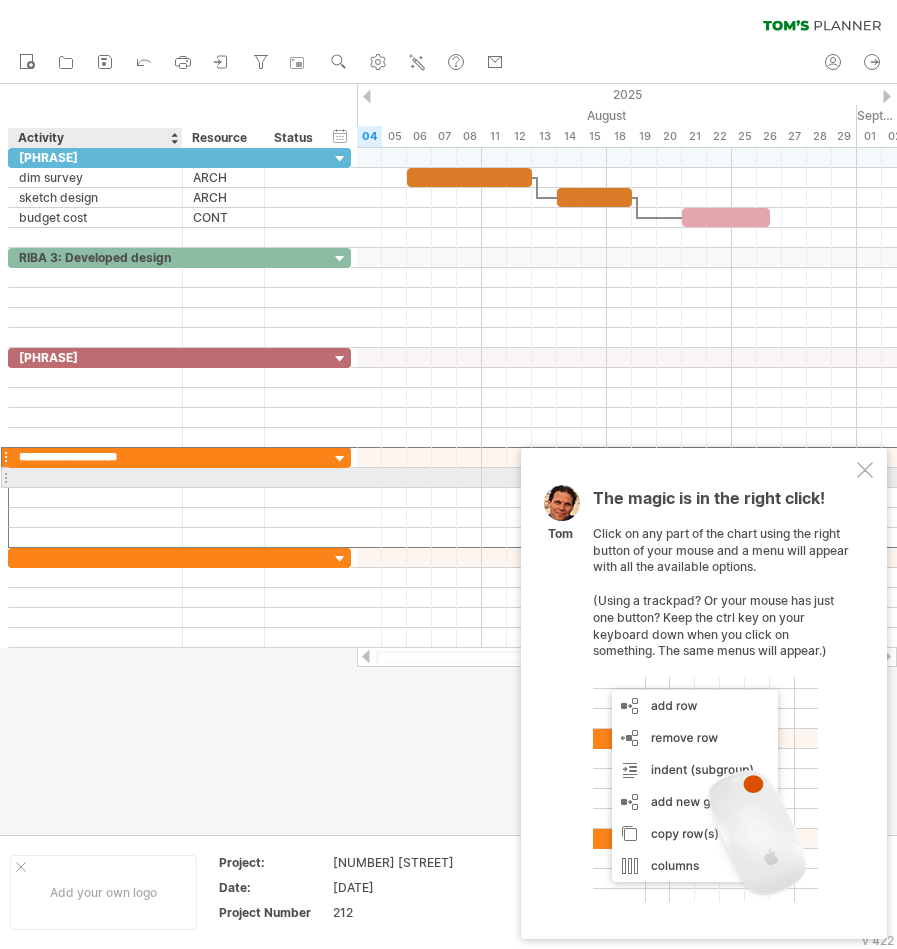 click at bounding box center [95, 477] 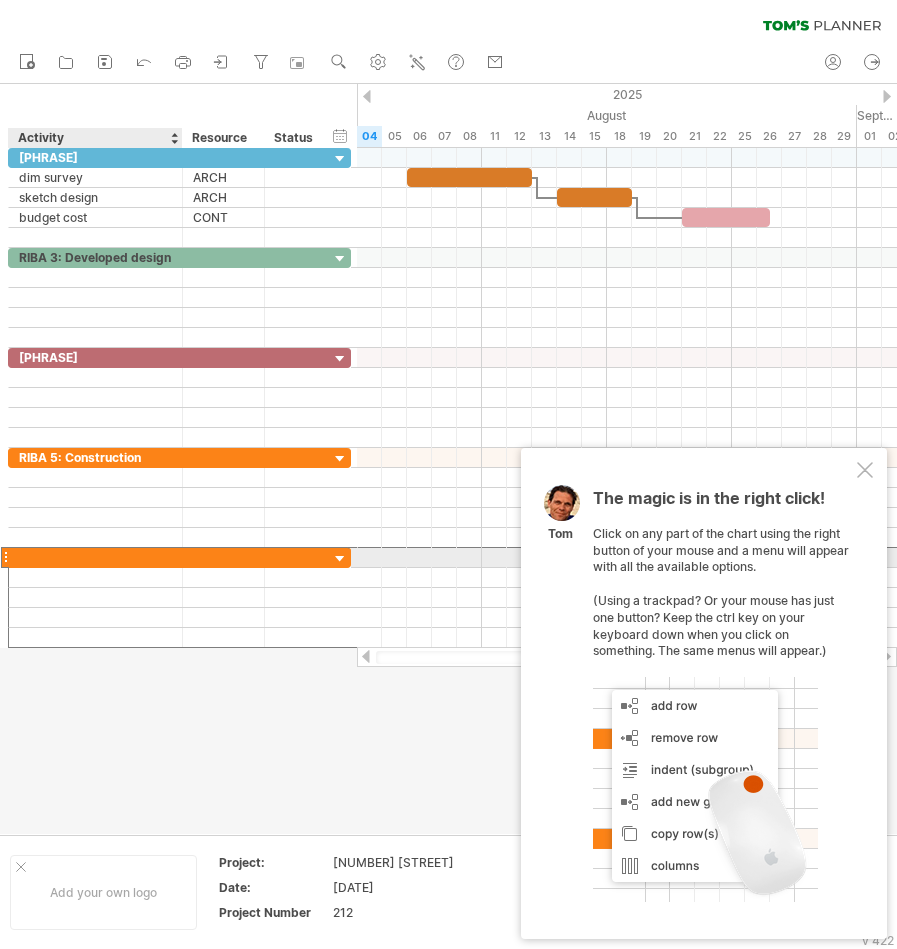 click at bounding box center (95, 557) 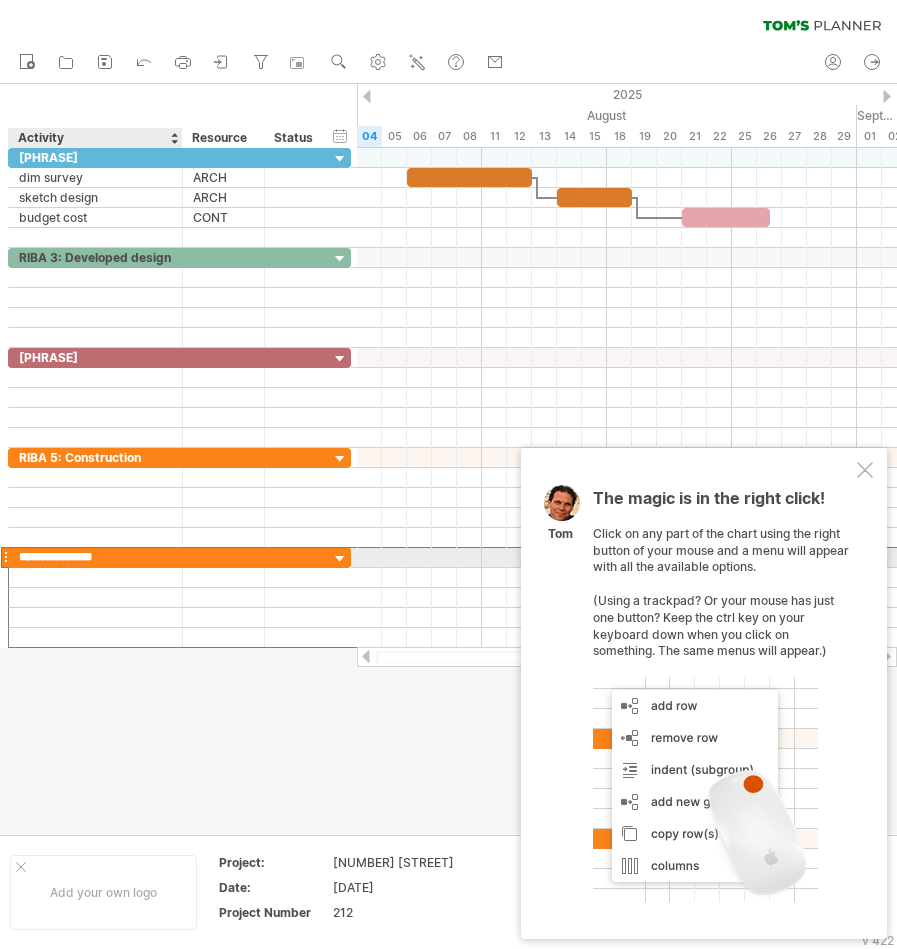 type on "**********" 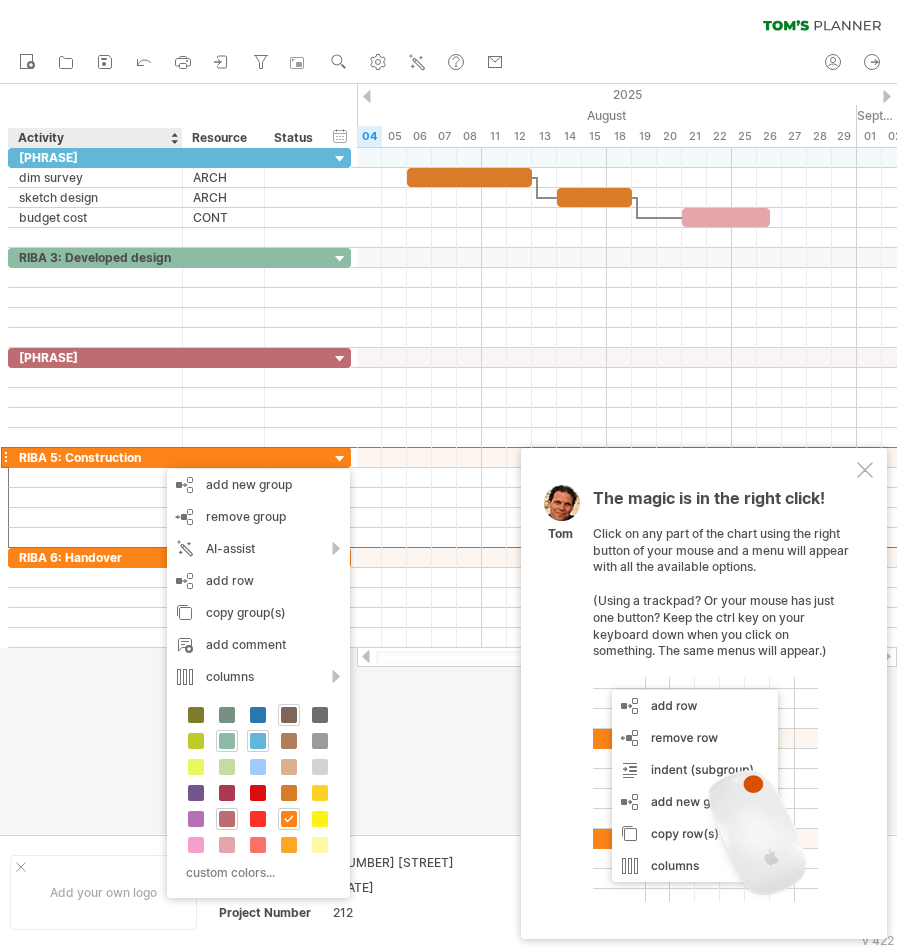 click at bounding box center (289, 715) 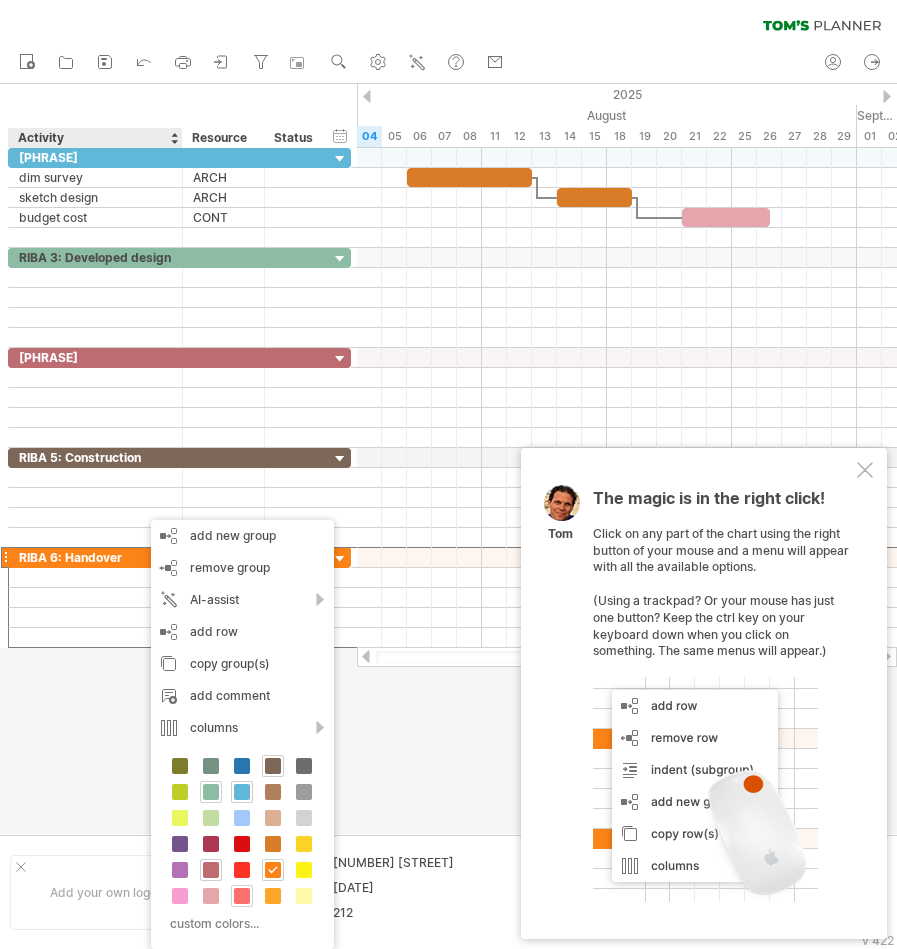 click at bounding box center (242, 896) 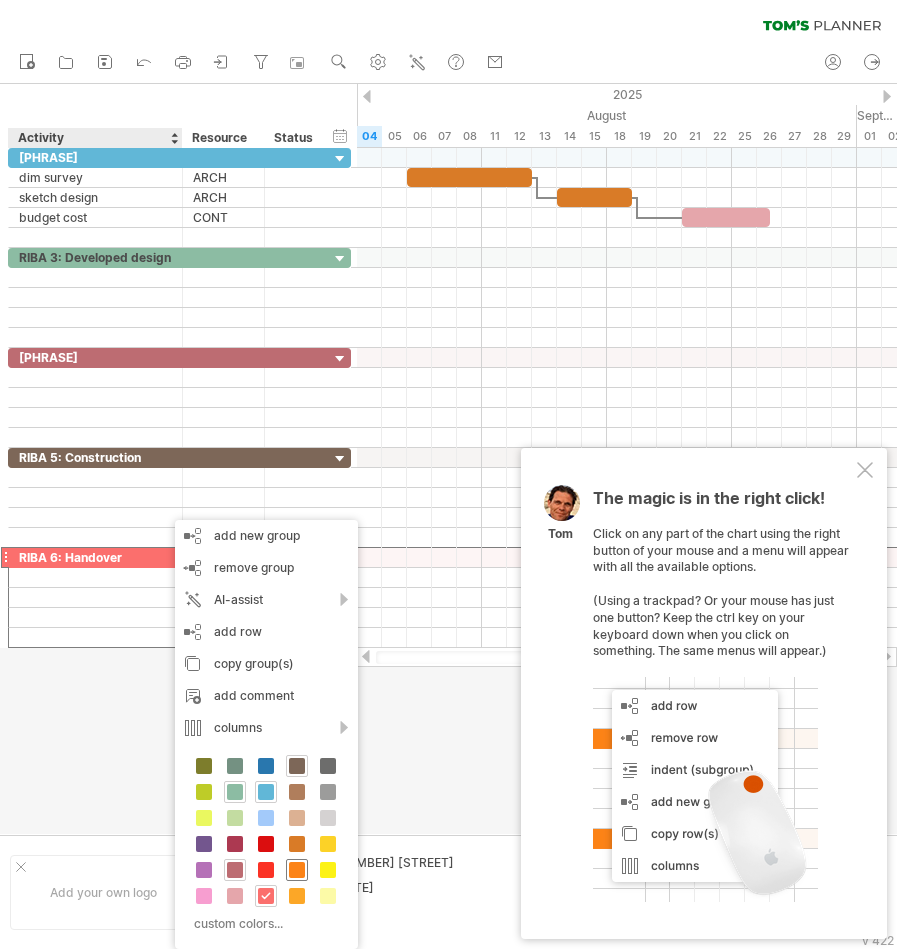 click at bounding box center (297, 870) 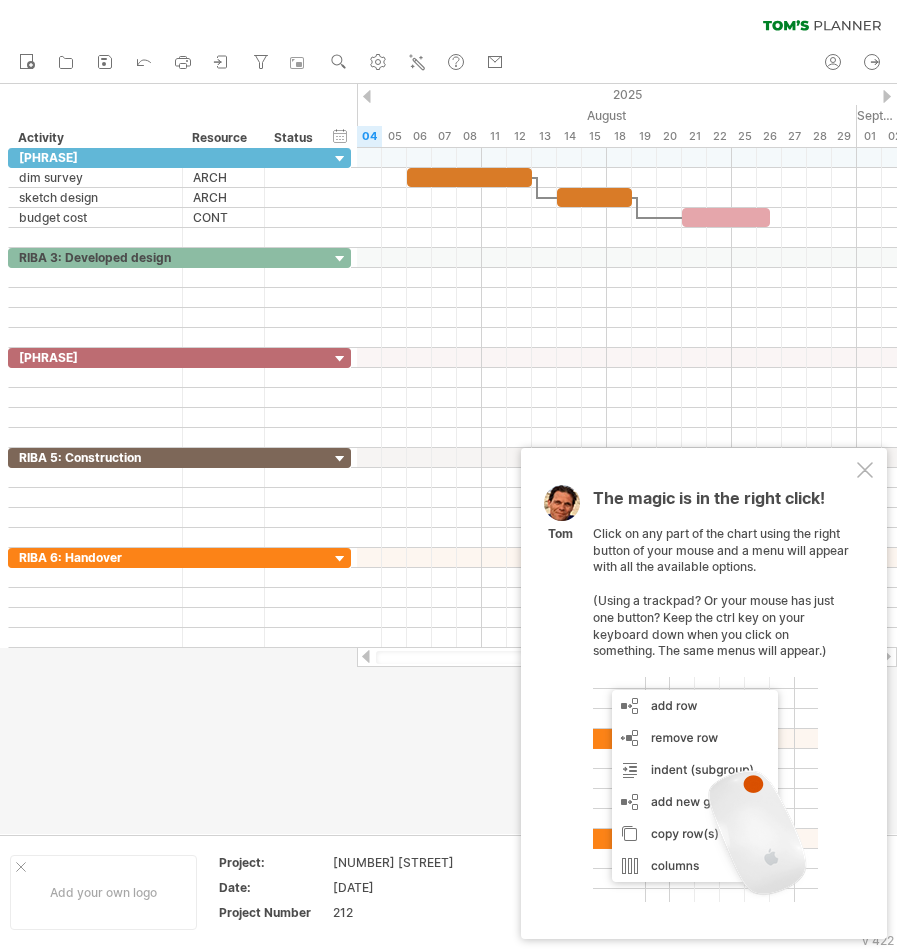 click at bounding box center [367, 96] 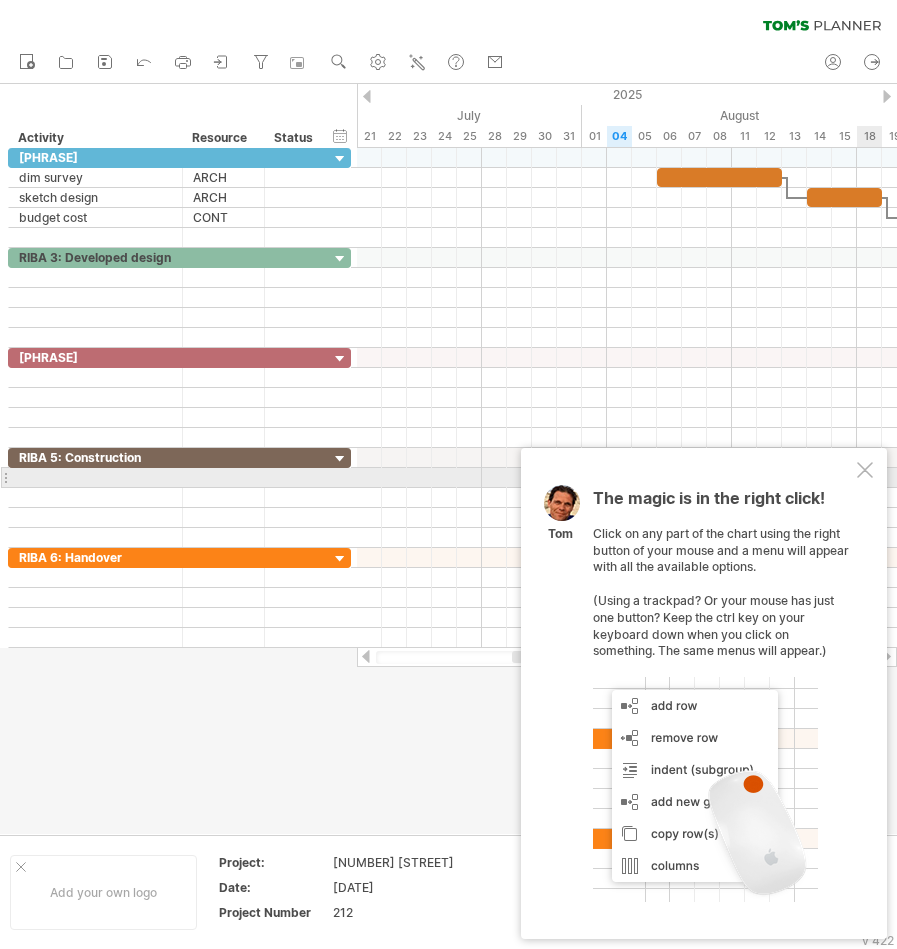 click at bounding box center (865, 470) 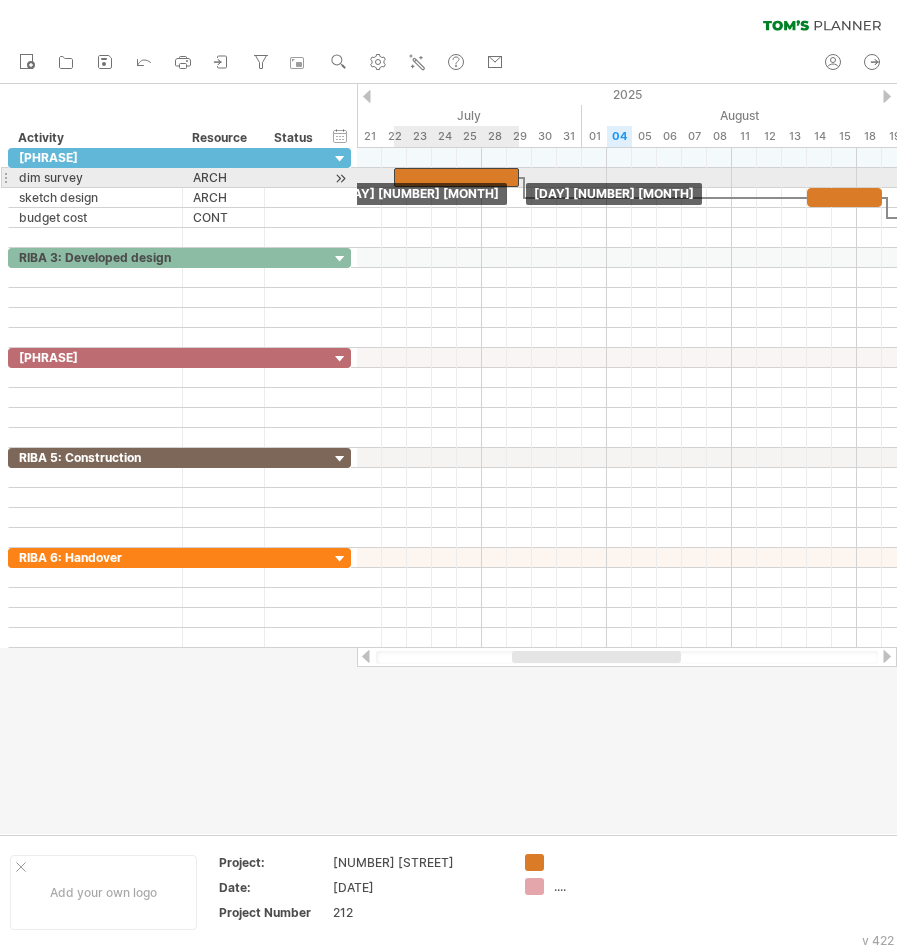 drag, startPoint x: 663, startPoint y: 175, endPoint x: 386, endPoint y: 177, distance: 277.00723 